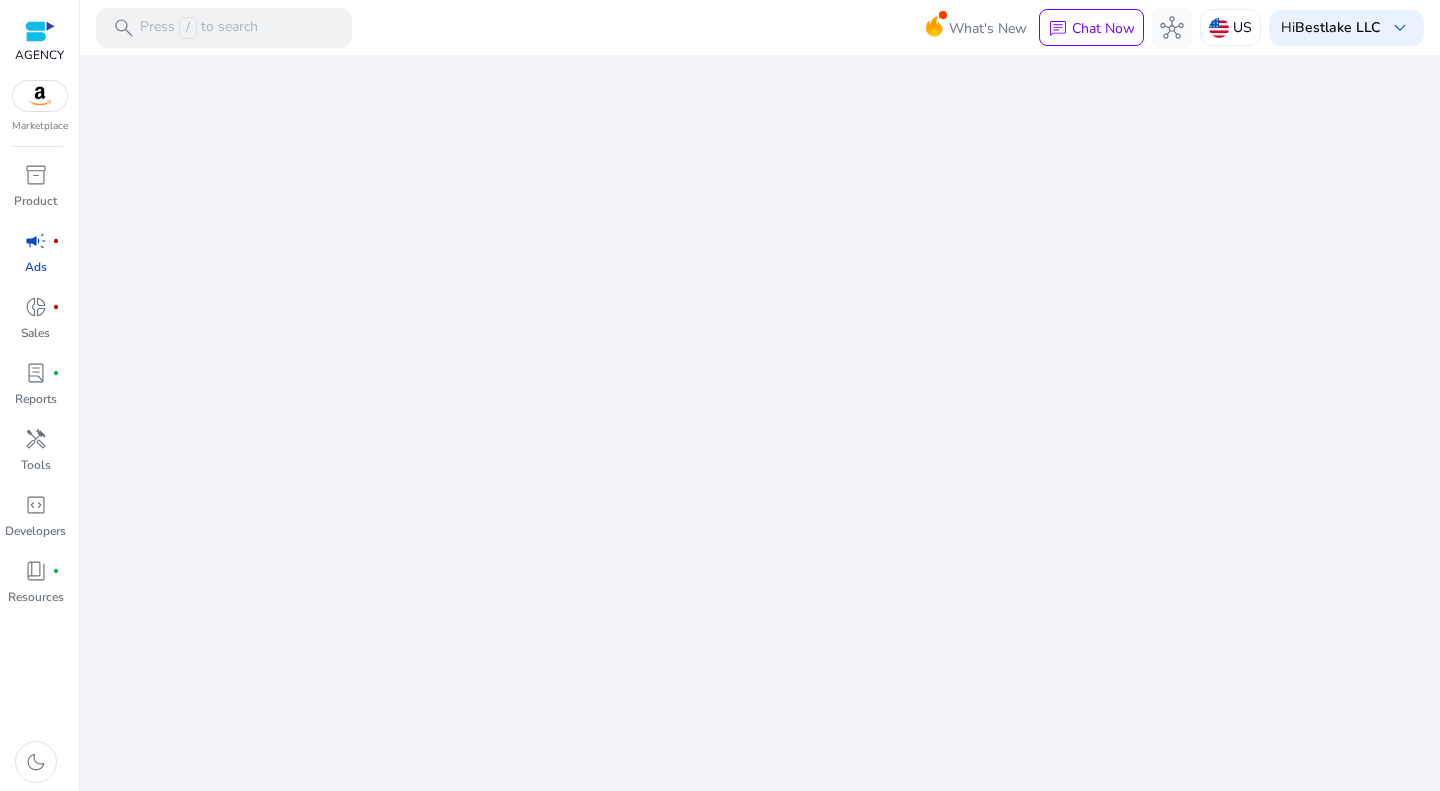 scroll, scrollTop: 0, scrollLeft: 0, axis: both 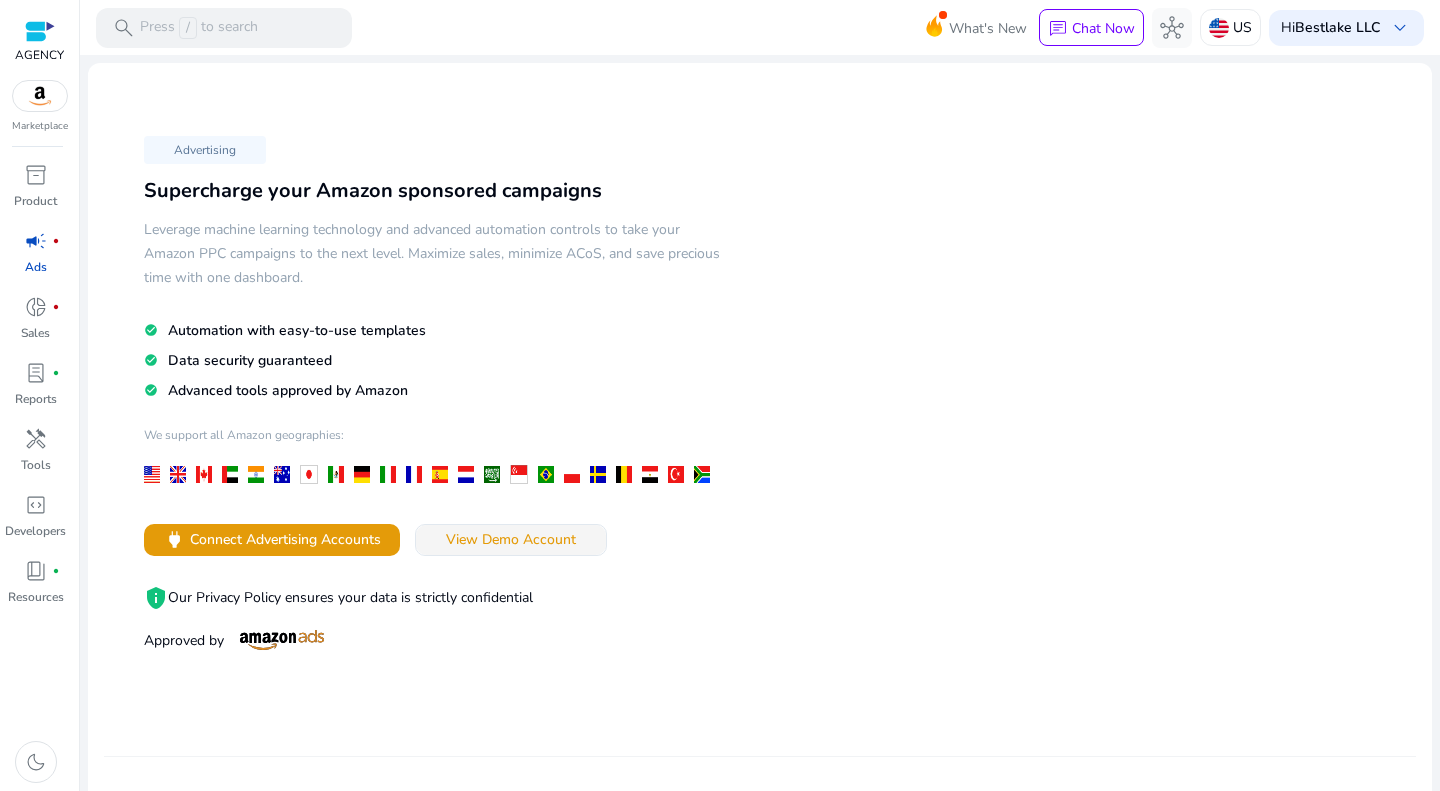 click 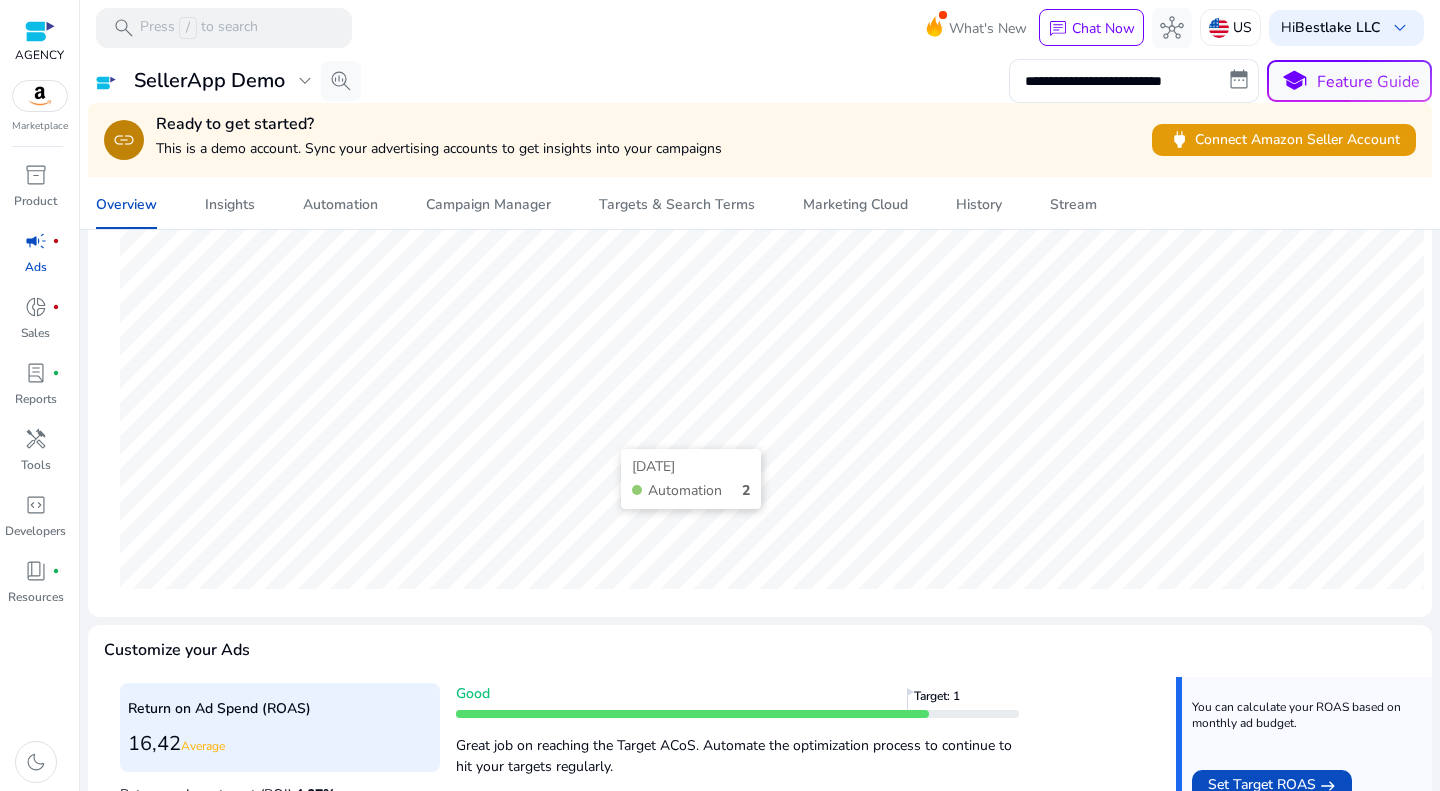 scroll, scrollTop: 0, scrollLeft: 0, axis: both 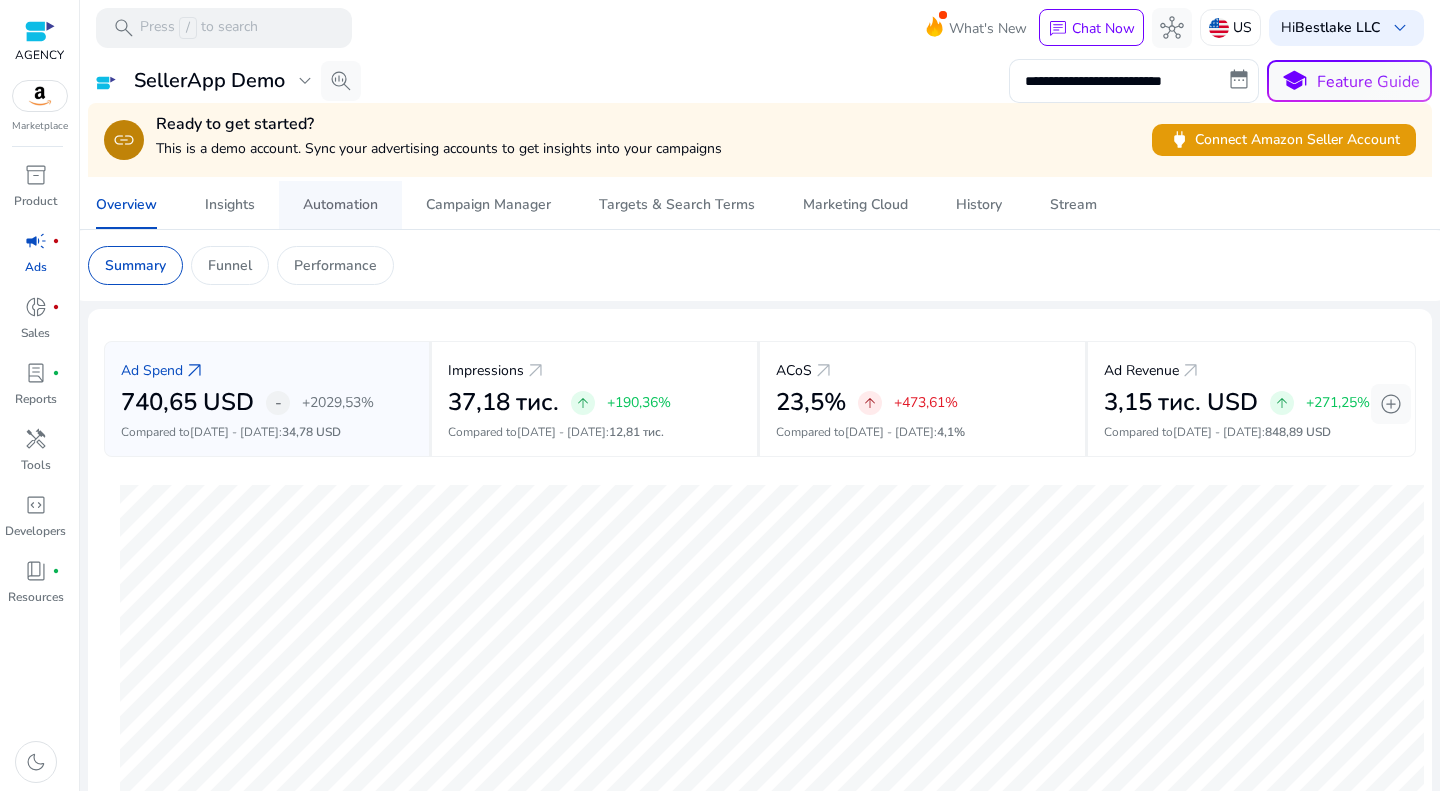 click on "Automation" at bounding box center (340, 205) 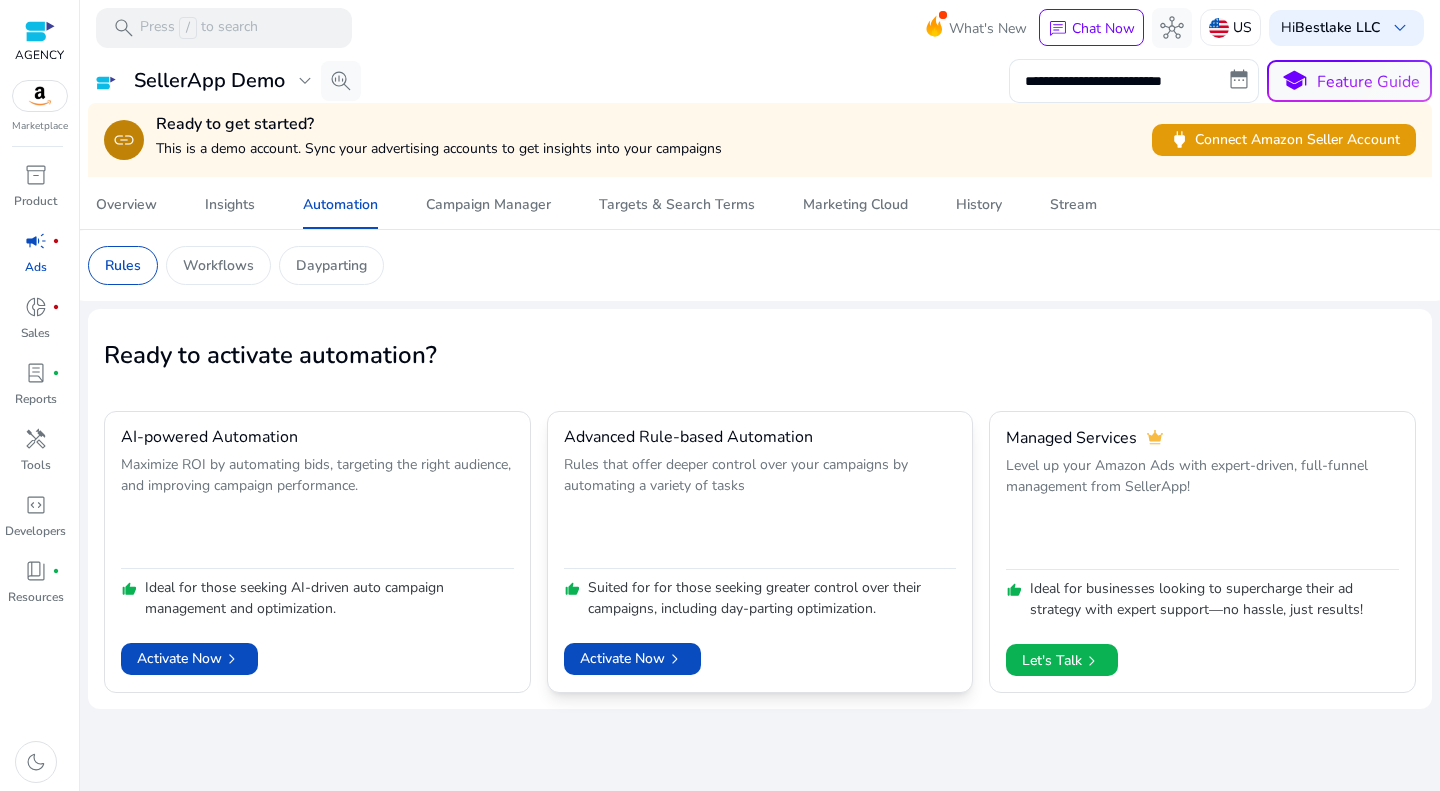 click on "Advanced Rule-based Automation" at bounding box center [688, 437] 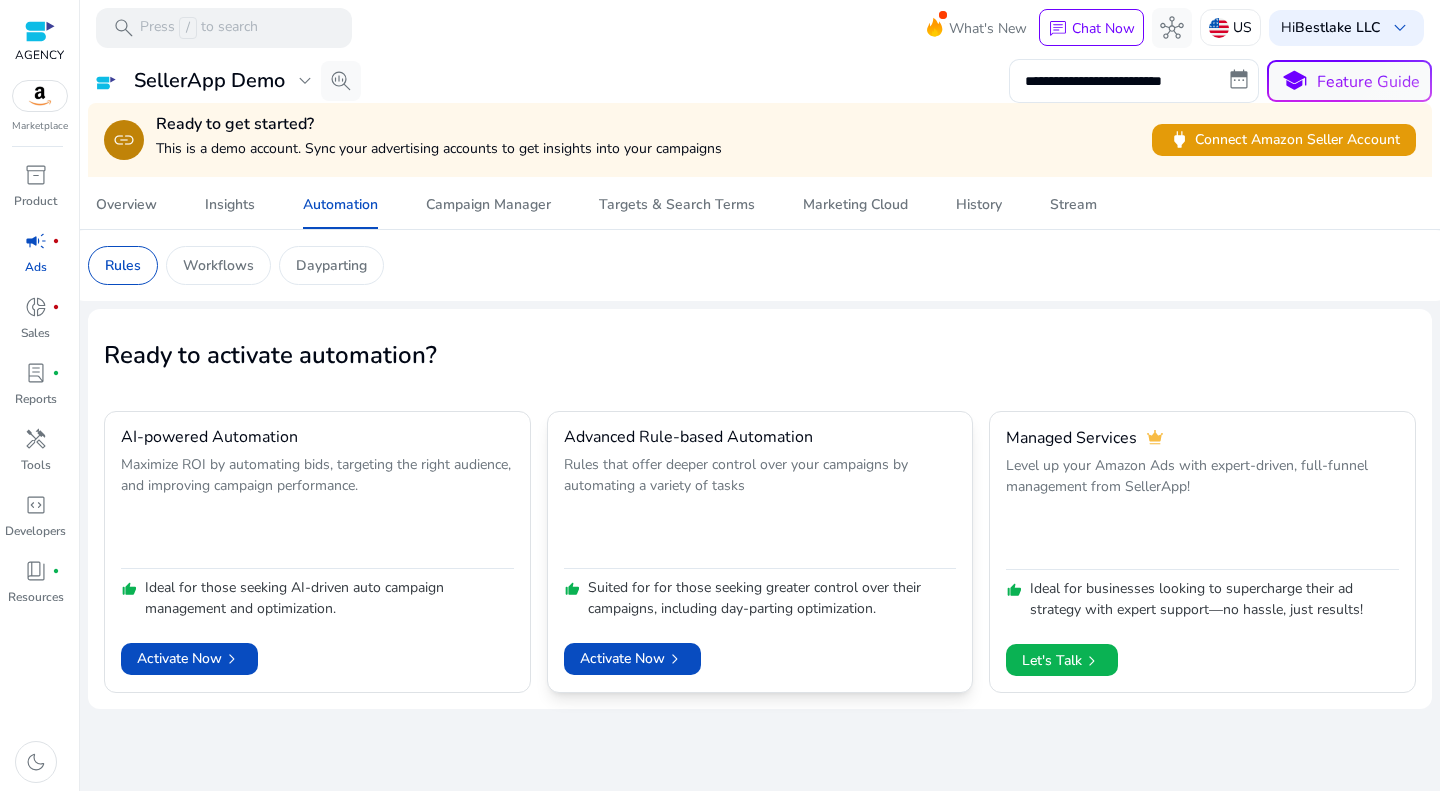click on "Advanced Rule-based Automation" at bounding box center (688, 437) 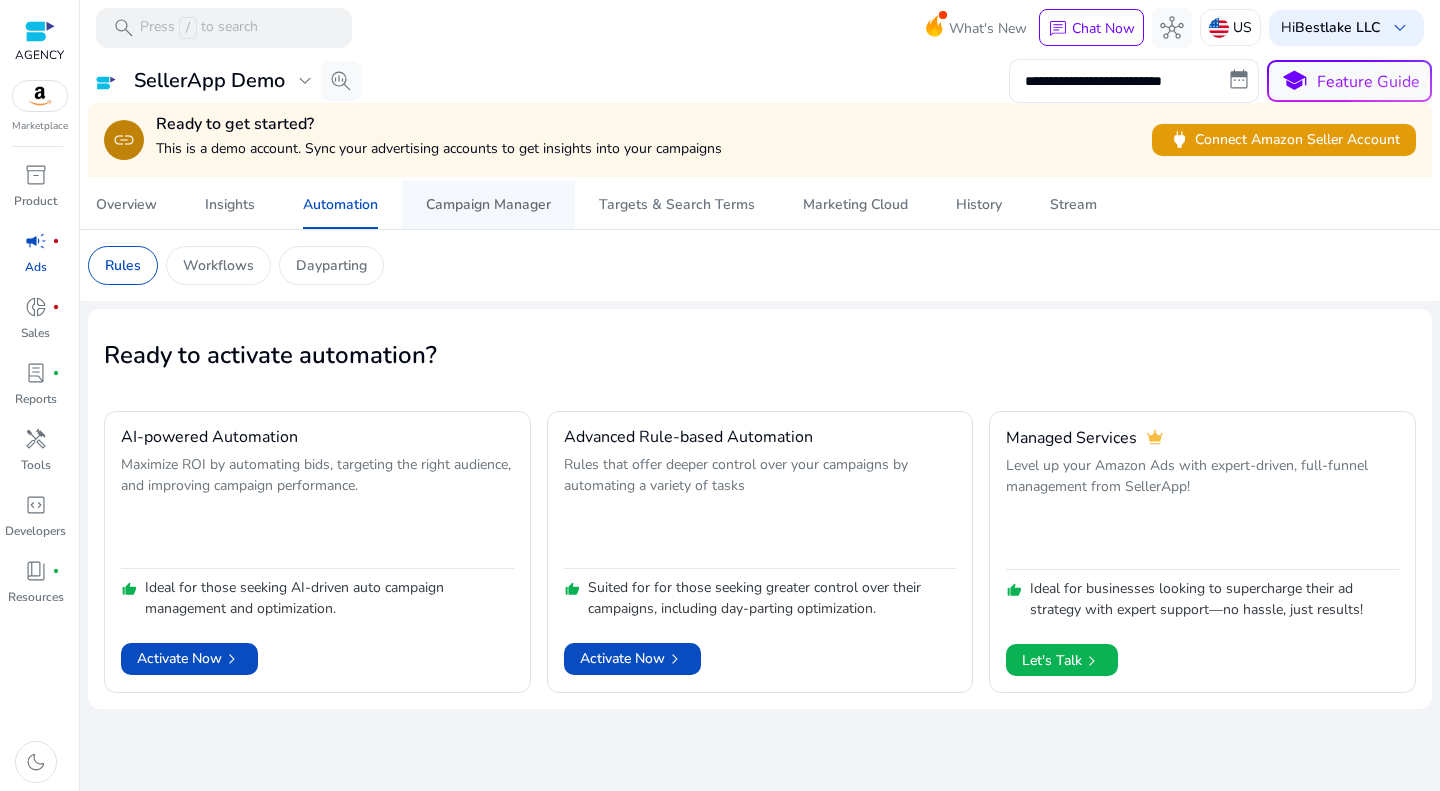 click on "Campaign Manager" at bounding box center [488, 205] 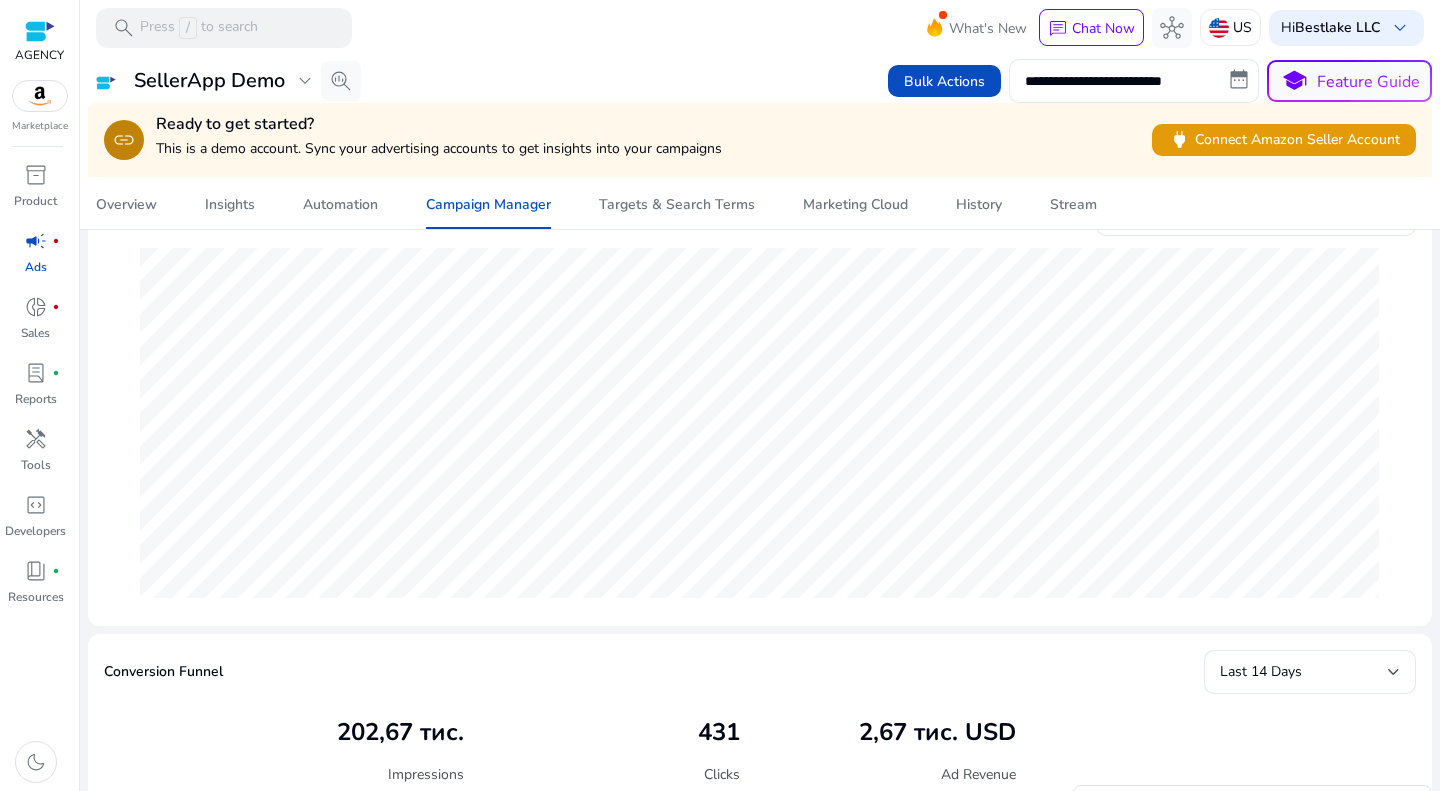 scroll, scrollTop: 0, scrollLeft: 0, axis: both 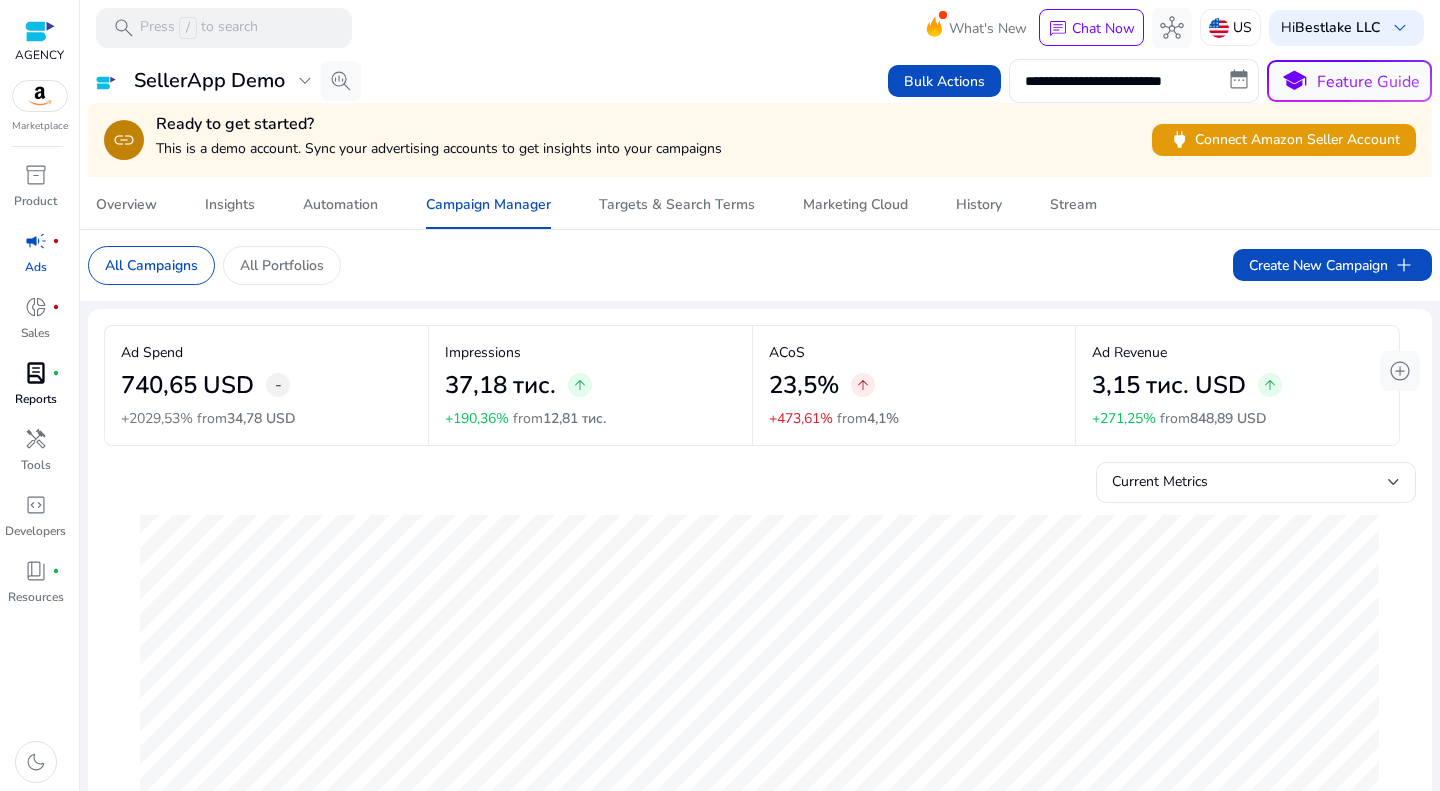click on "Reports" at bounding box center (36, 399) 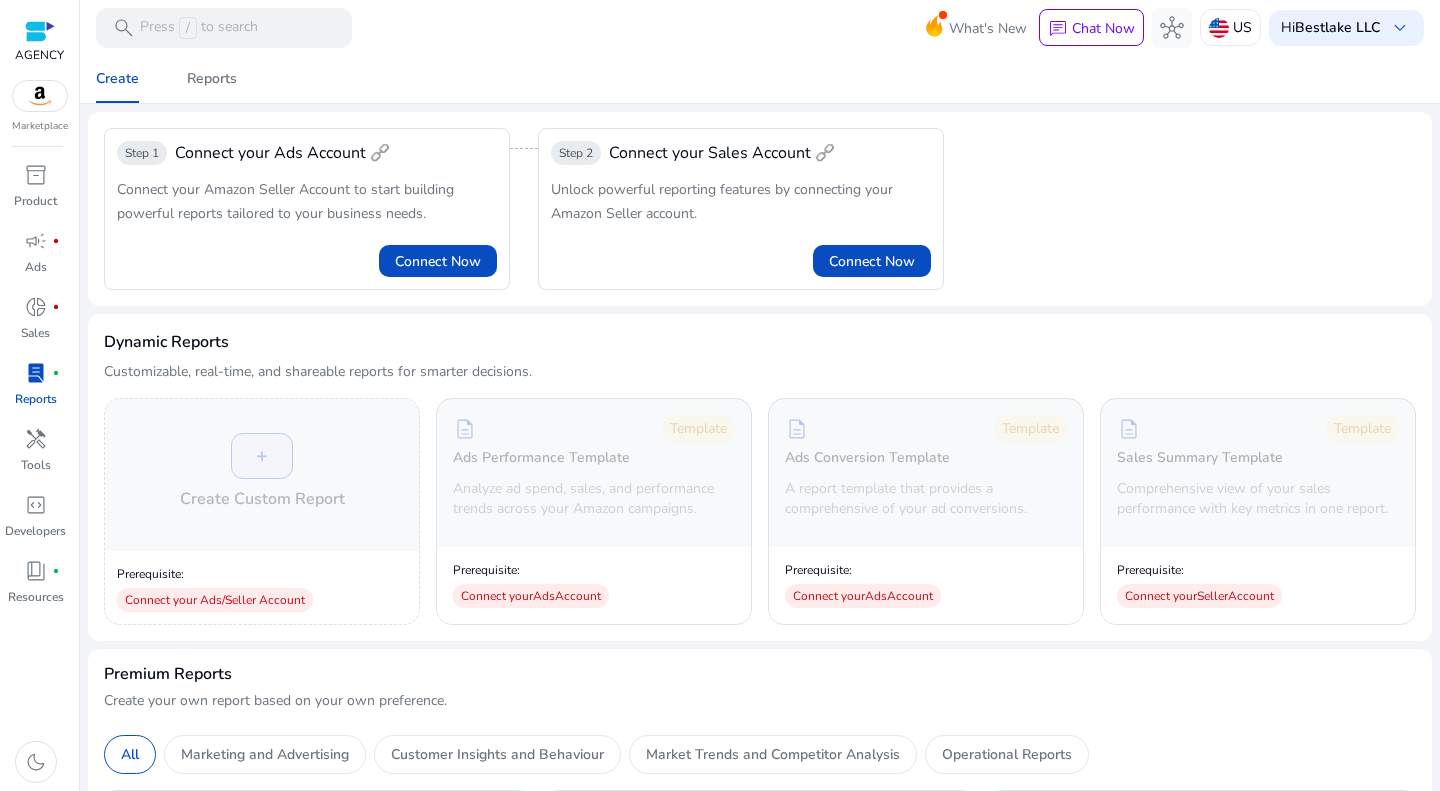 scroll, scrollTop: 0, scrollLeft: 0, axis: both 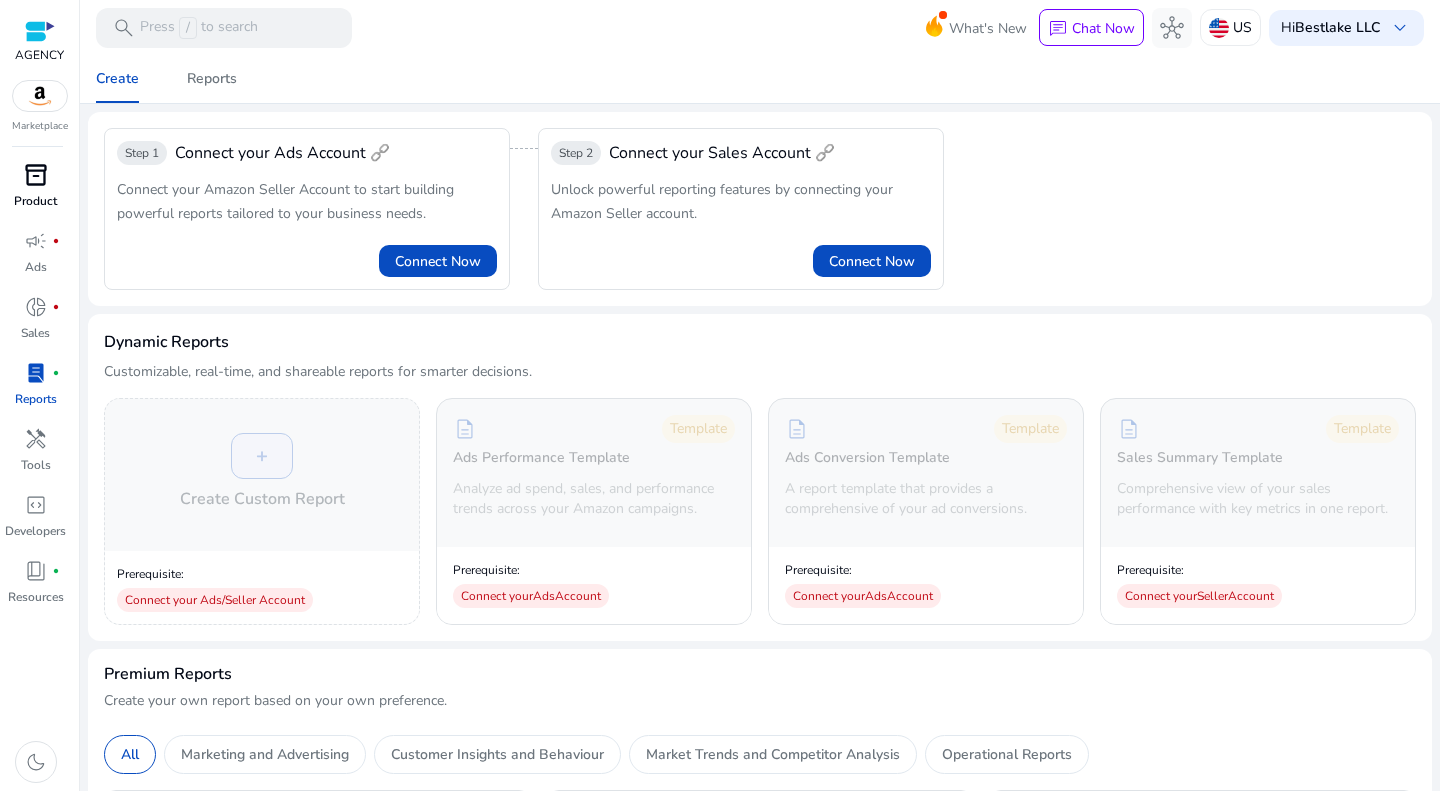click on "inventory_2   Product" at bounding box center (35, 192) 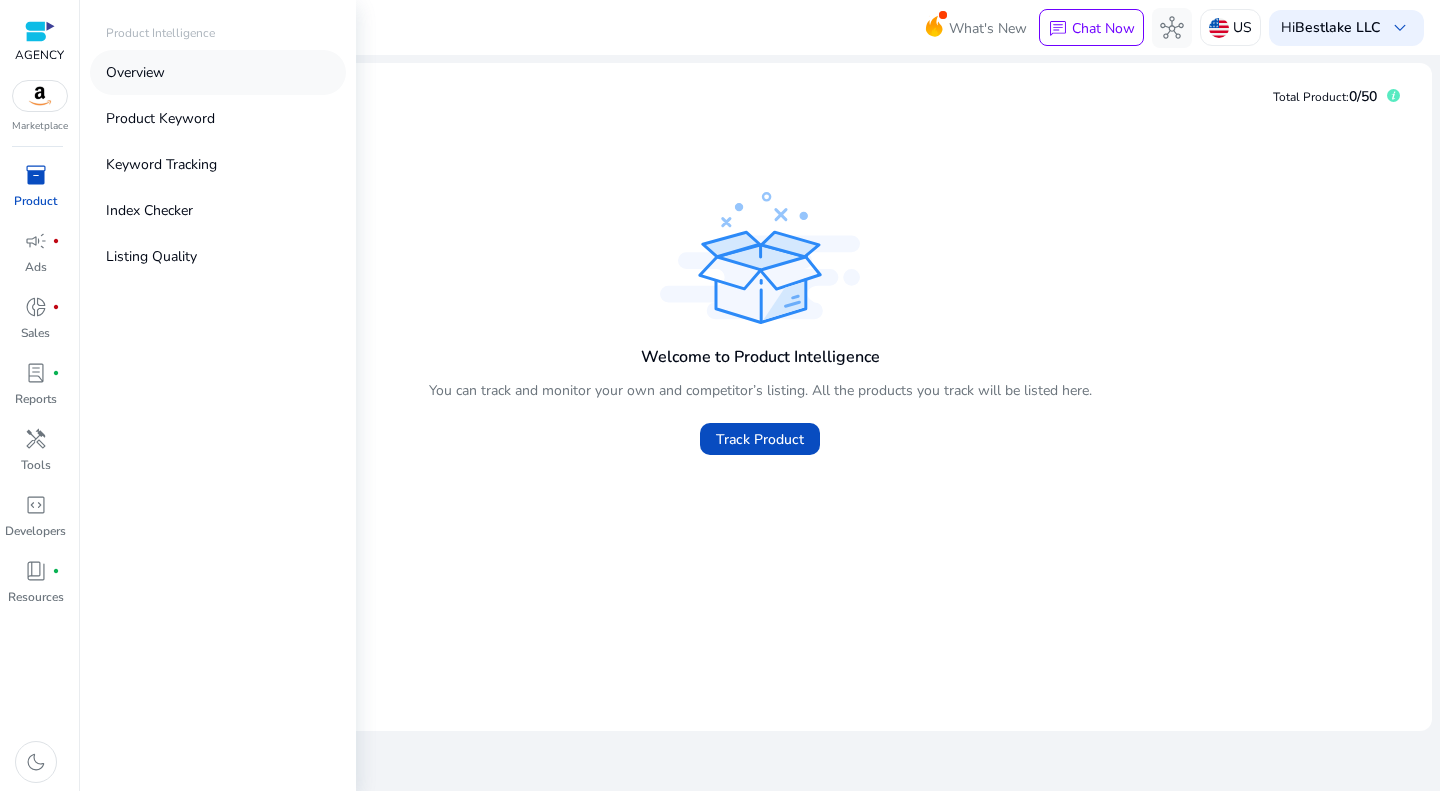 click on "Overview" at bounding box center (218, 72) 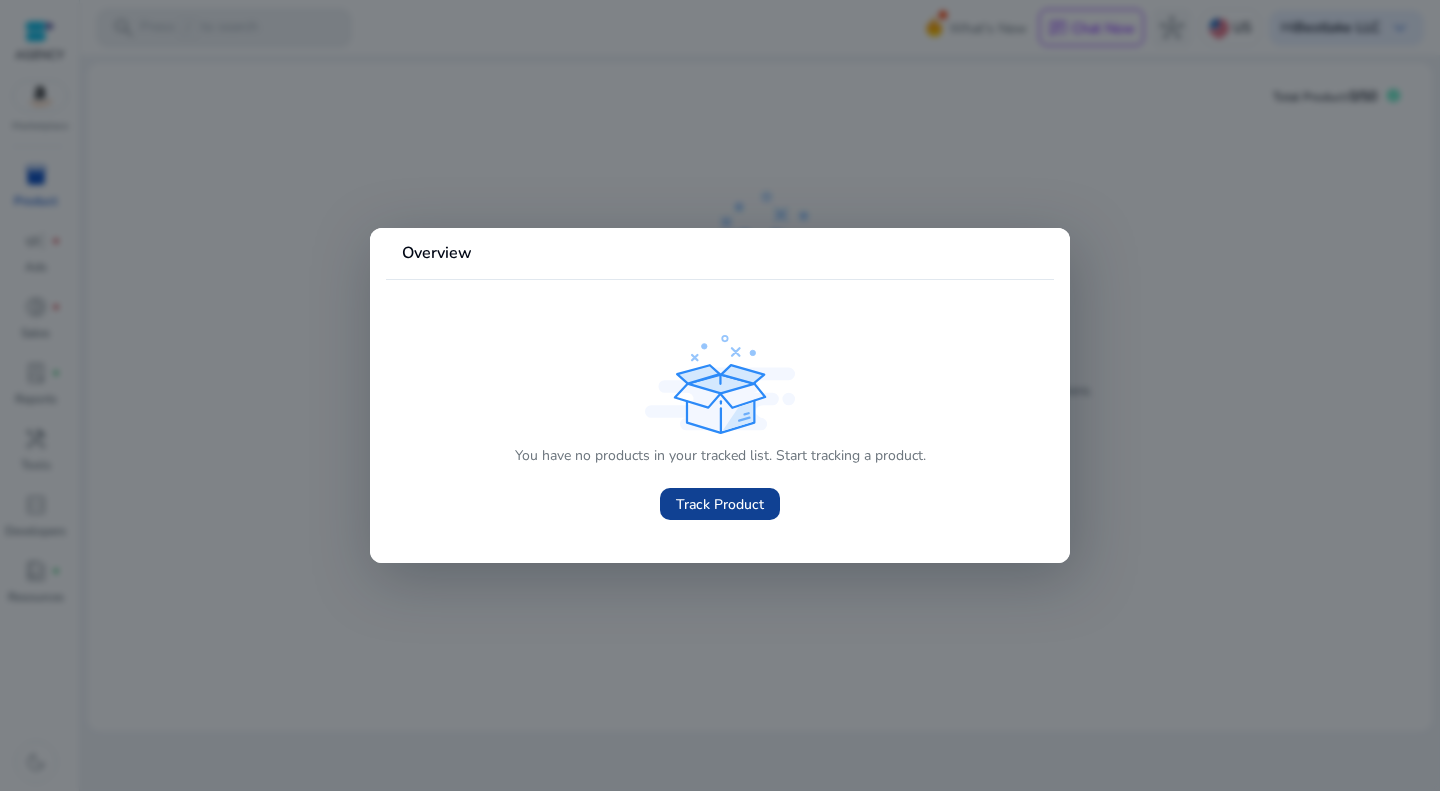 click on "Track Product" 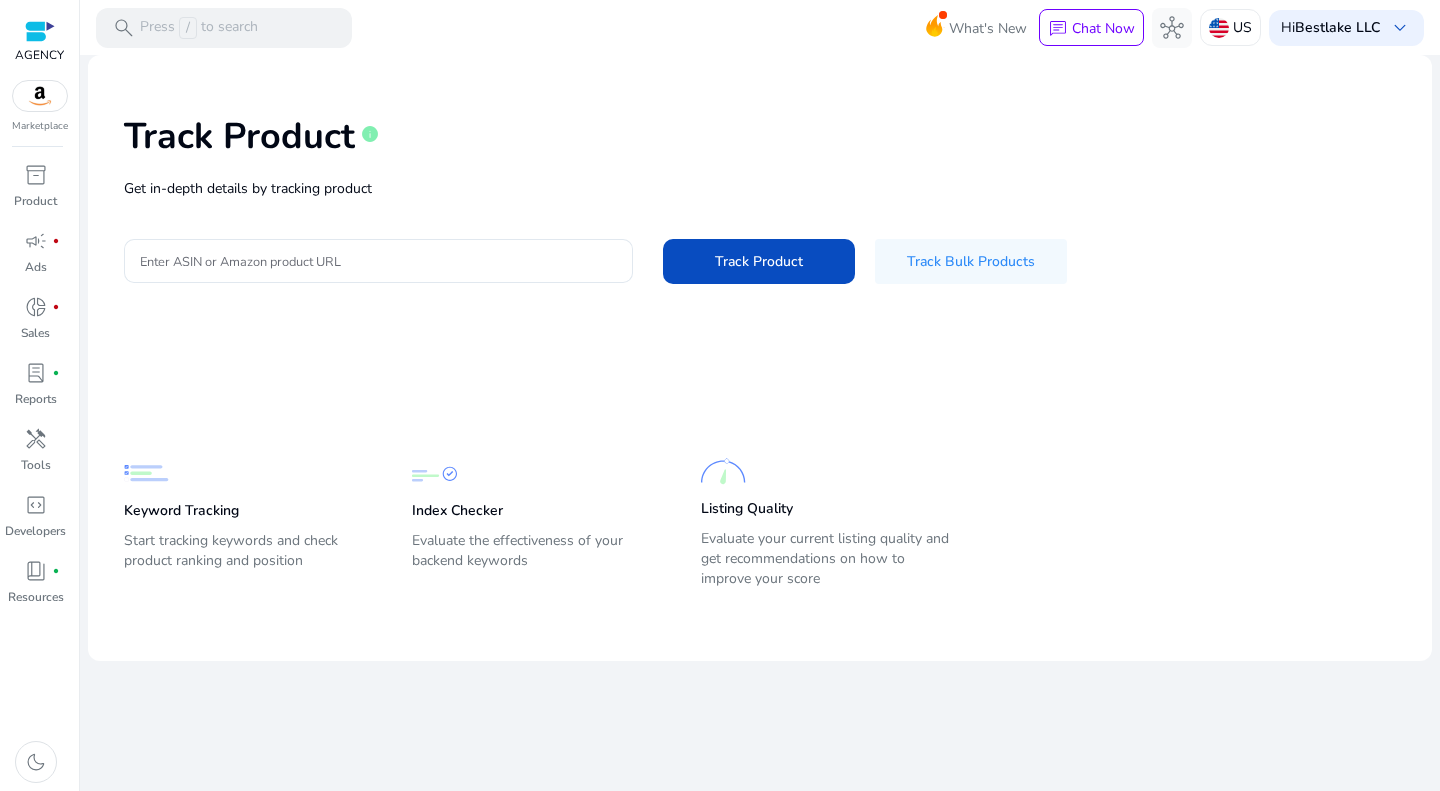 click on "Track Product   info   Get in-depth details by tracking product  Enter ASIN or Amazon product URL  Track Product   Track Bulk Products" 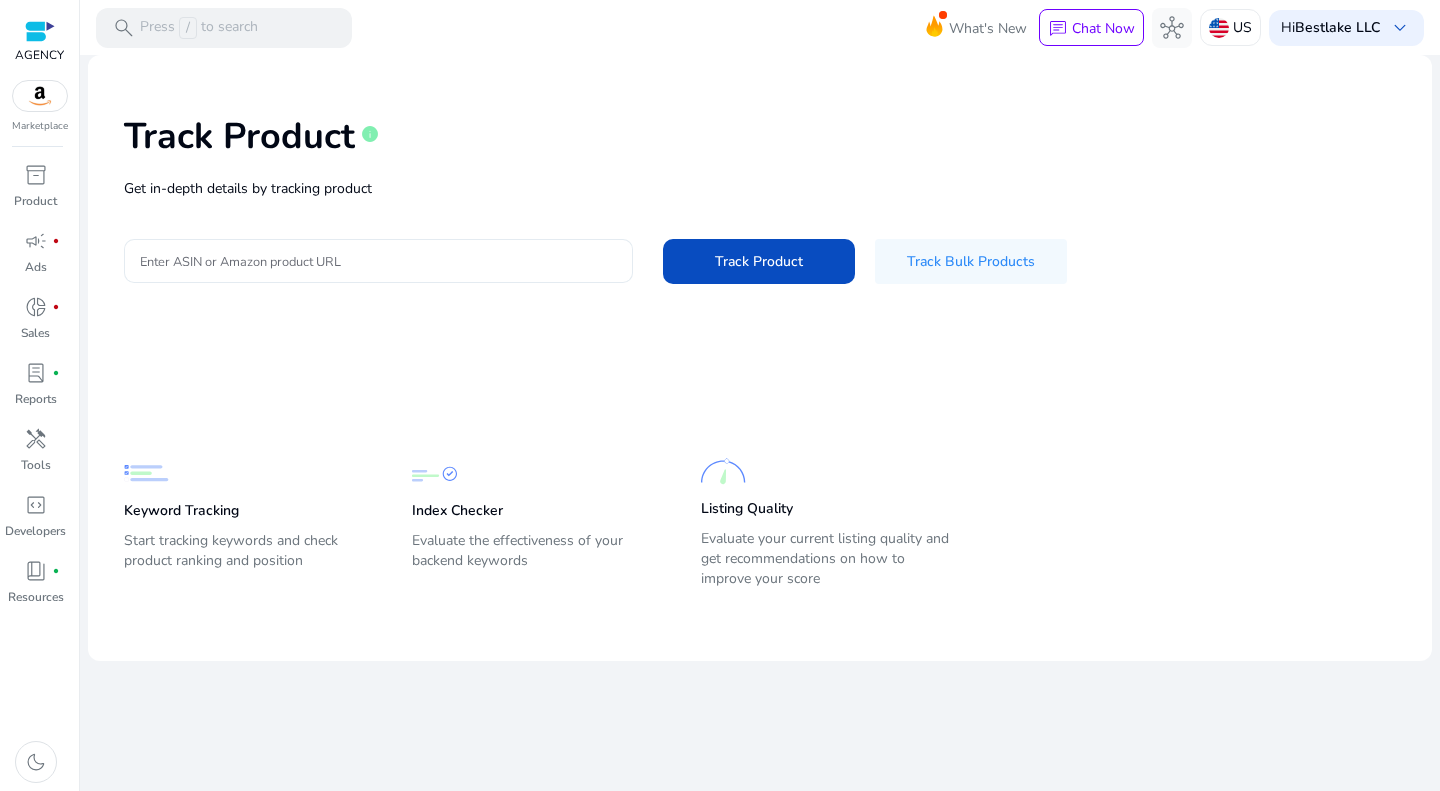 click 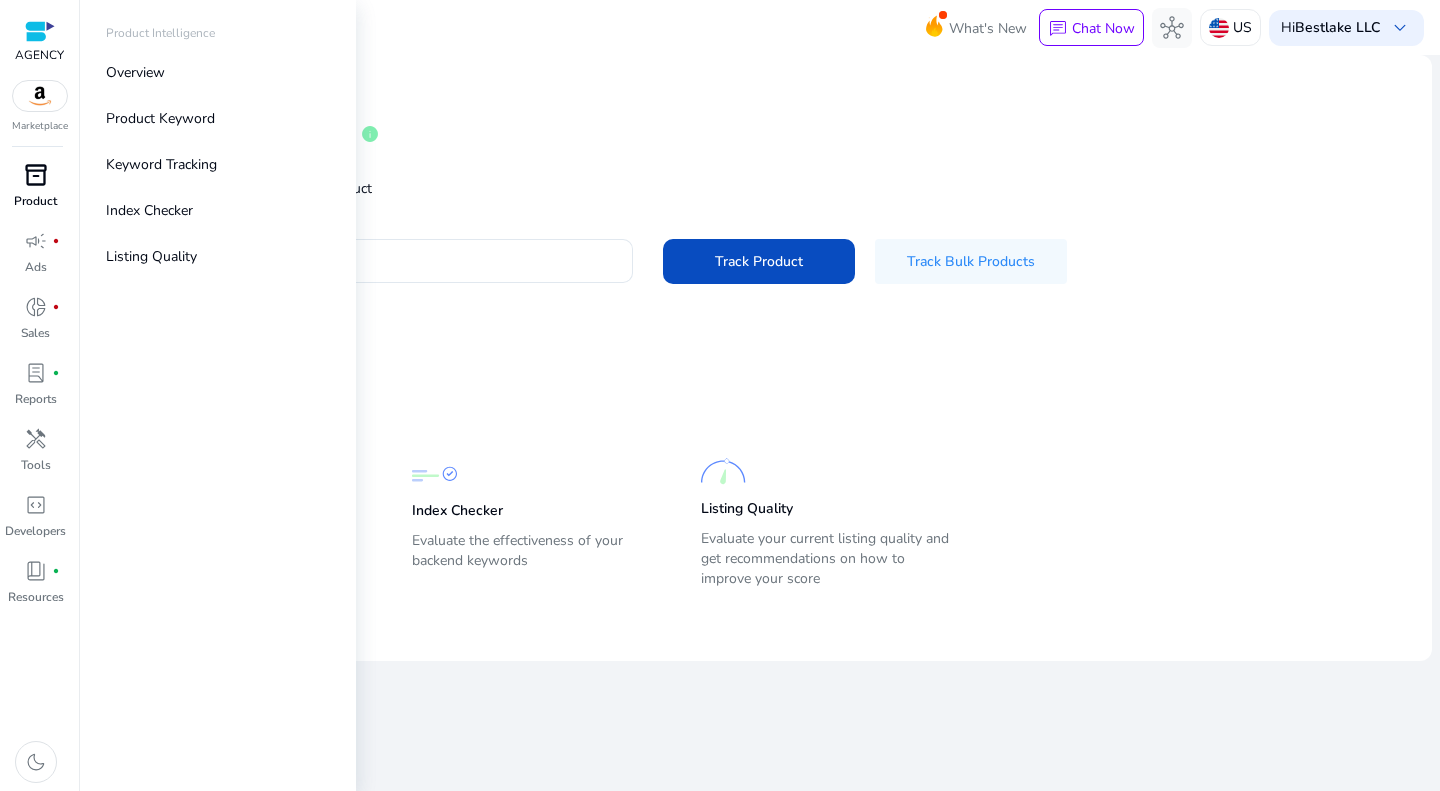 click on "Product" at bounding box center (35, 201) 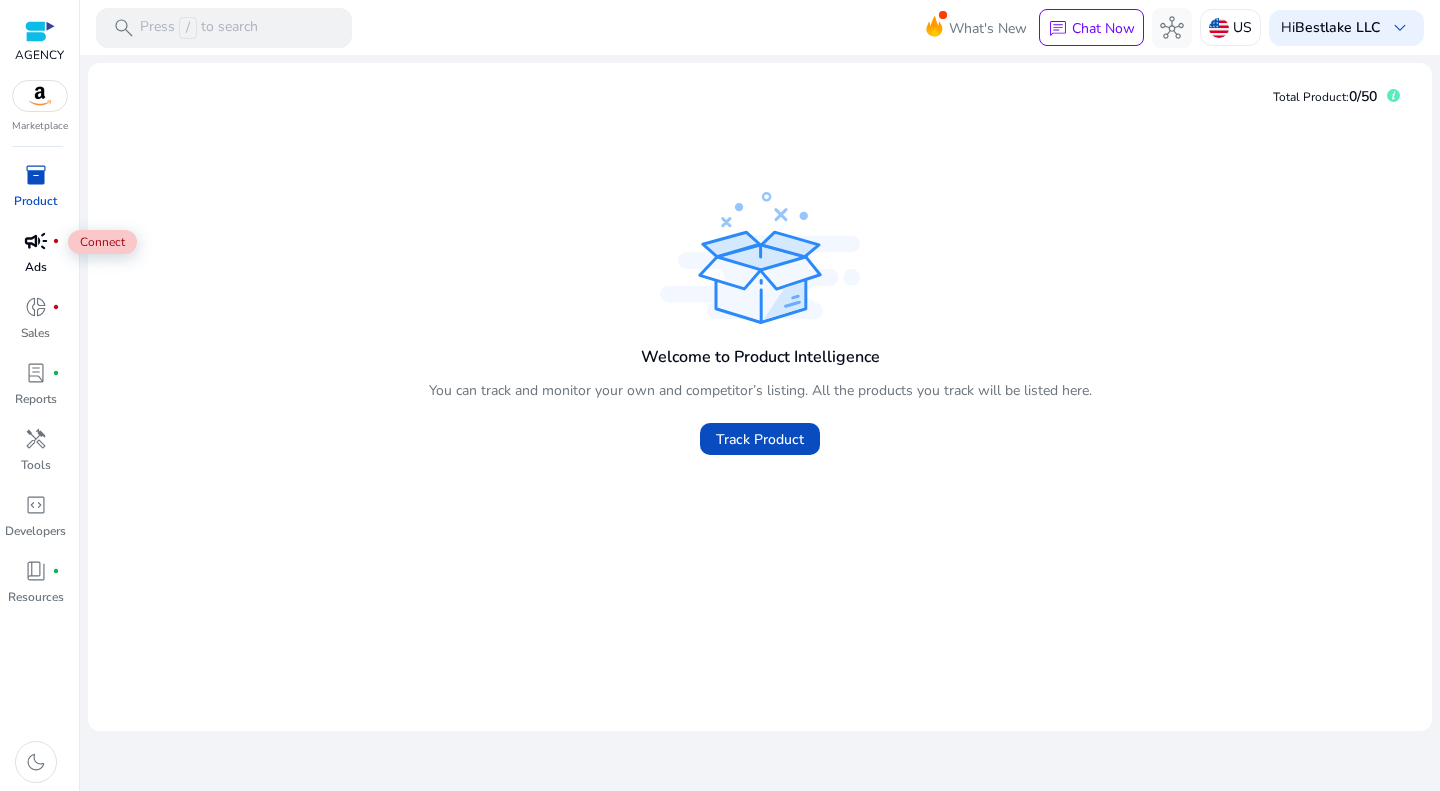 click on "campaign" at bounding box center (36, 241) 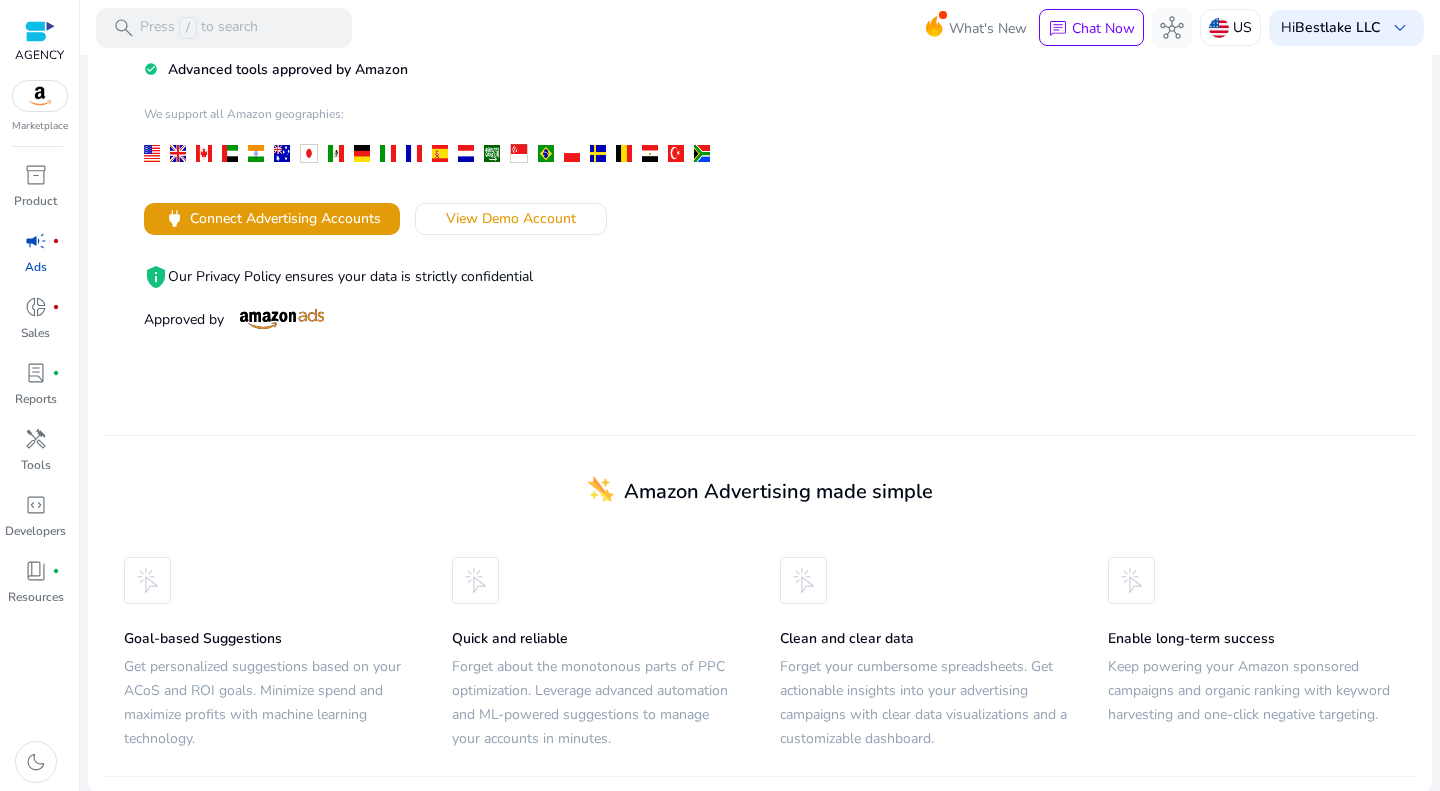 scroll, scrollTop: 154, scrollLeft: 0, axis: vertical 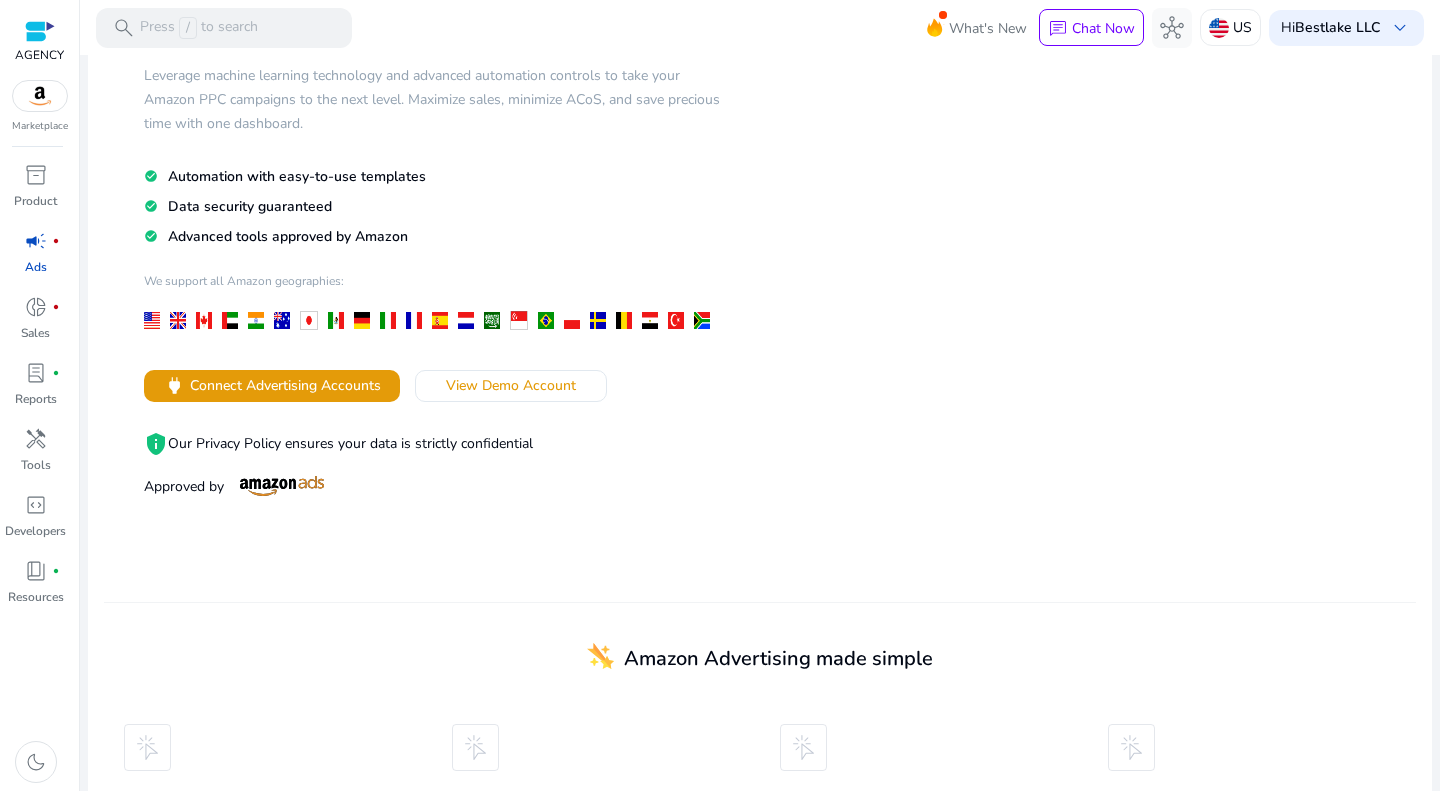 click on "View Demo Account" 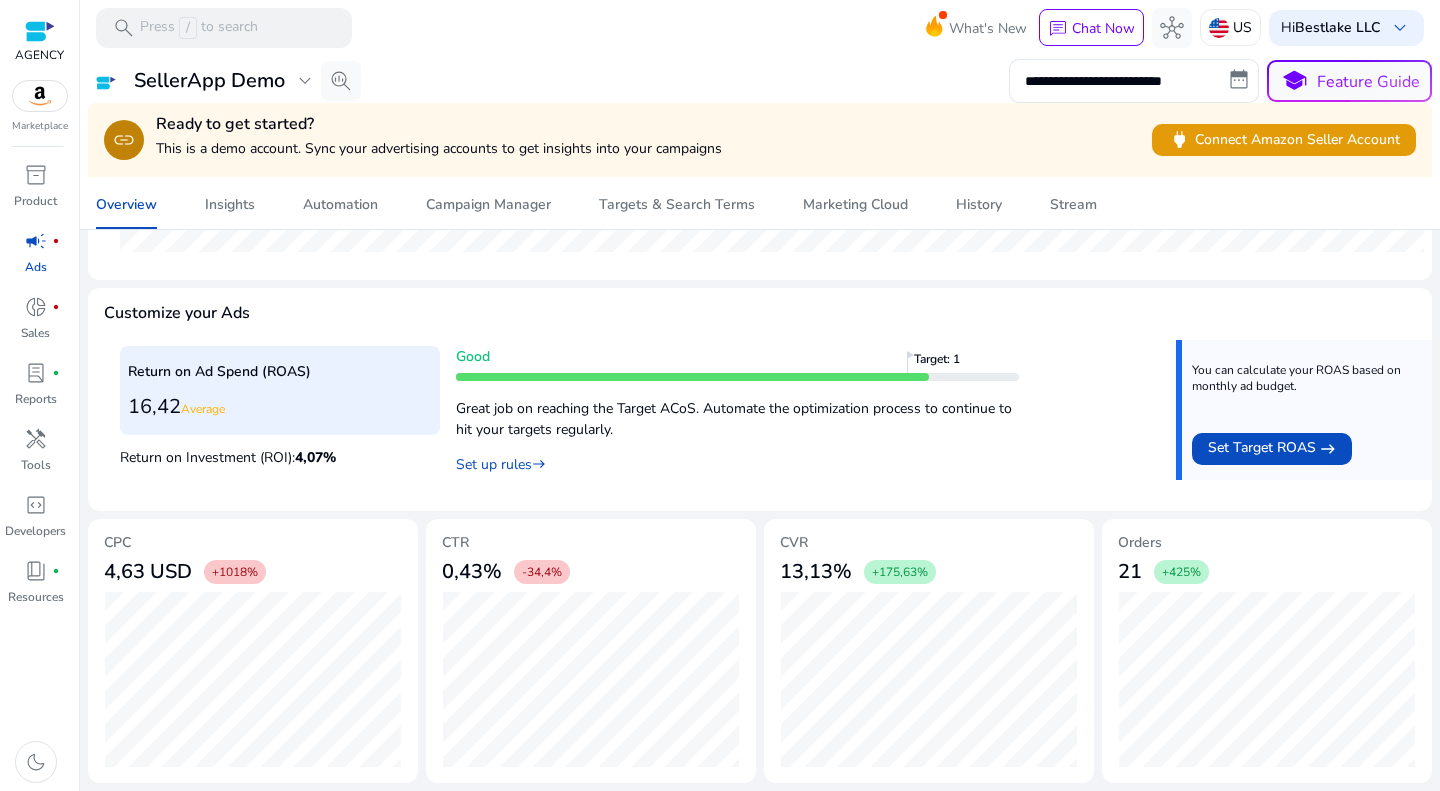 scroll, scrollTop: 580, scrollLeft: 0, axis: vertical 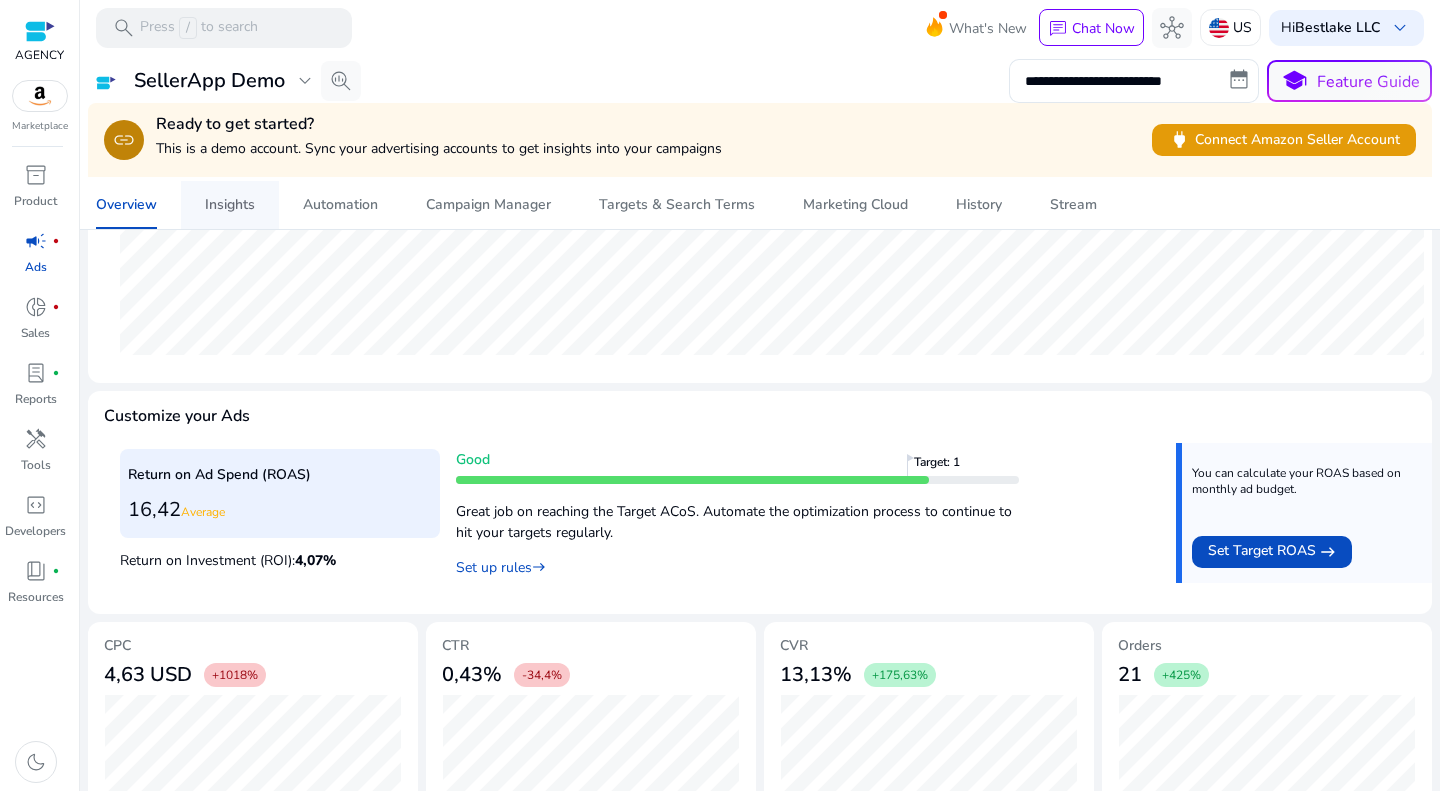 click on "Insights" at bounding box center (230, 205) 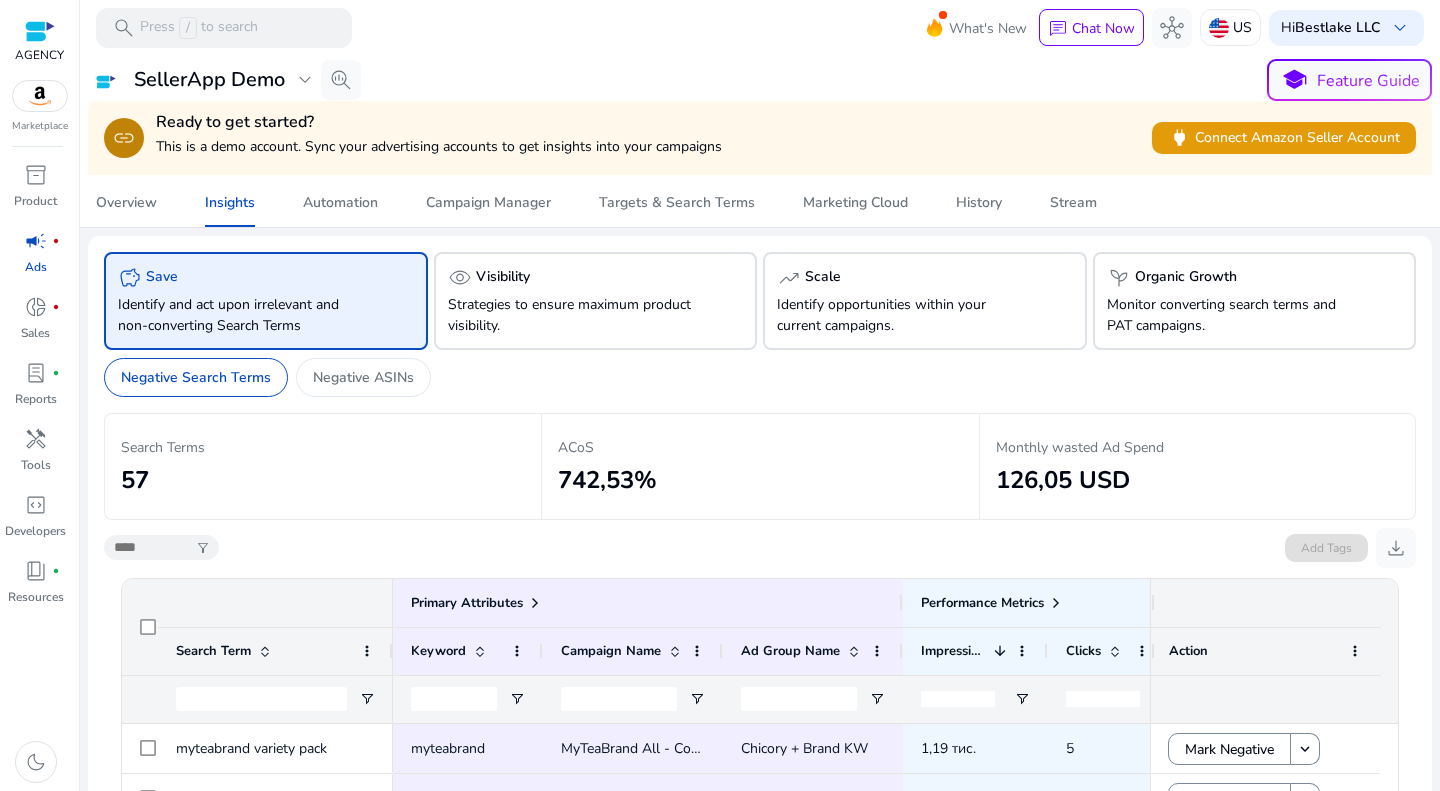scroll, scrollTop: 51, scrollLeft: 0, axis: vertical 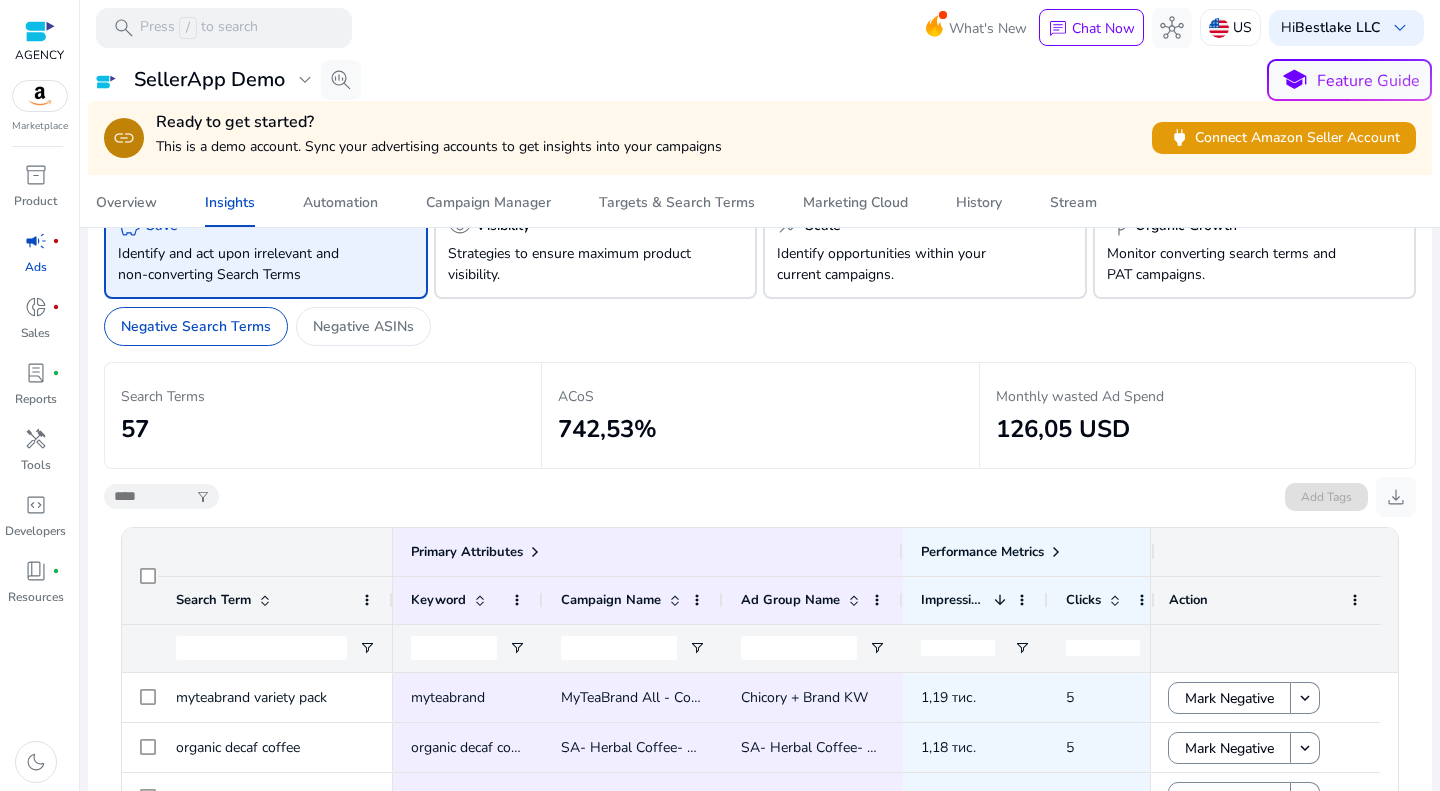 click on "Negative Search Terms   Negative ASINs" 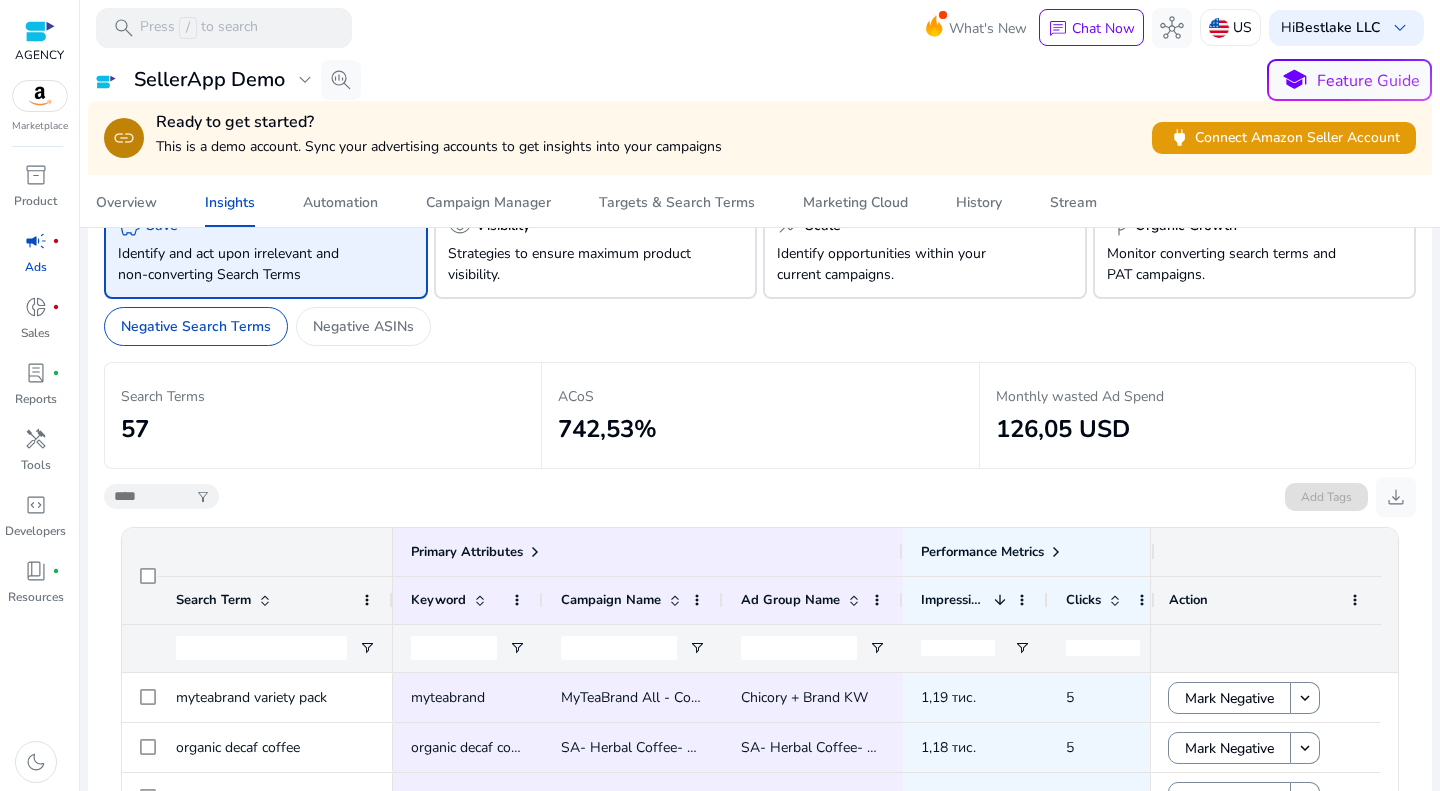 scroll, scrollTop: 450, scrollLeft: 0, axis: vertical 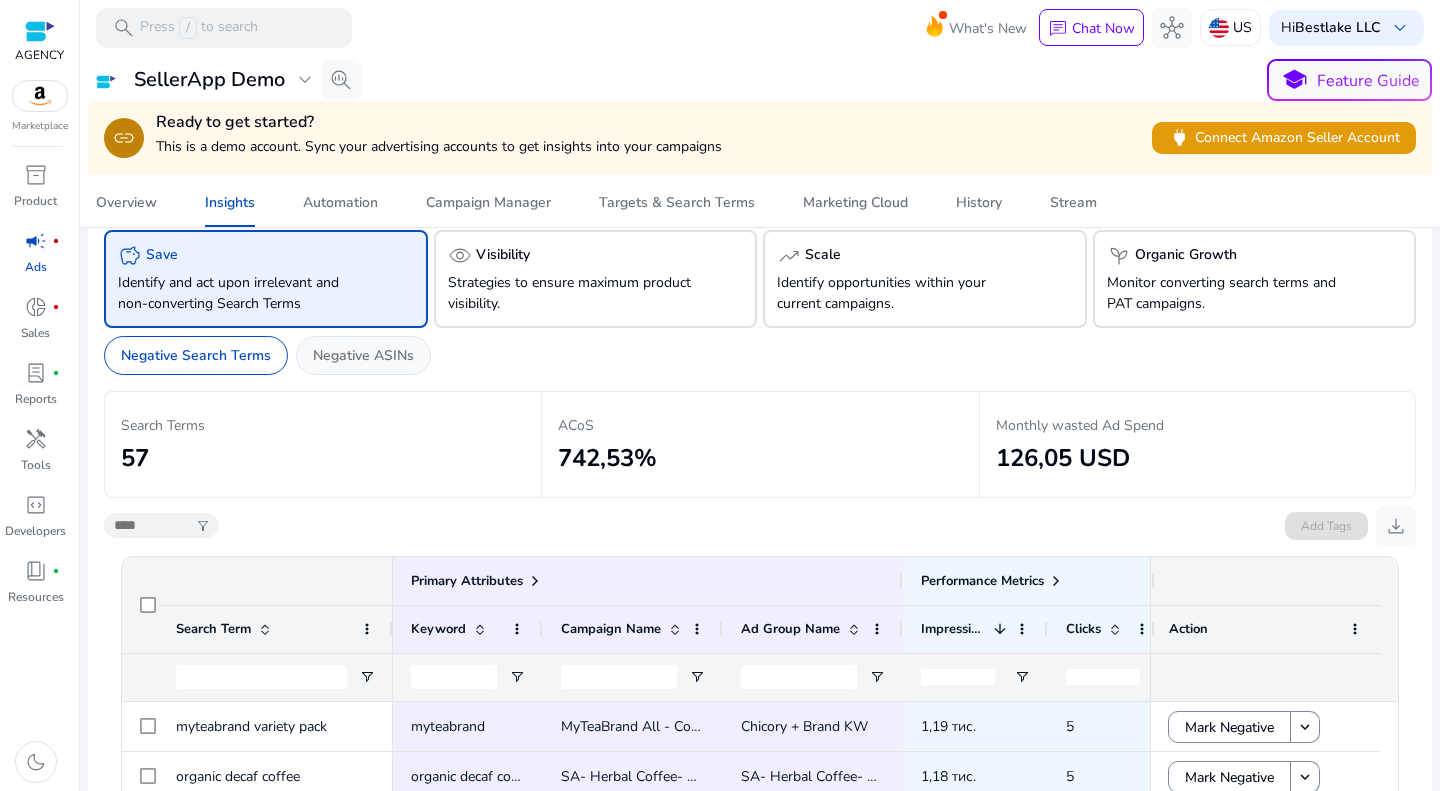 click on "Negative ASINs" 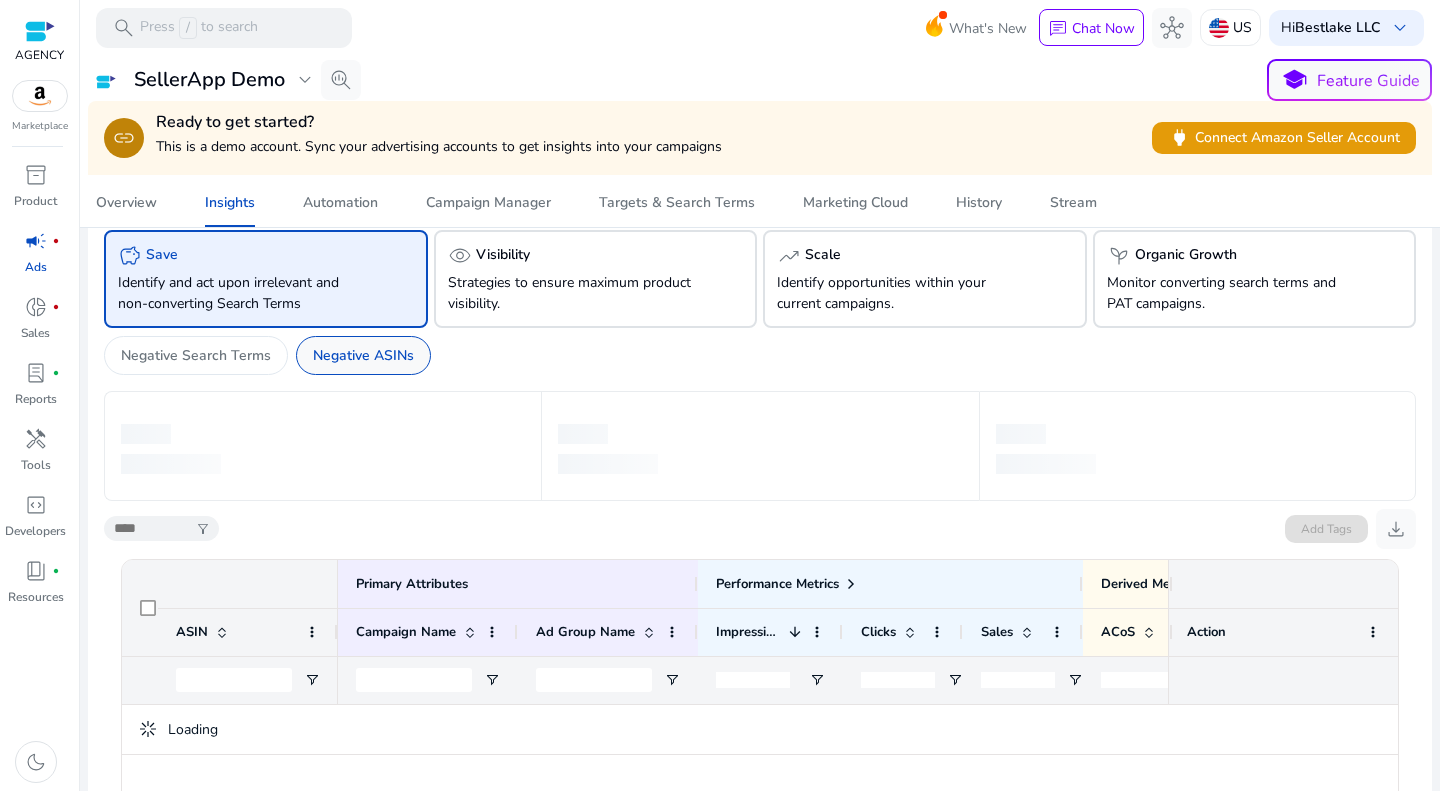 scroll, scrollTop: 0, scrollLeft: 0, axis: both 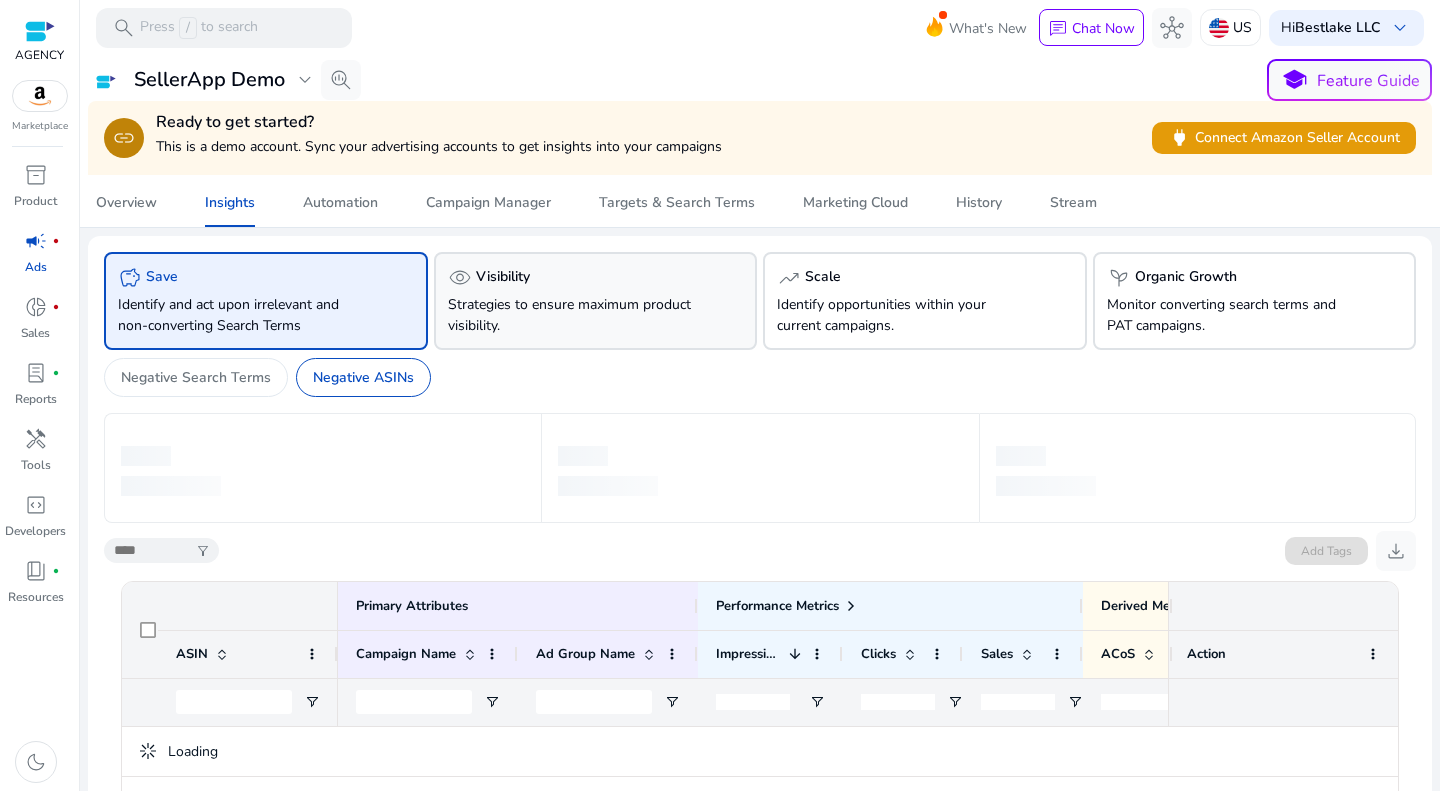 click on "visibility   Visibility" 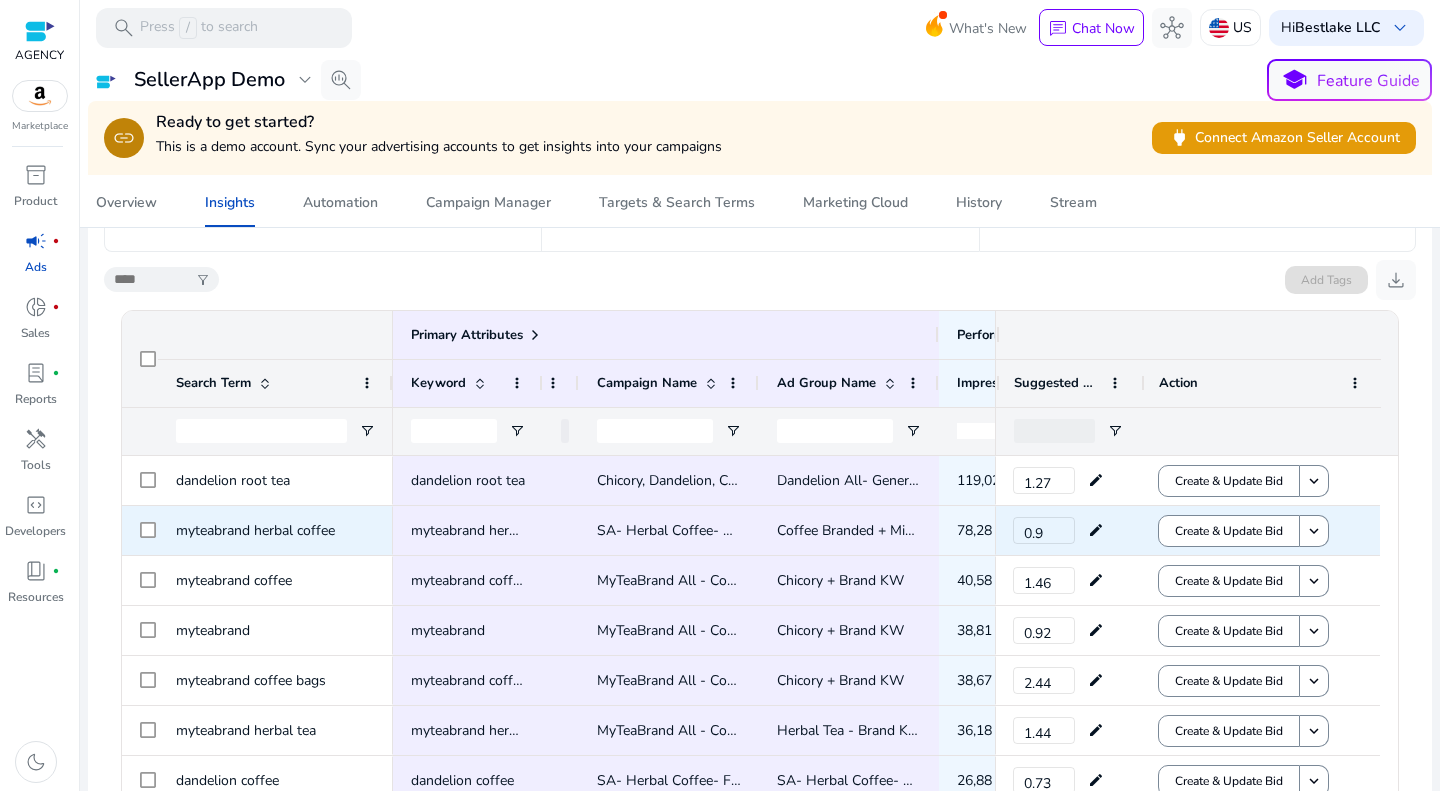 scroll, scrollTop: 271, scrollLeft: 0, axis: vertical 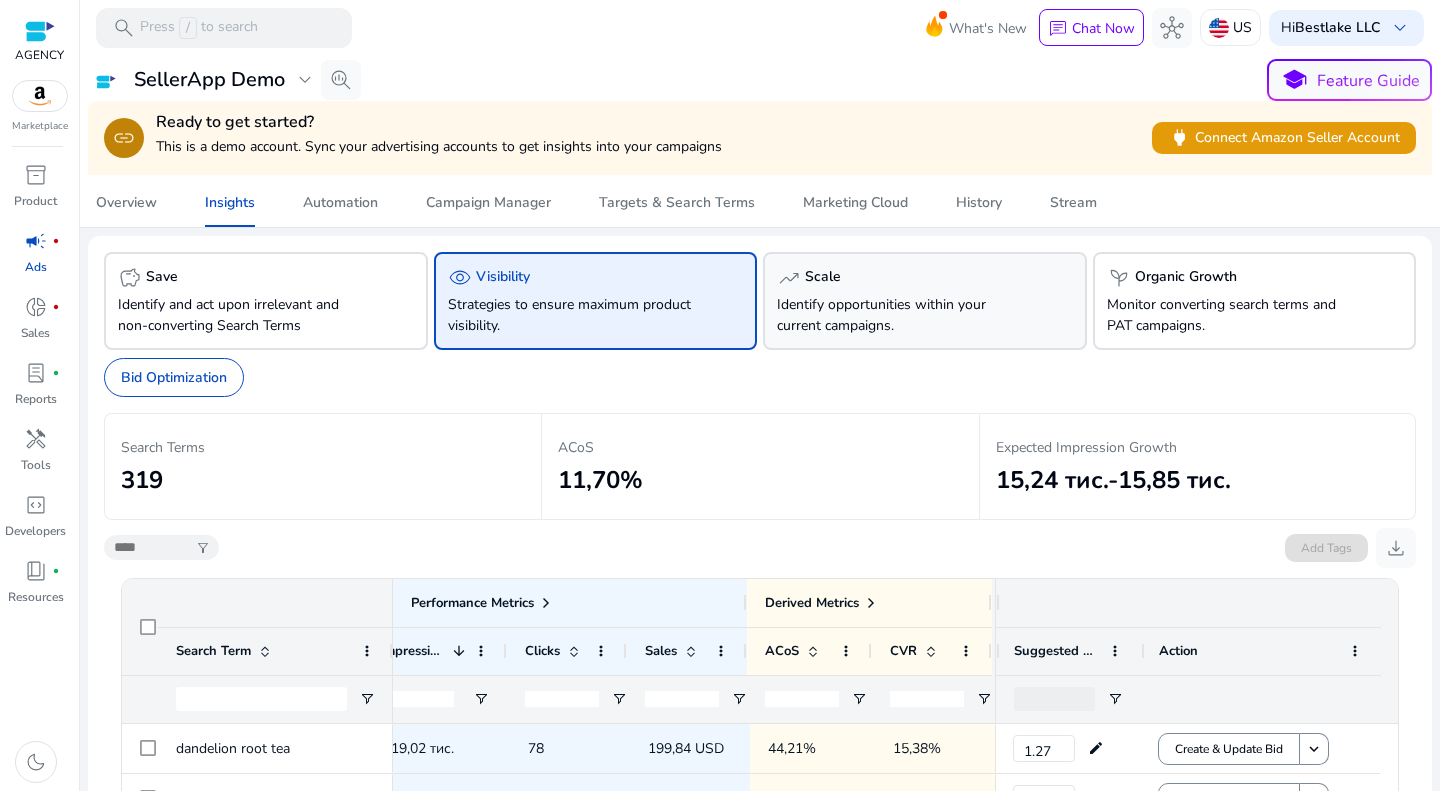click on "Identify opportunities within your current campaigns." 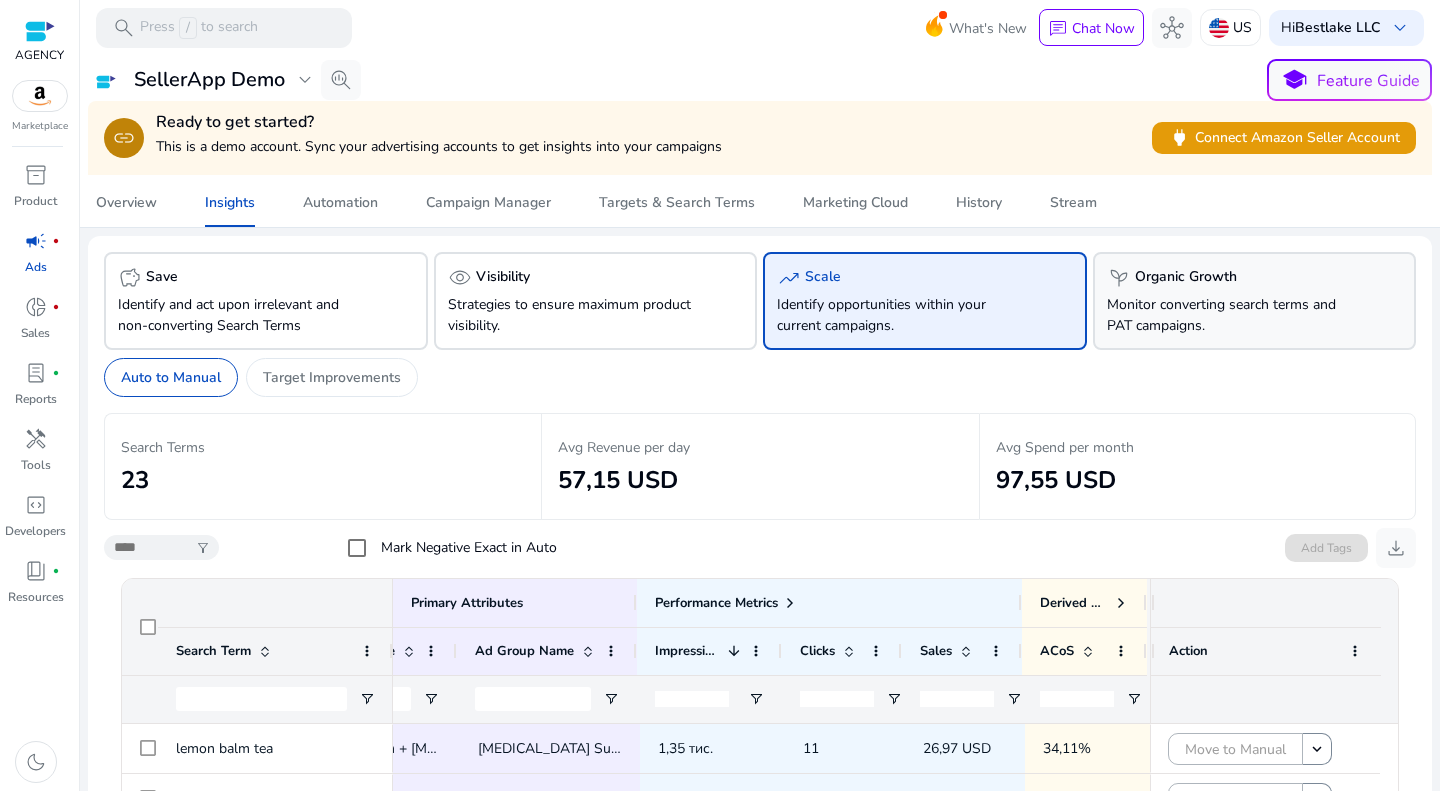 click on "psychiatry   Organic Growth" 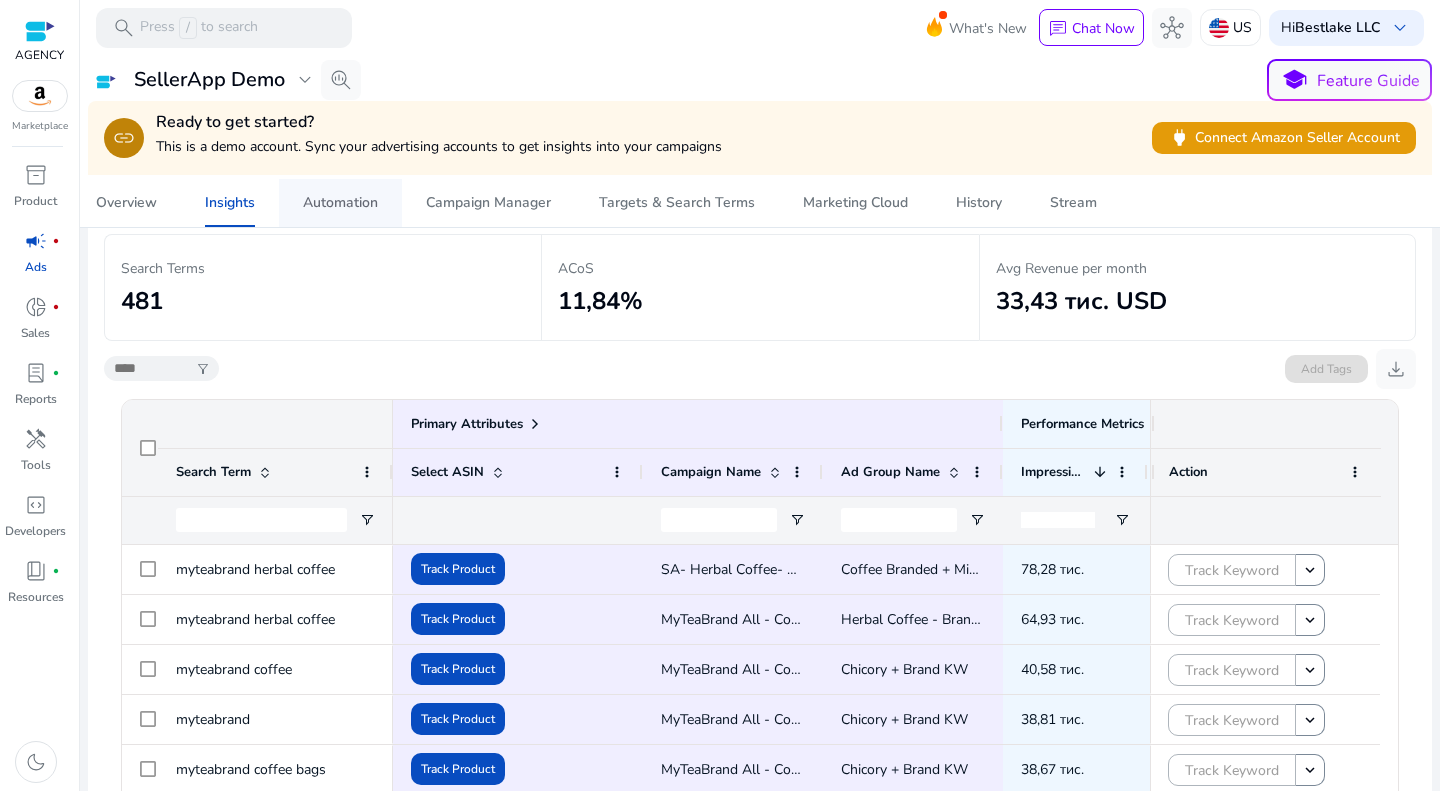 click on "Automation" at bounding box center (340, 203) 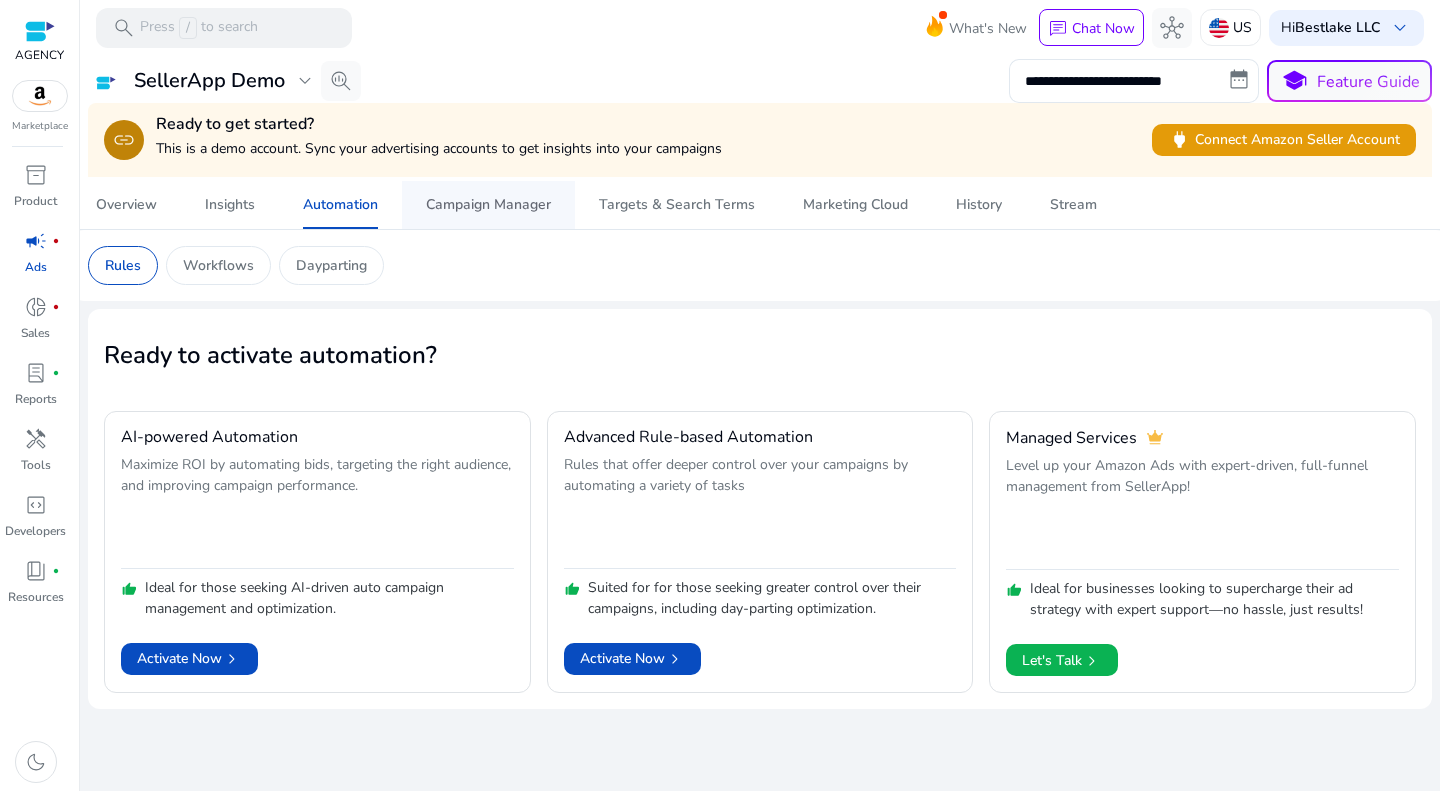 click on "Campaign Manager" at bounding box center [488, 205] 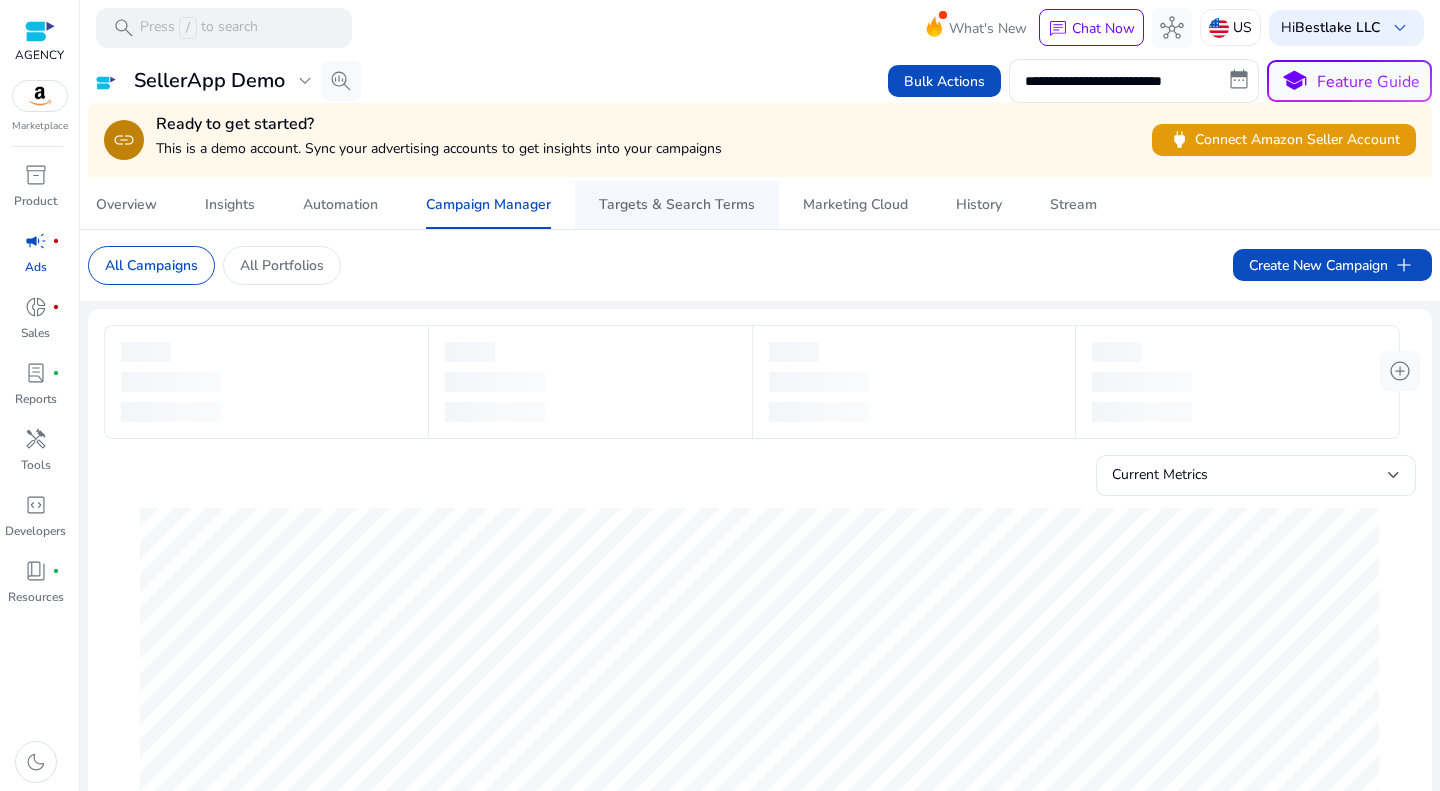 click on "Targets & Search Terms" at bounding box center [677, 205] 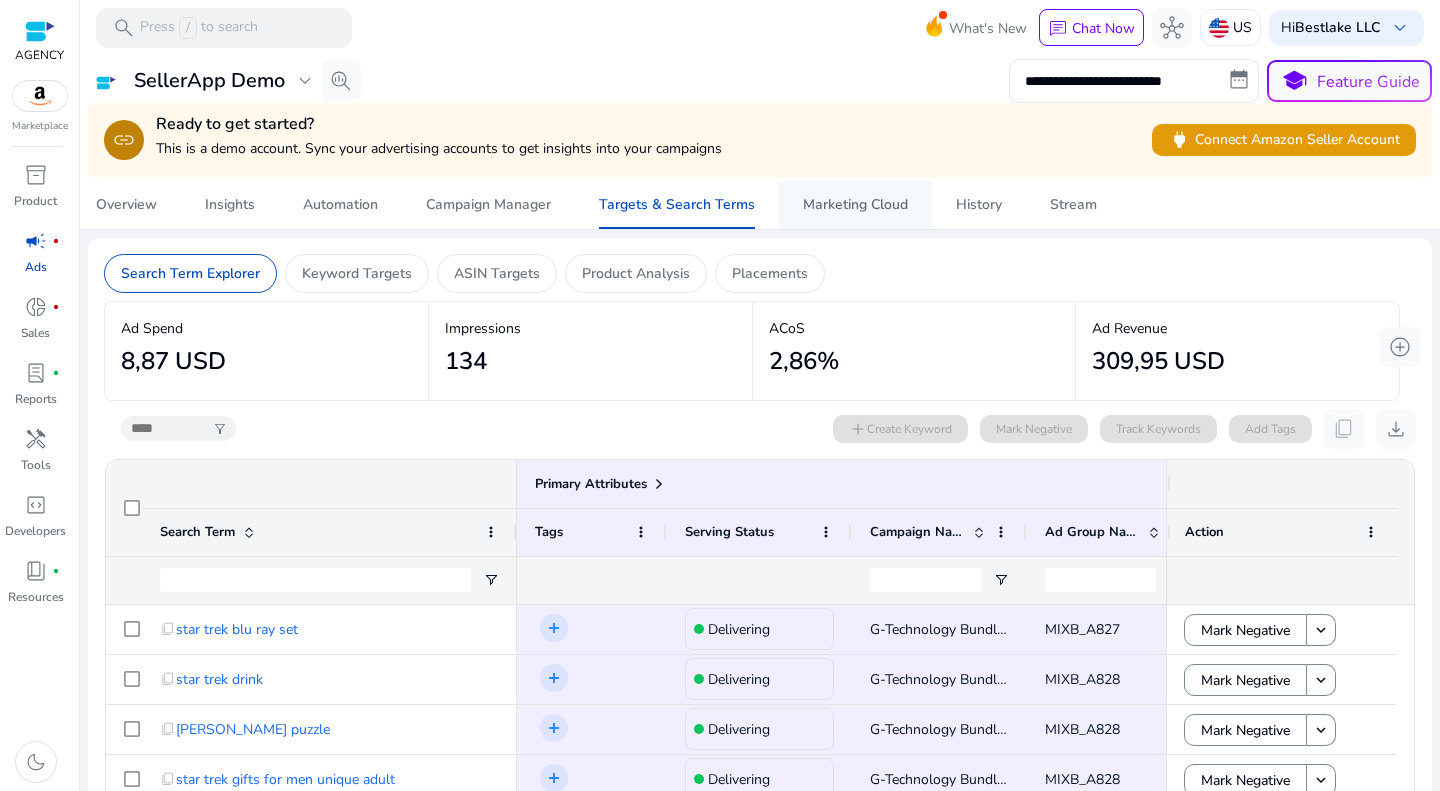 click on "Marketing Cloud" at bounding box center [855, 205] 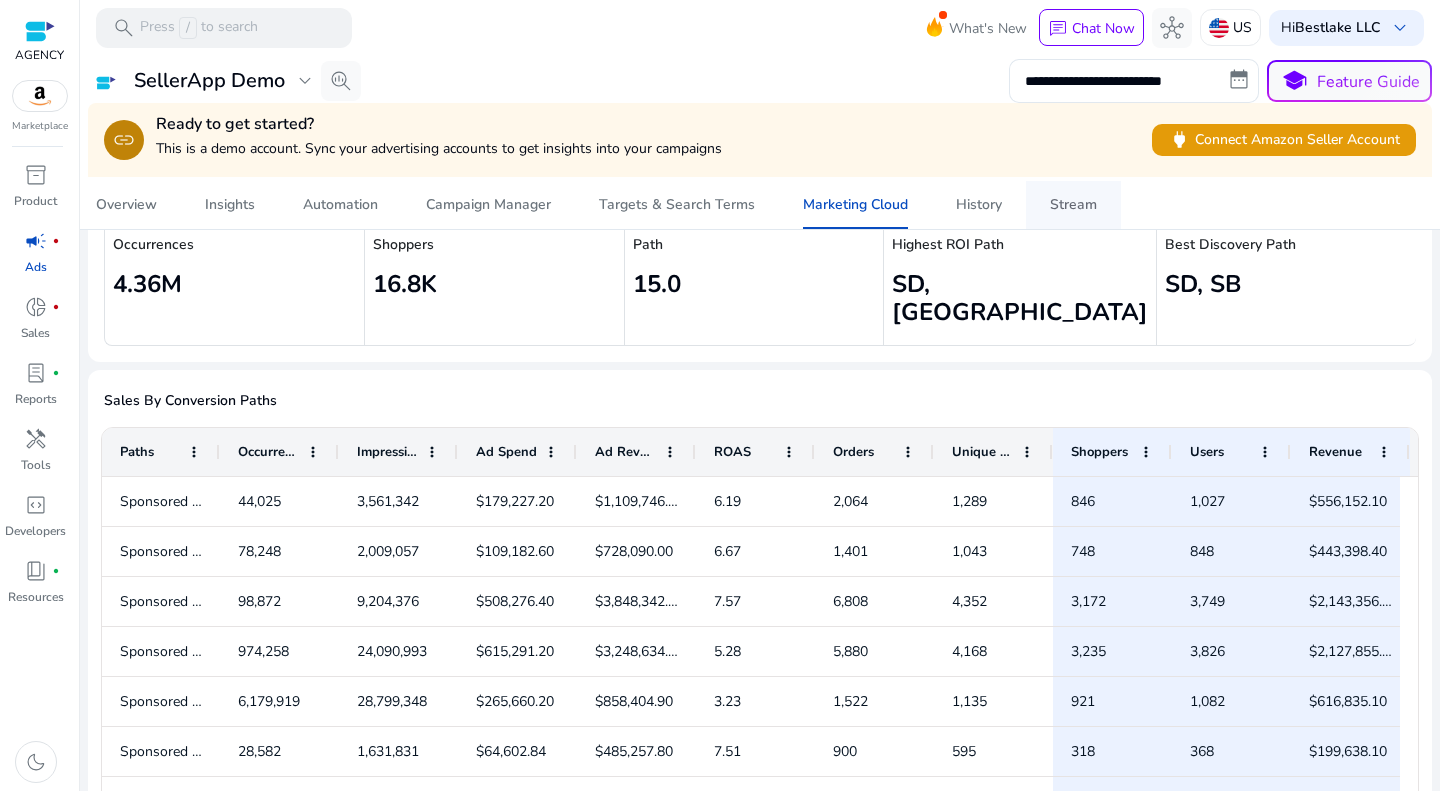 click on "Stream" at bounding box center [1073, 205] 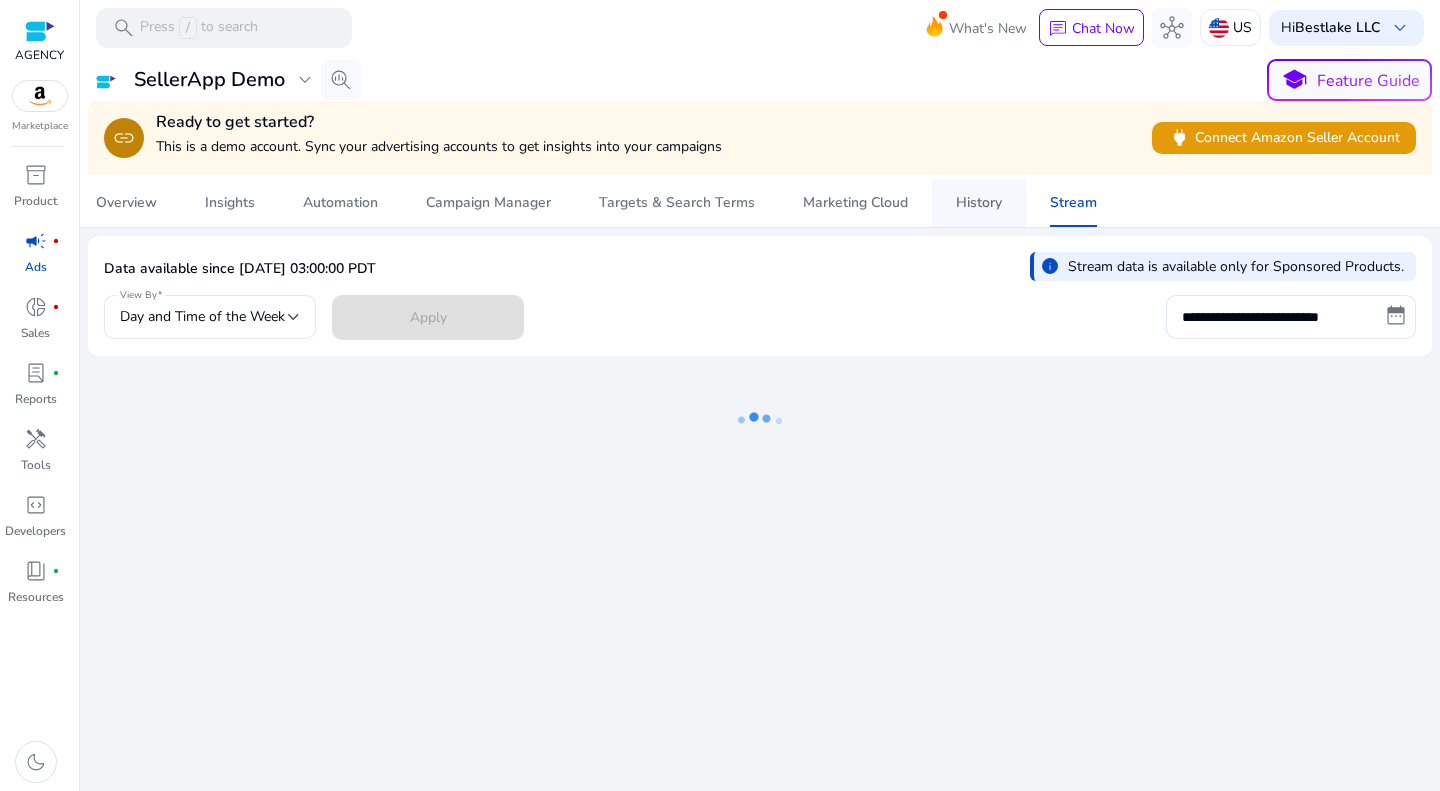 click on "History" at bounding box center (979, 203) 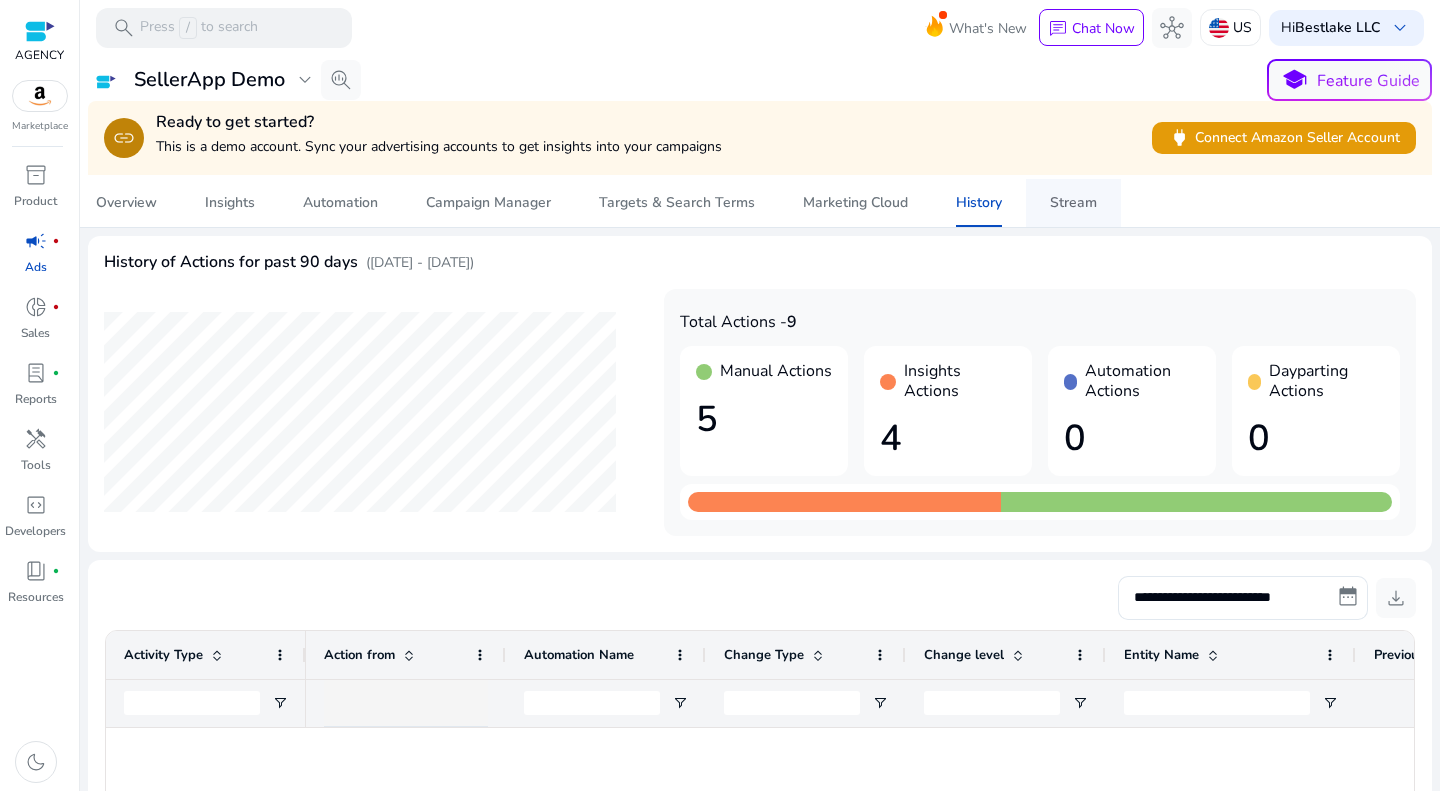 click on "Stream" at bounding box center (1073, 203) 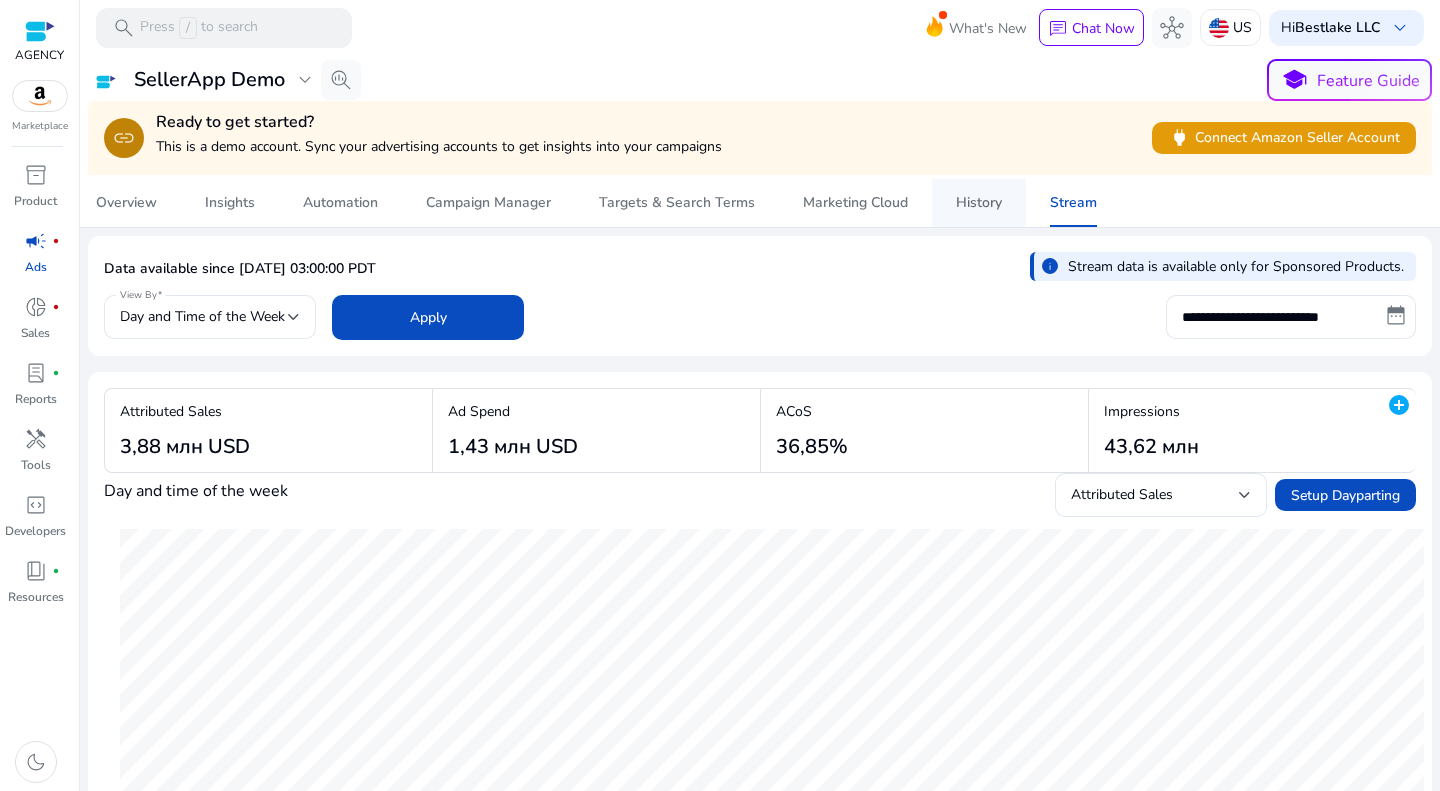click on "History" at bounding box center (979, 203) 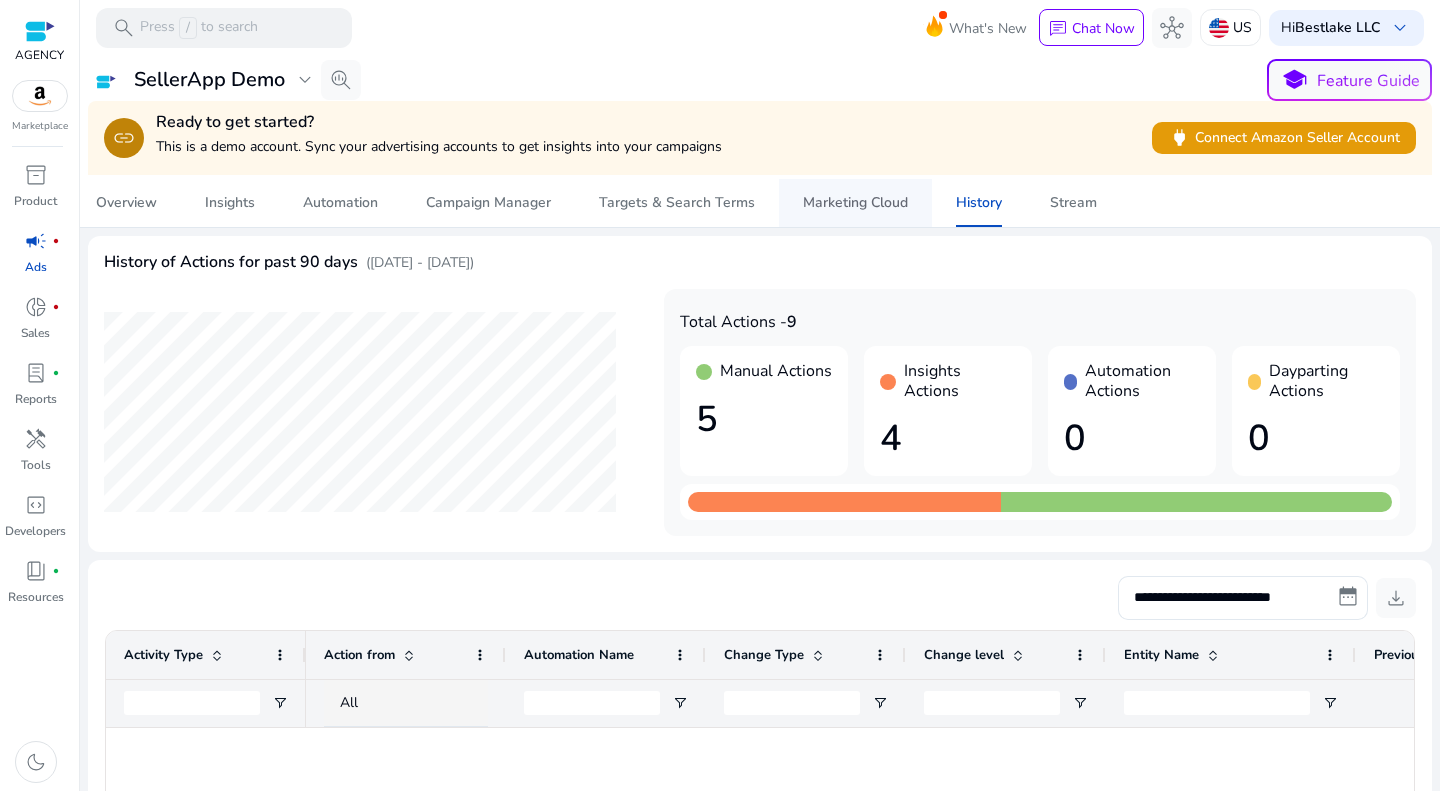 click on "Marketing Cloud" at bounding box center (855, 203) 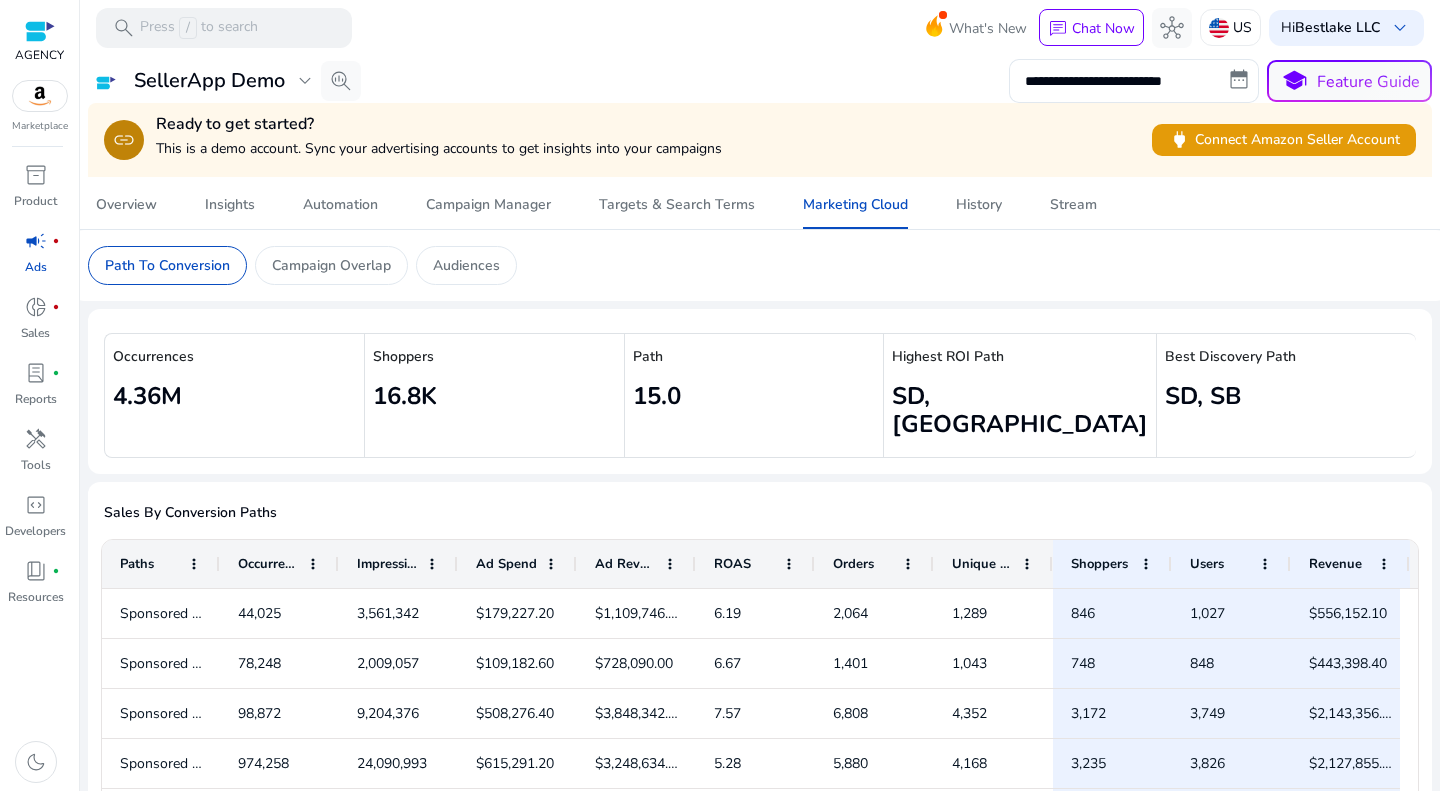 click on "SD, SP" 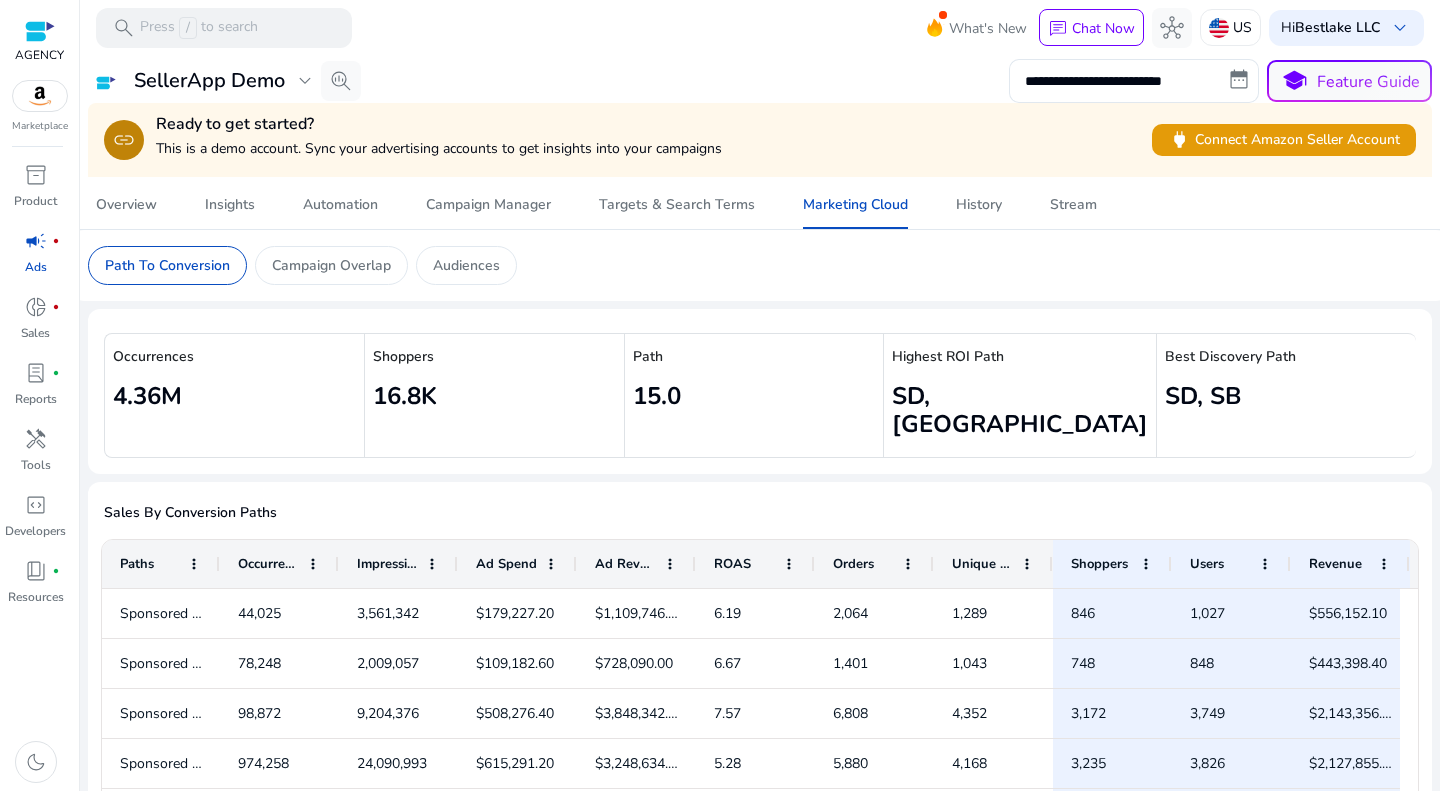 click on "SD, SP" 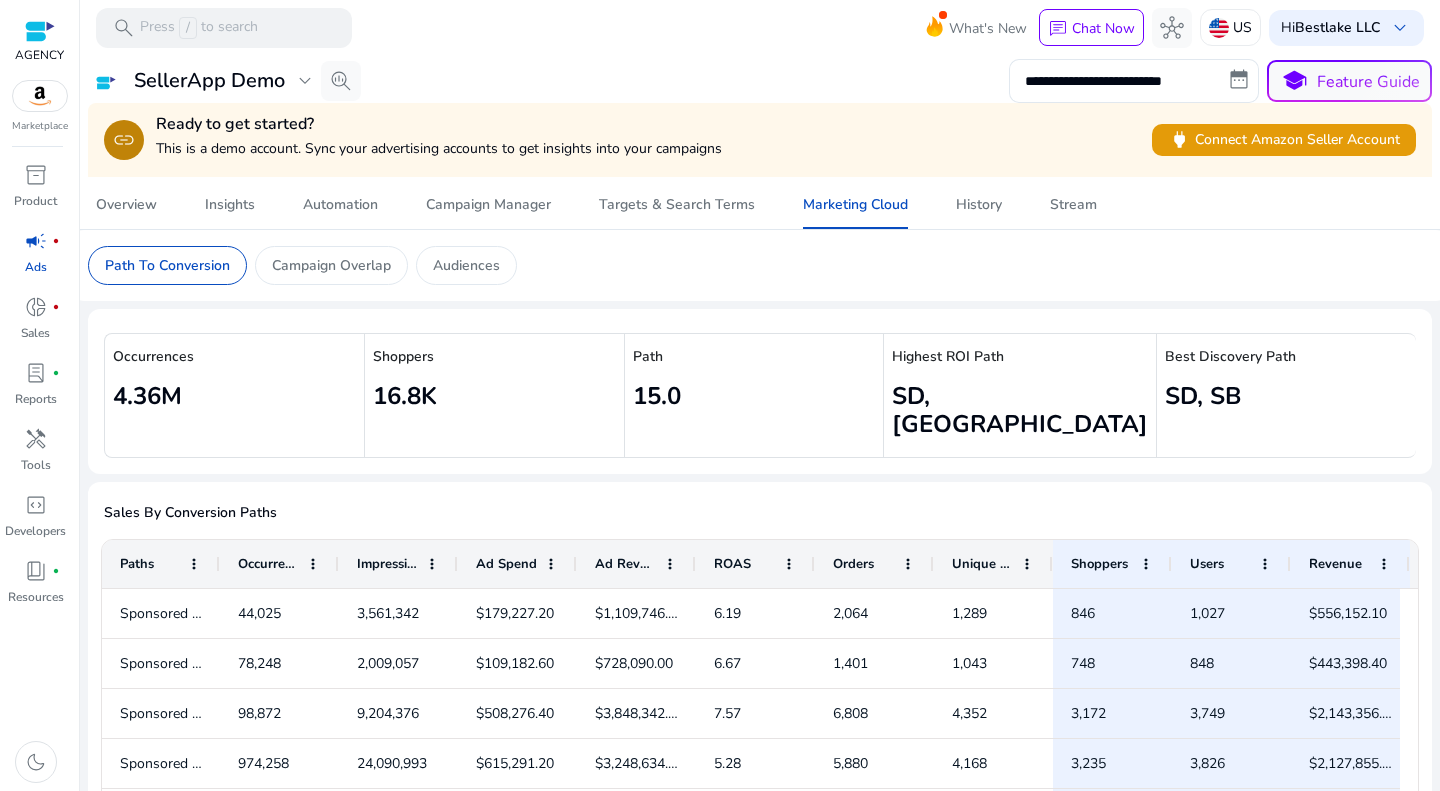 click on "SD, SP" 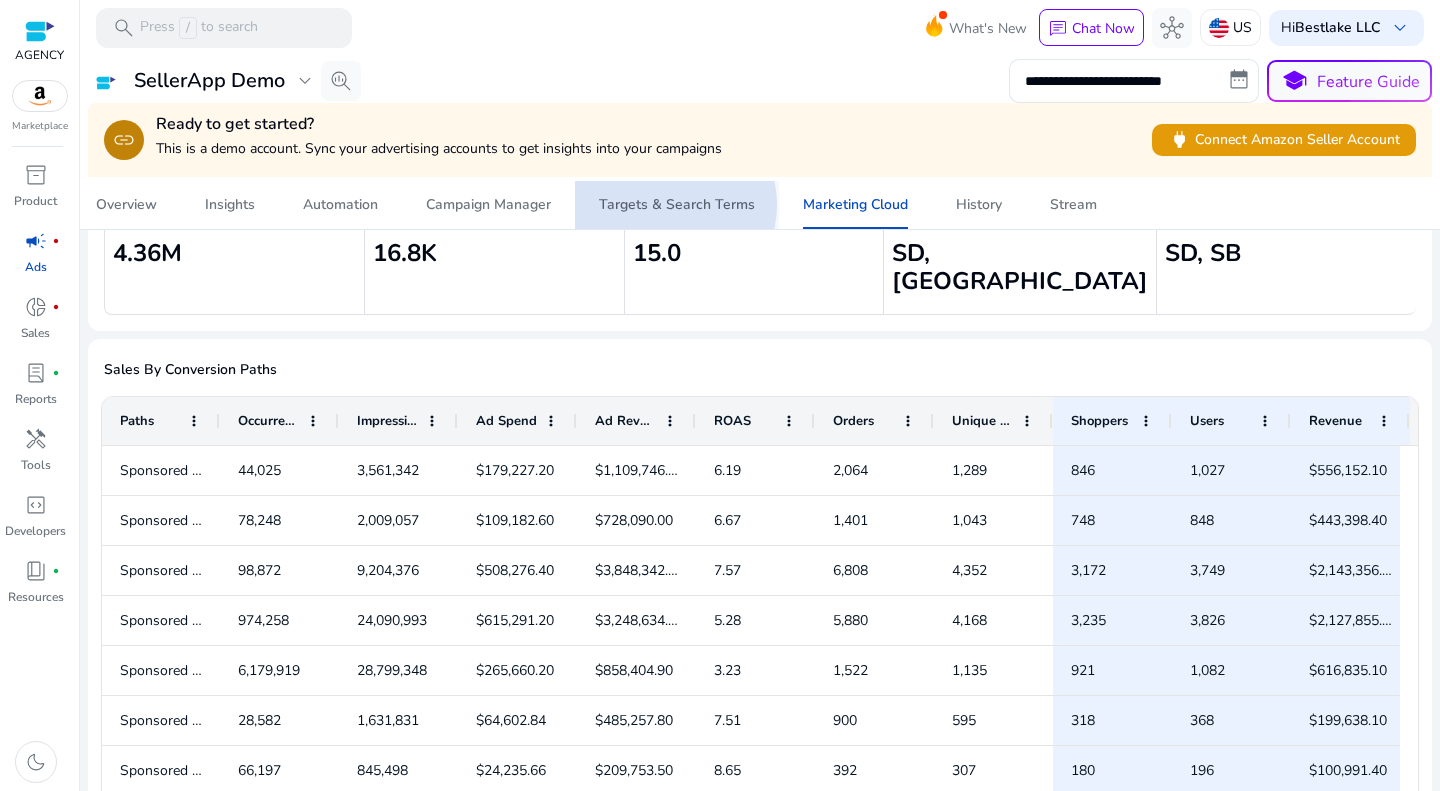 click on "Targets & Search Terms" at bounding box center (677, 205) 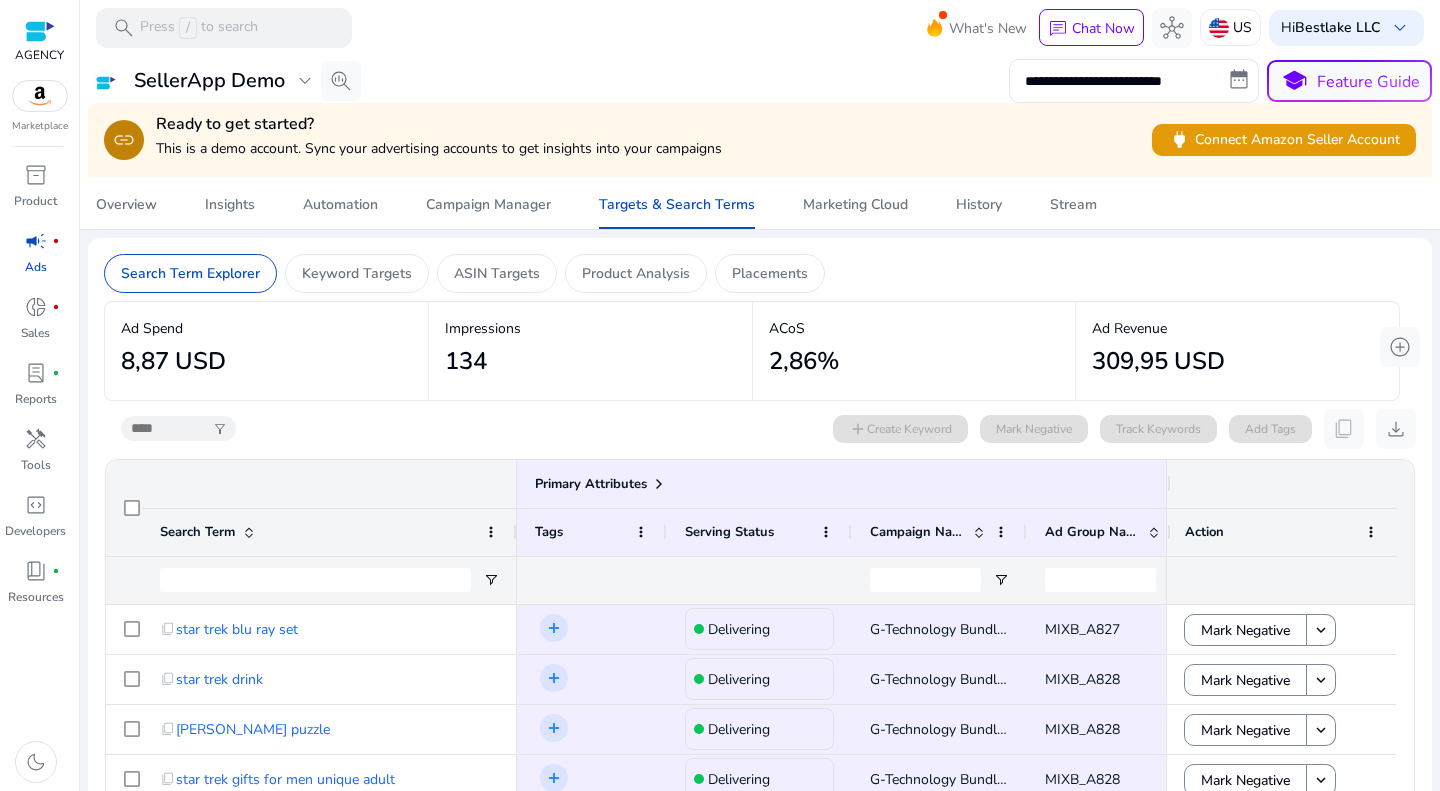 click on "ACoS" 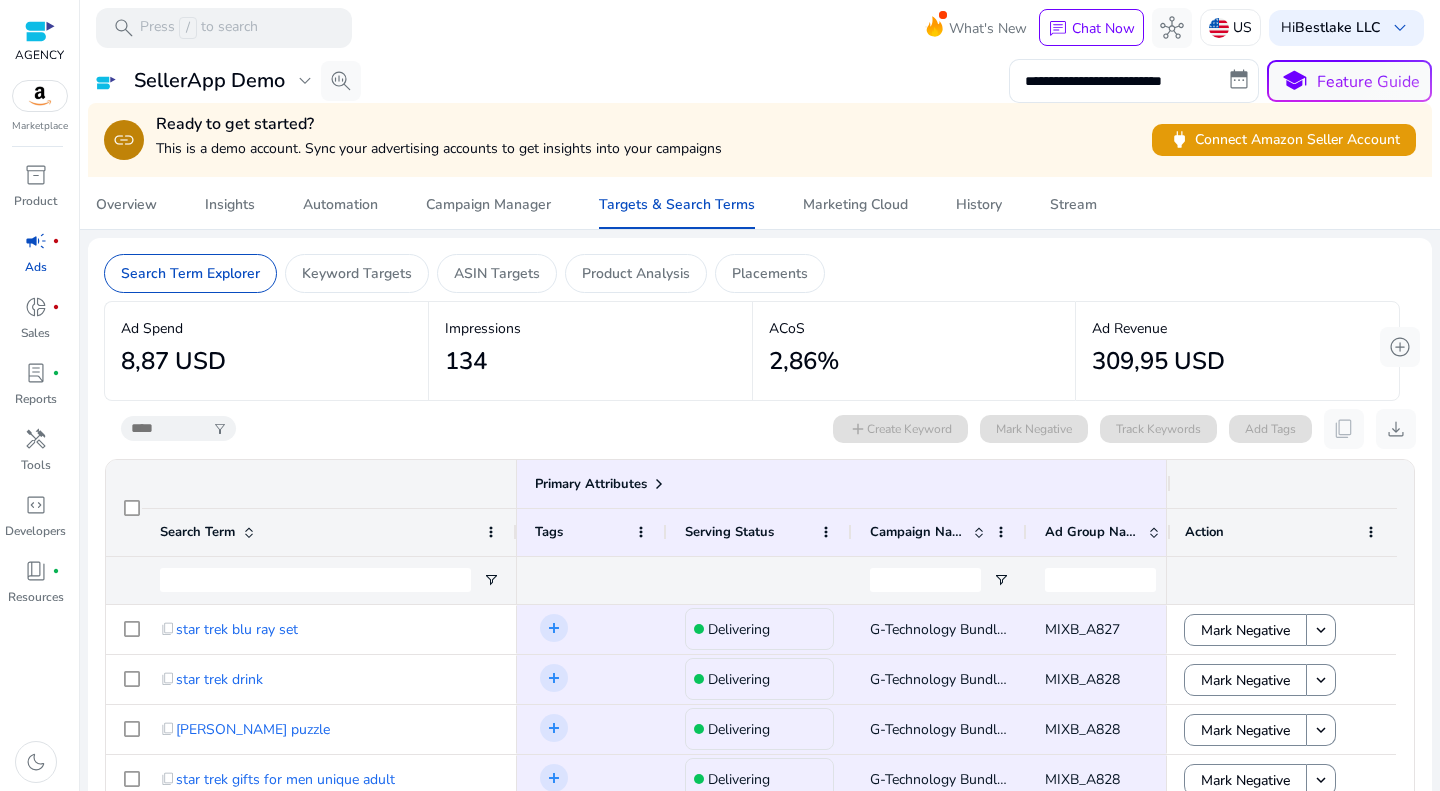 click on "ACoS" 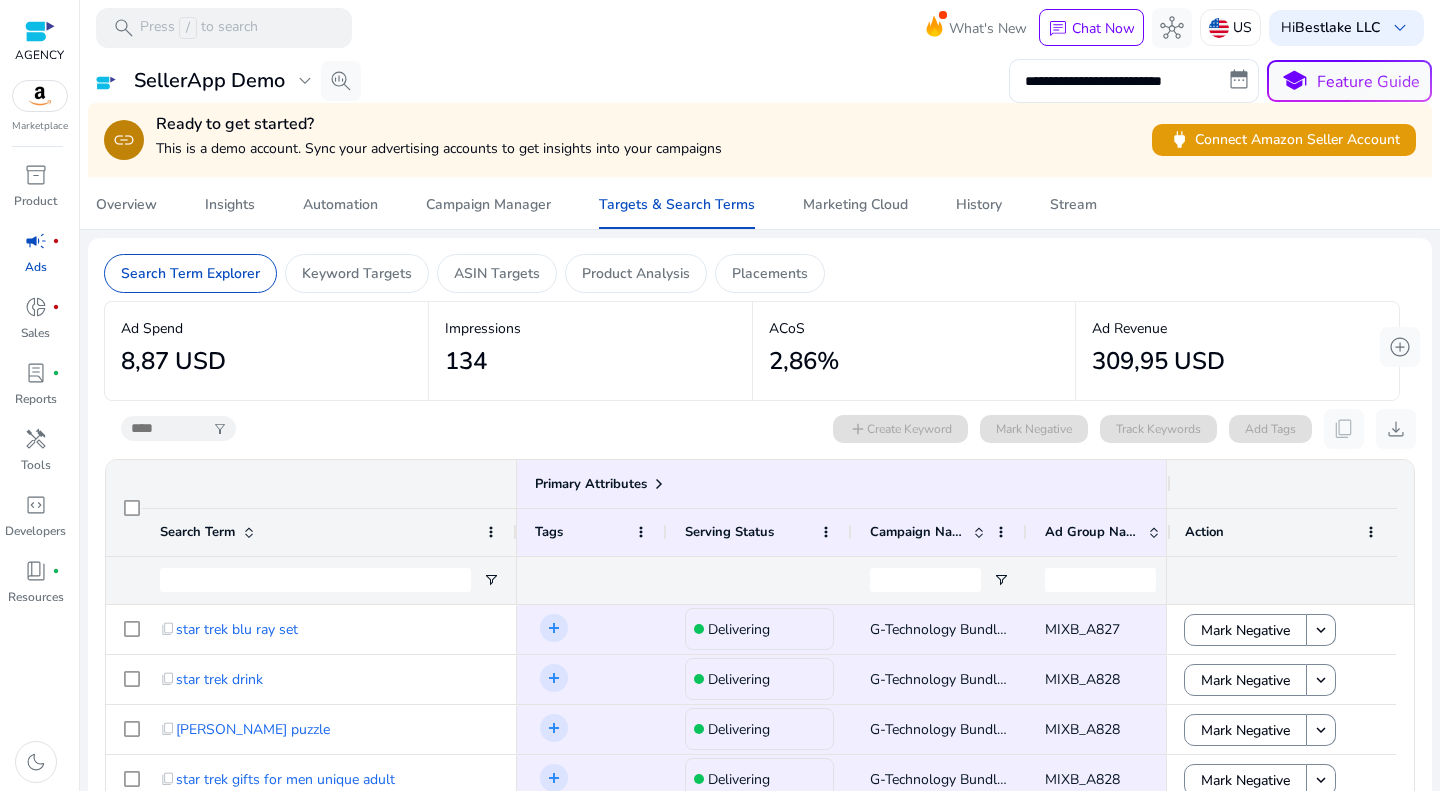 click on "ACoS" 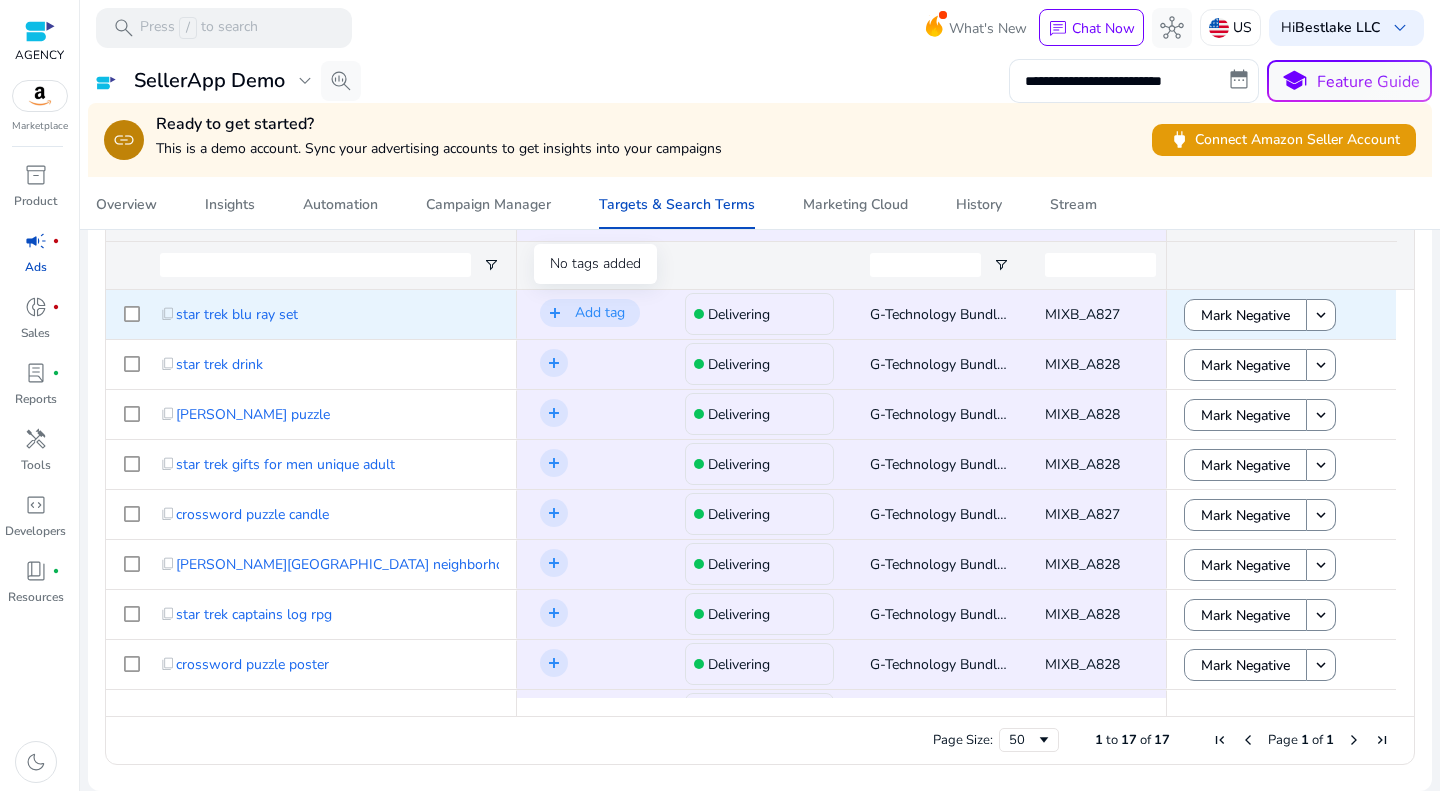 click on "add" 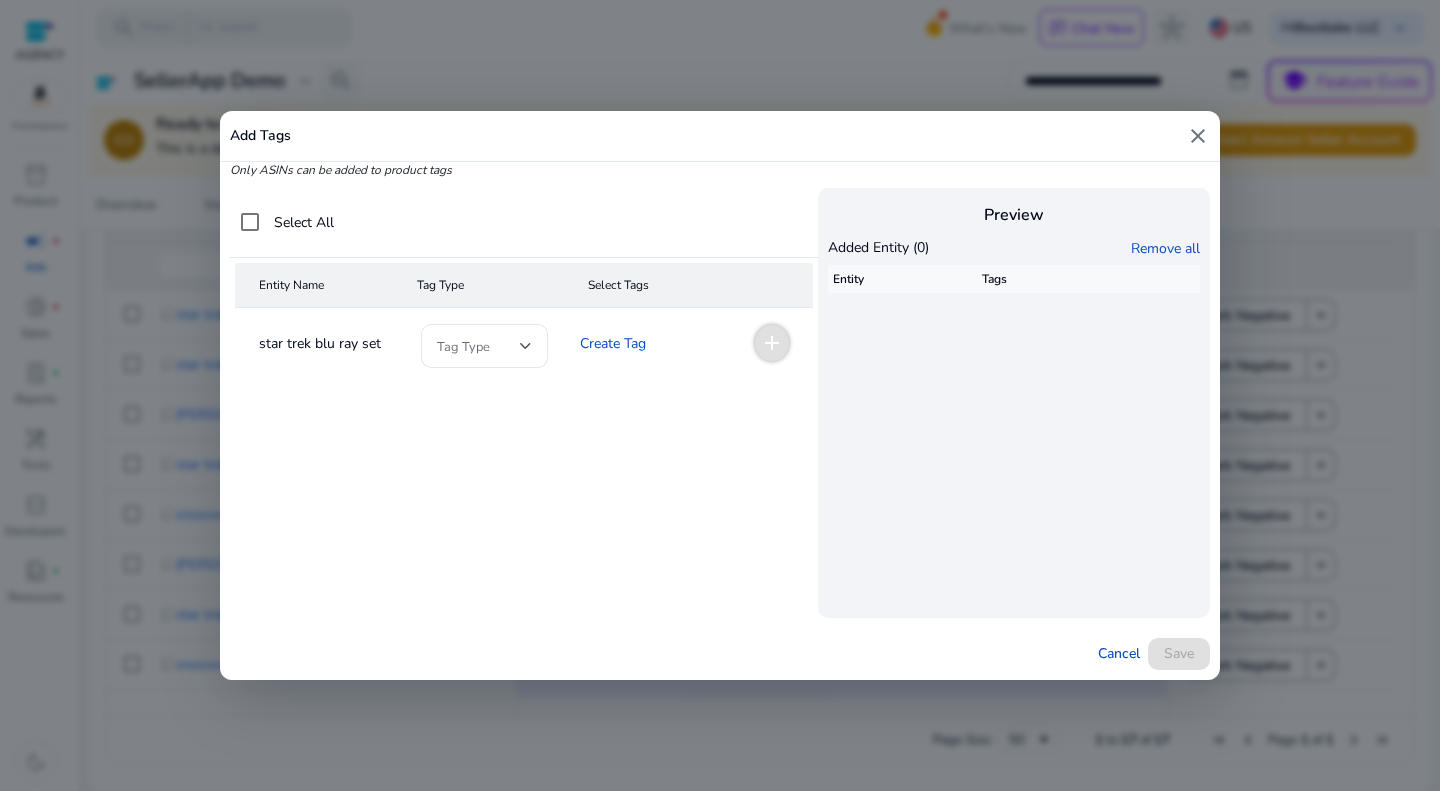 click on "close" at bounding box center [1198, 136] 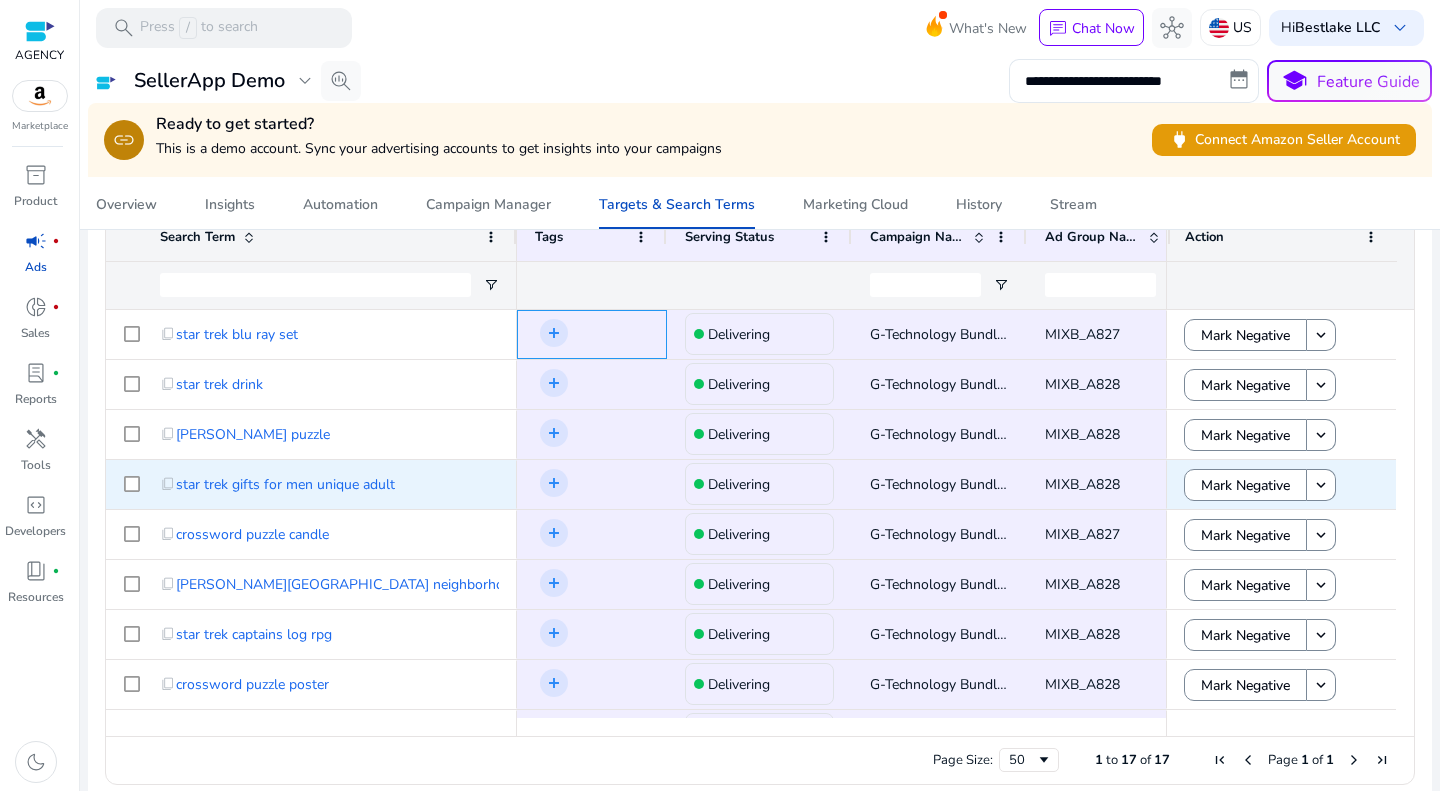 scroll, scrollTop: 296, scrollLeft: 0, axis: vertical 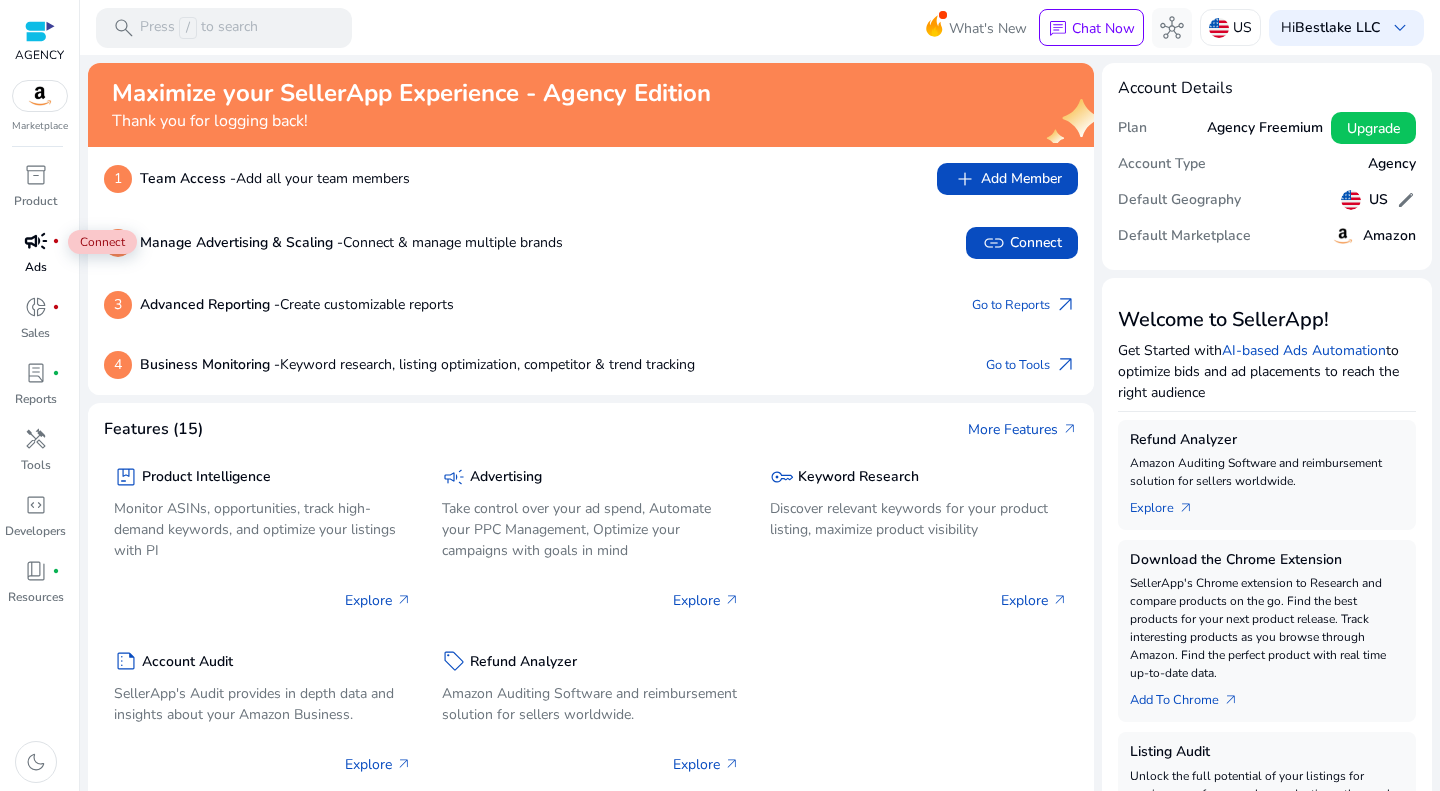 click on "campaign" at bounding box center [36, 241] 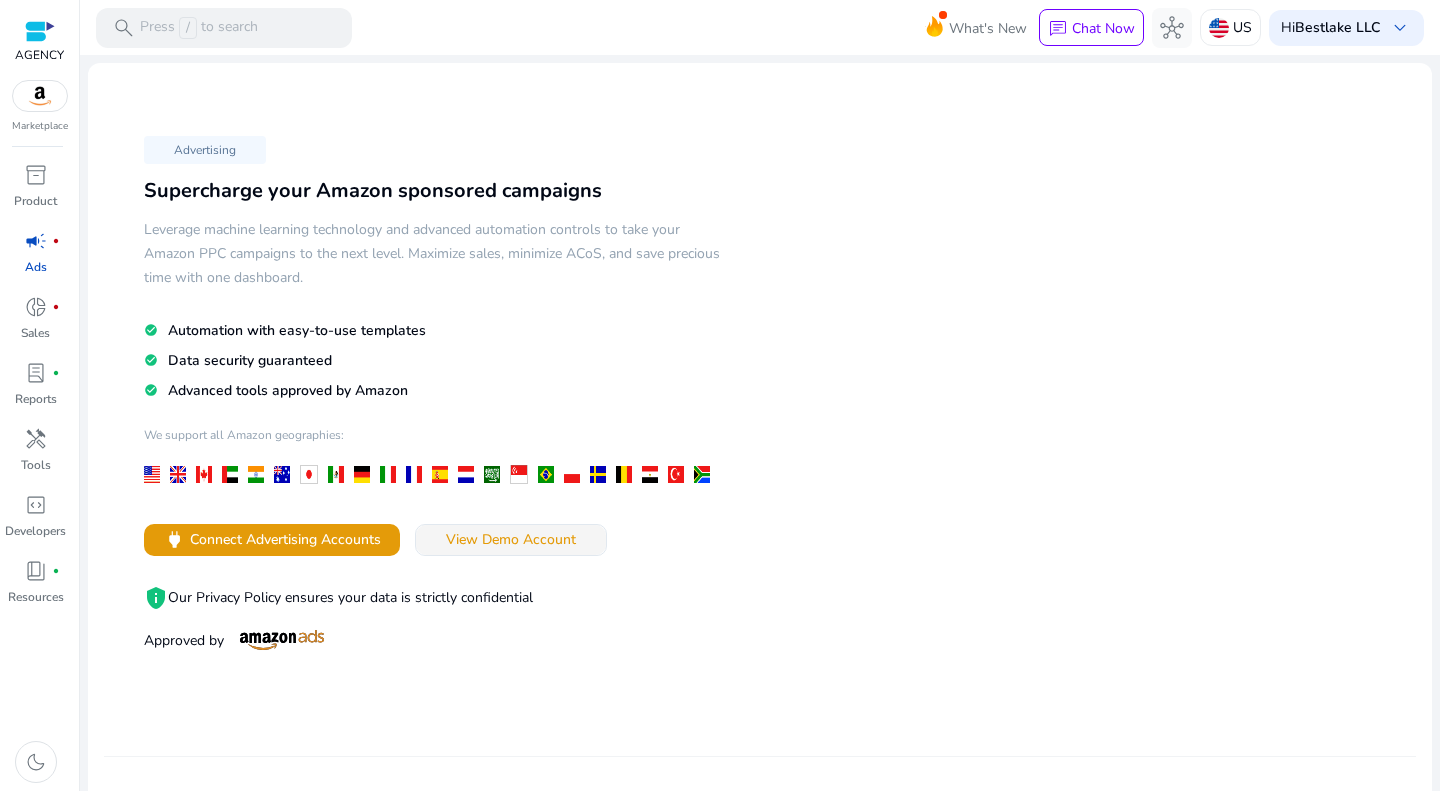 click on "View Demo Account" 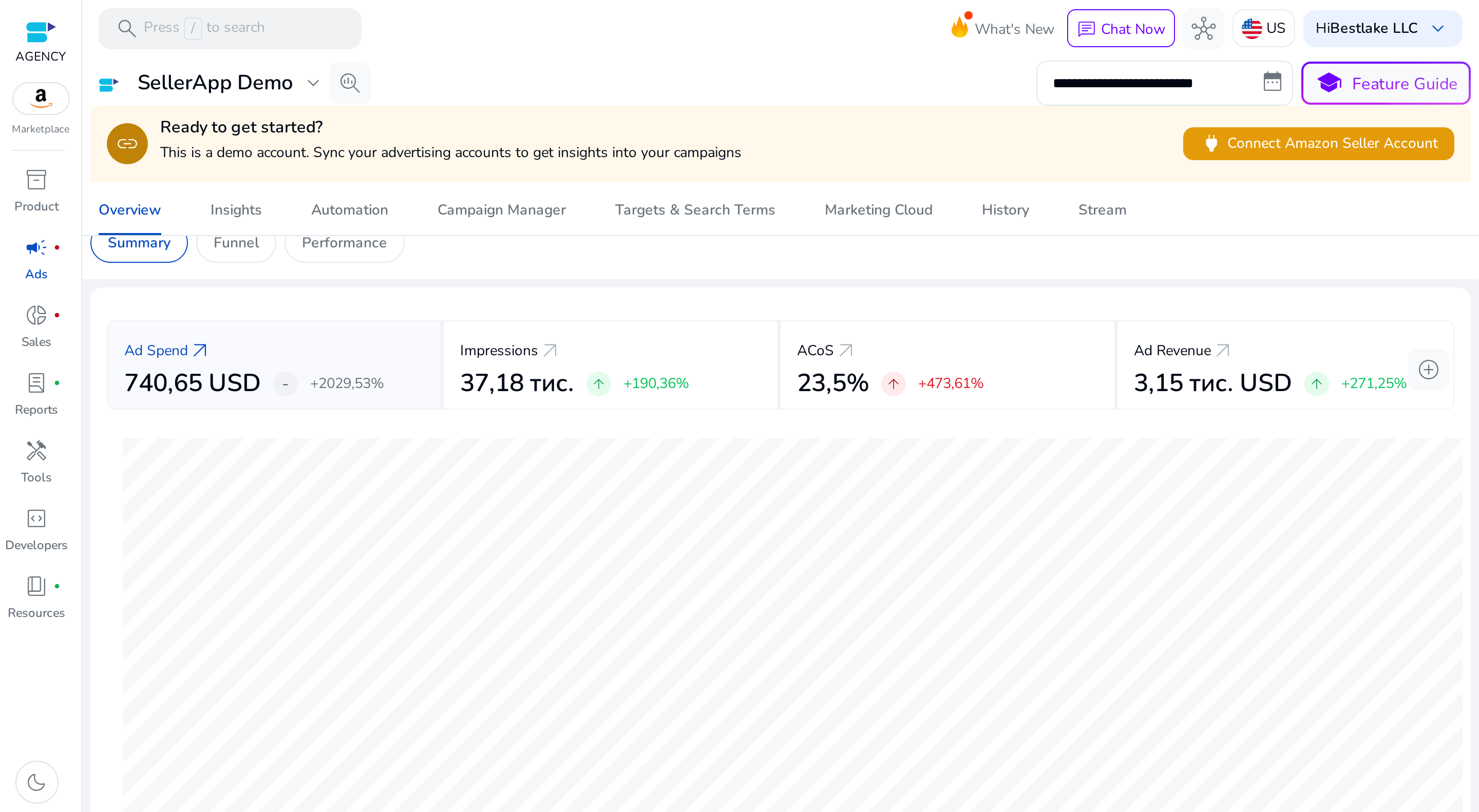 scroll, scrollTop: 0, scrollLeft: 0, axis: both 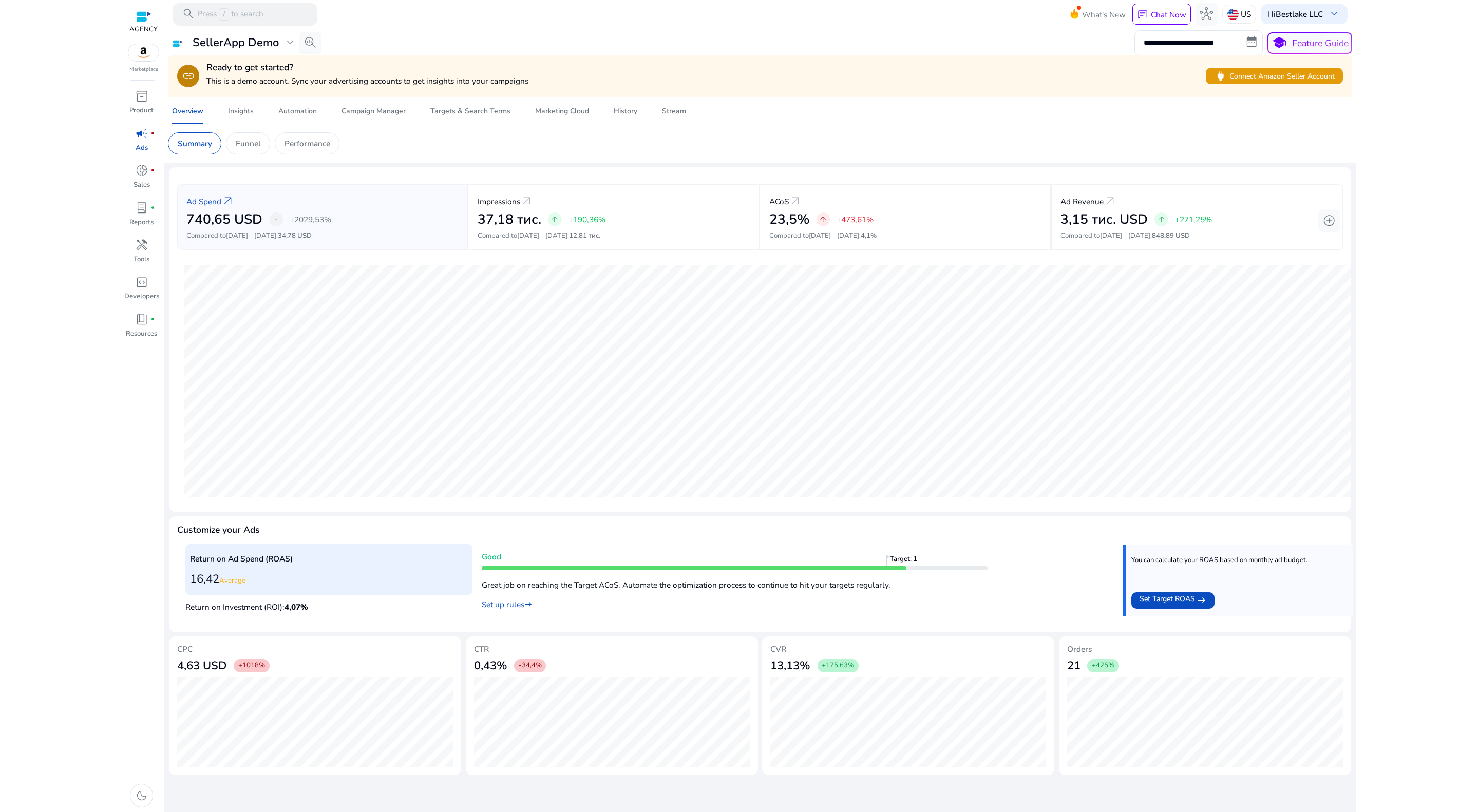 drag, startPoint x: 733, startPoint y: 2, endPoint x: 856, endPoint y: 91, distance: 151.82226 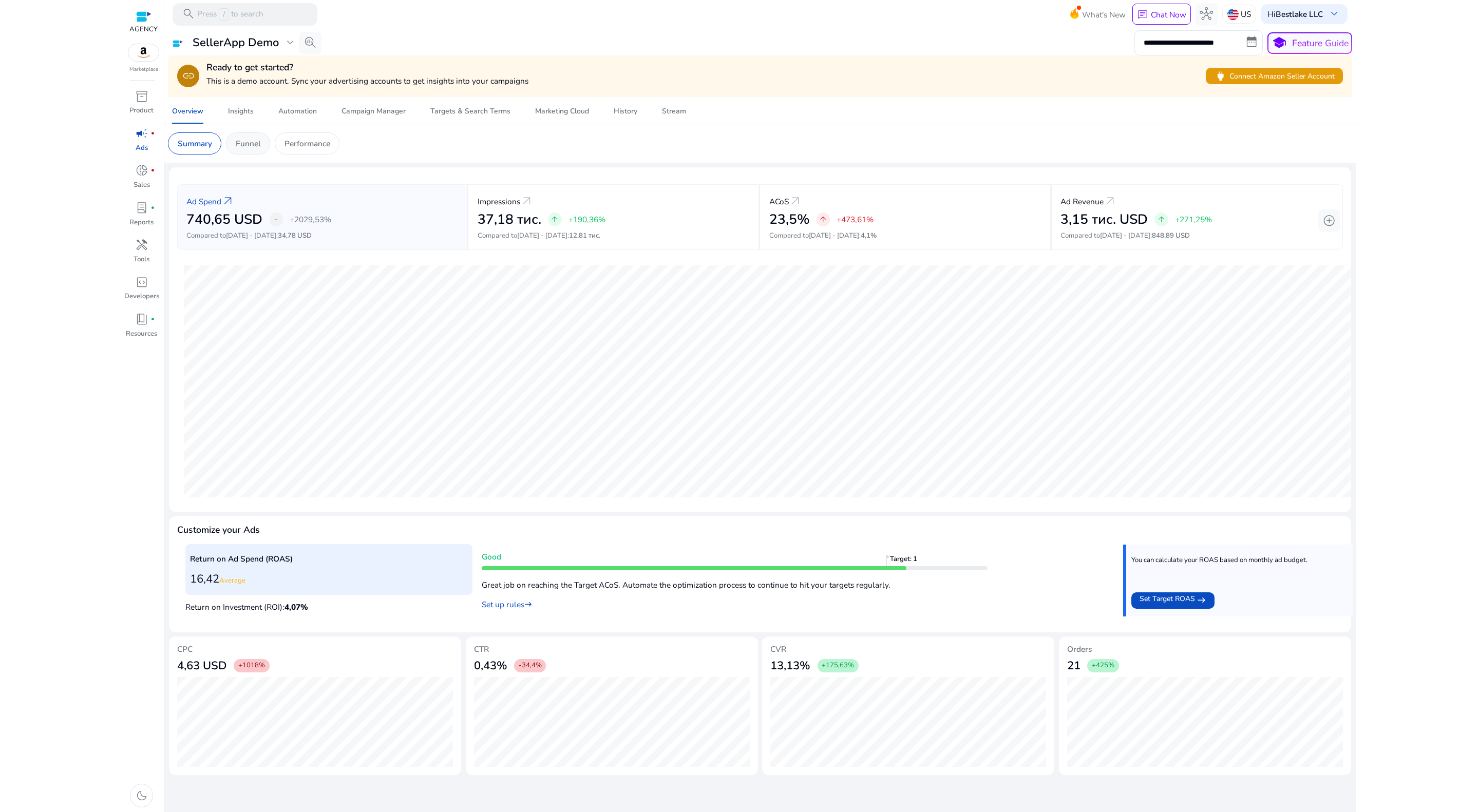 click on "Funnel" 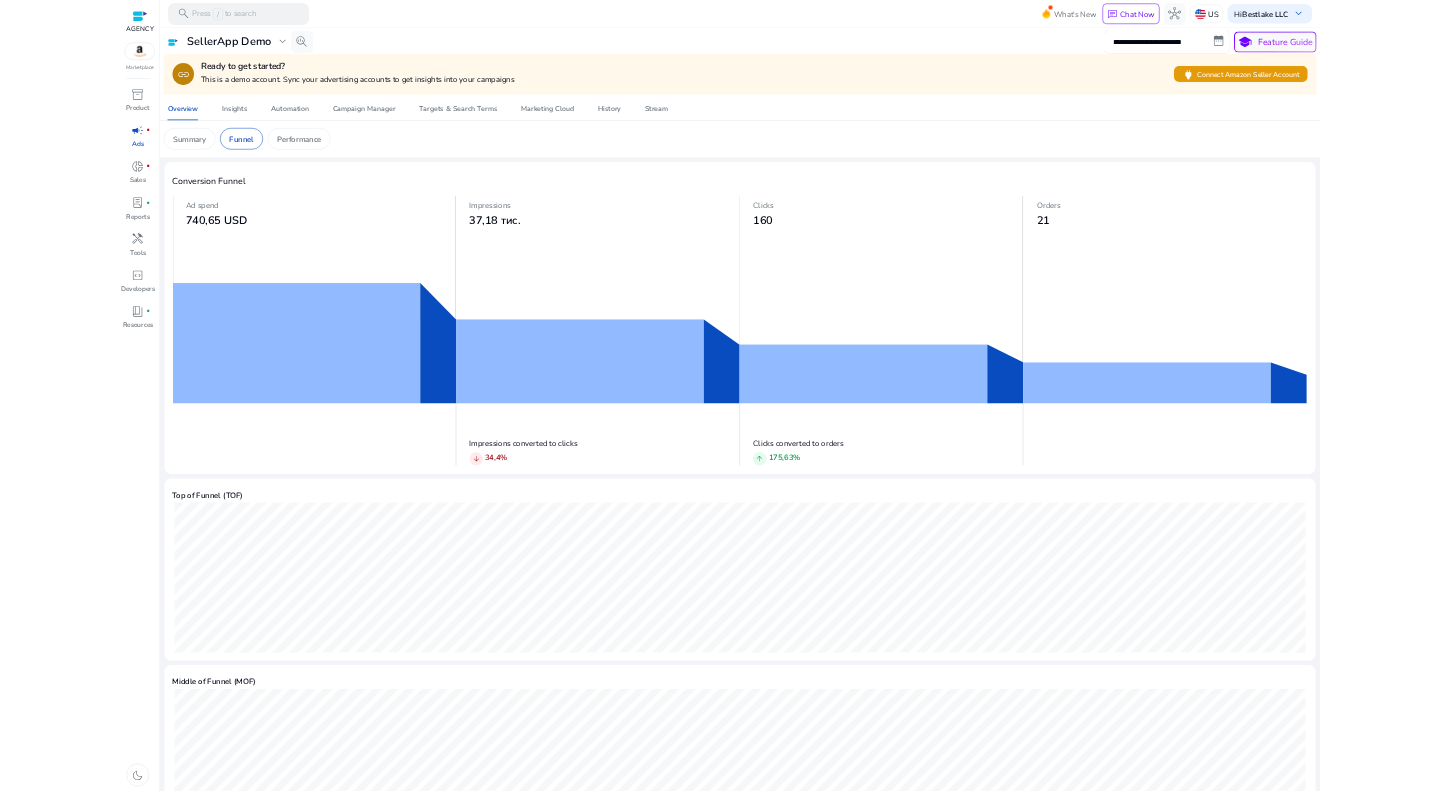scroll, scrollTop: 0, scrollLeft: 0, axis: both 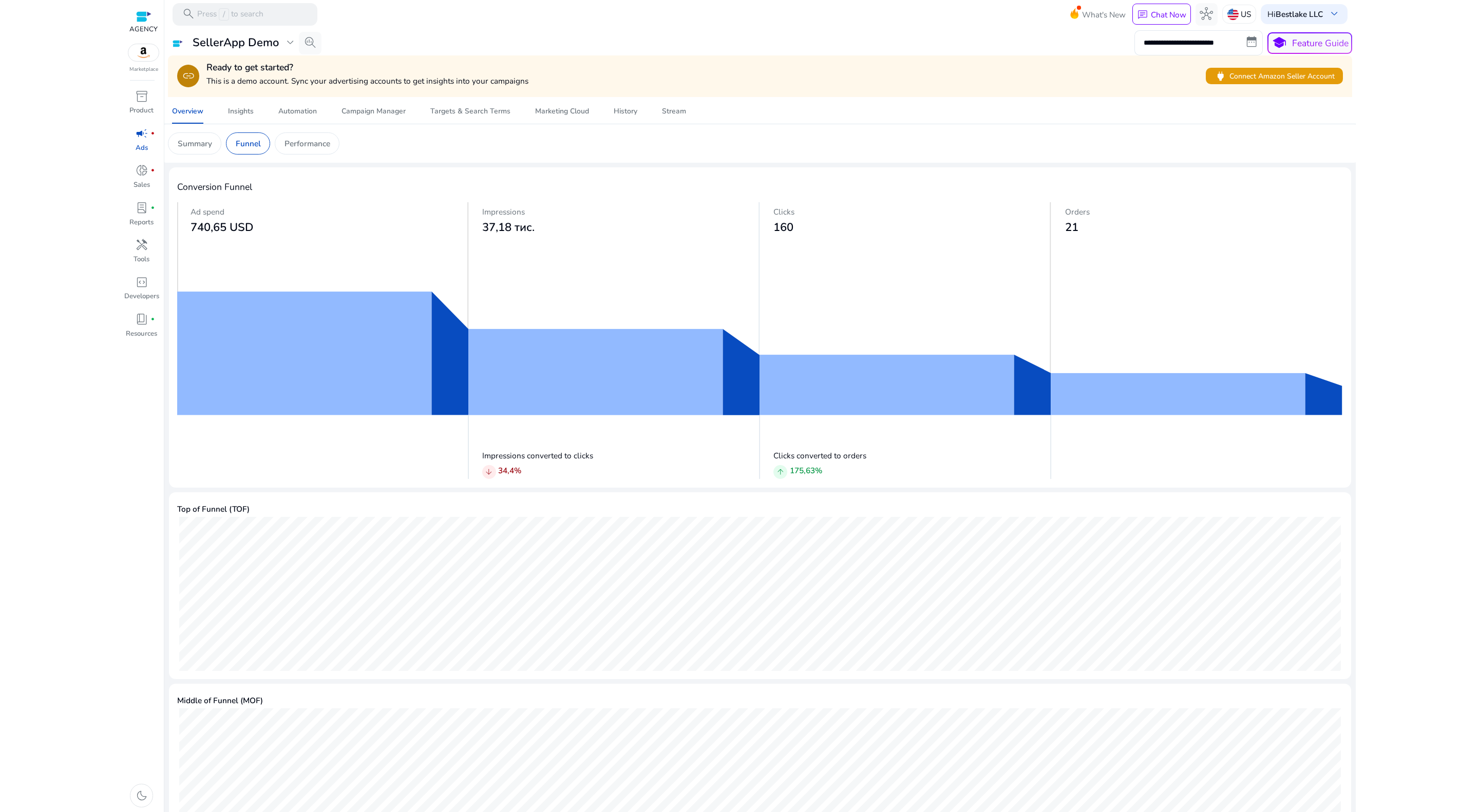 click on "Summary   Funnel   Performance" 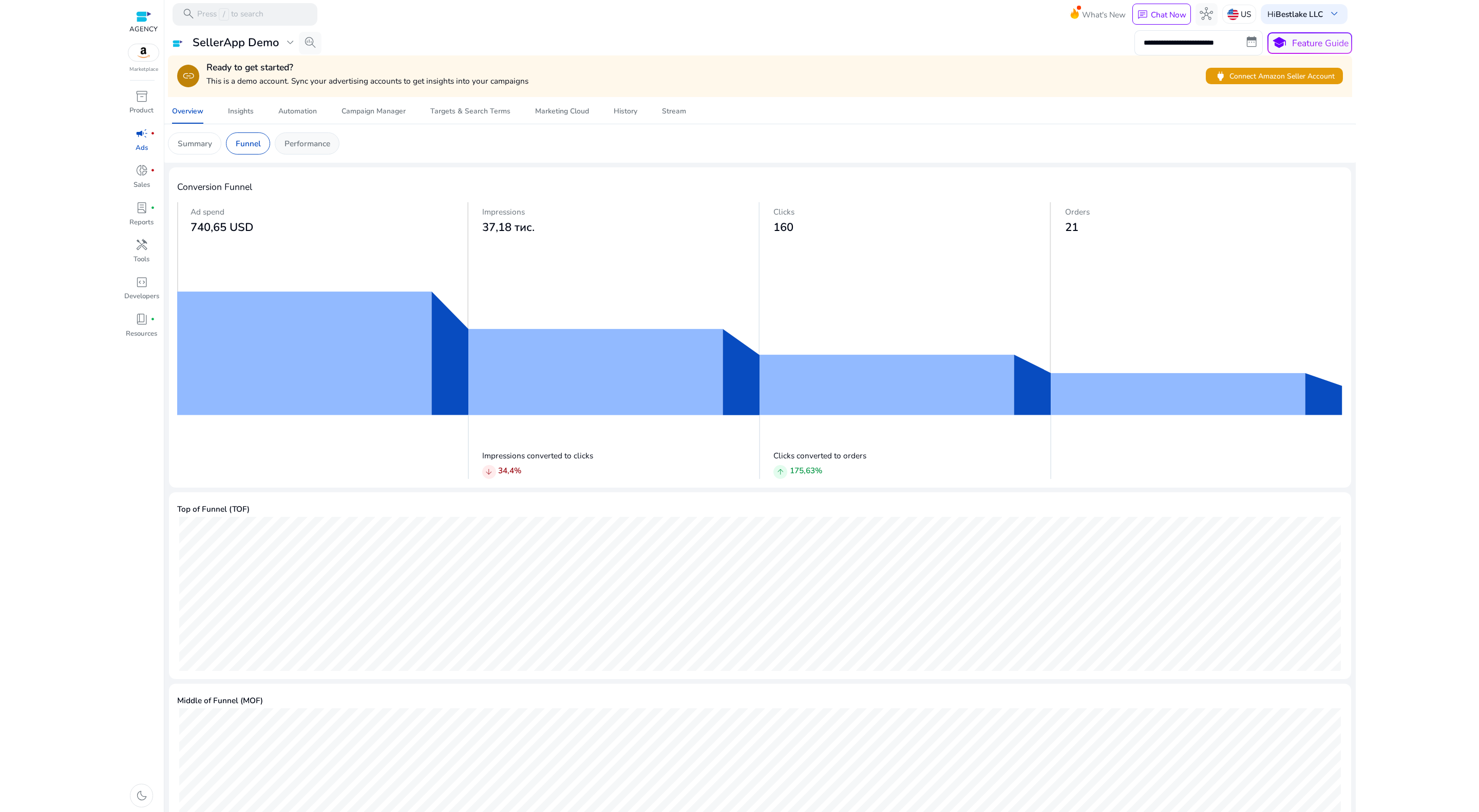 click on "Performance" 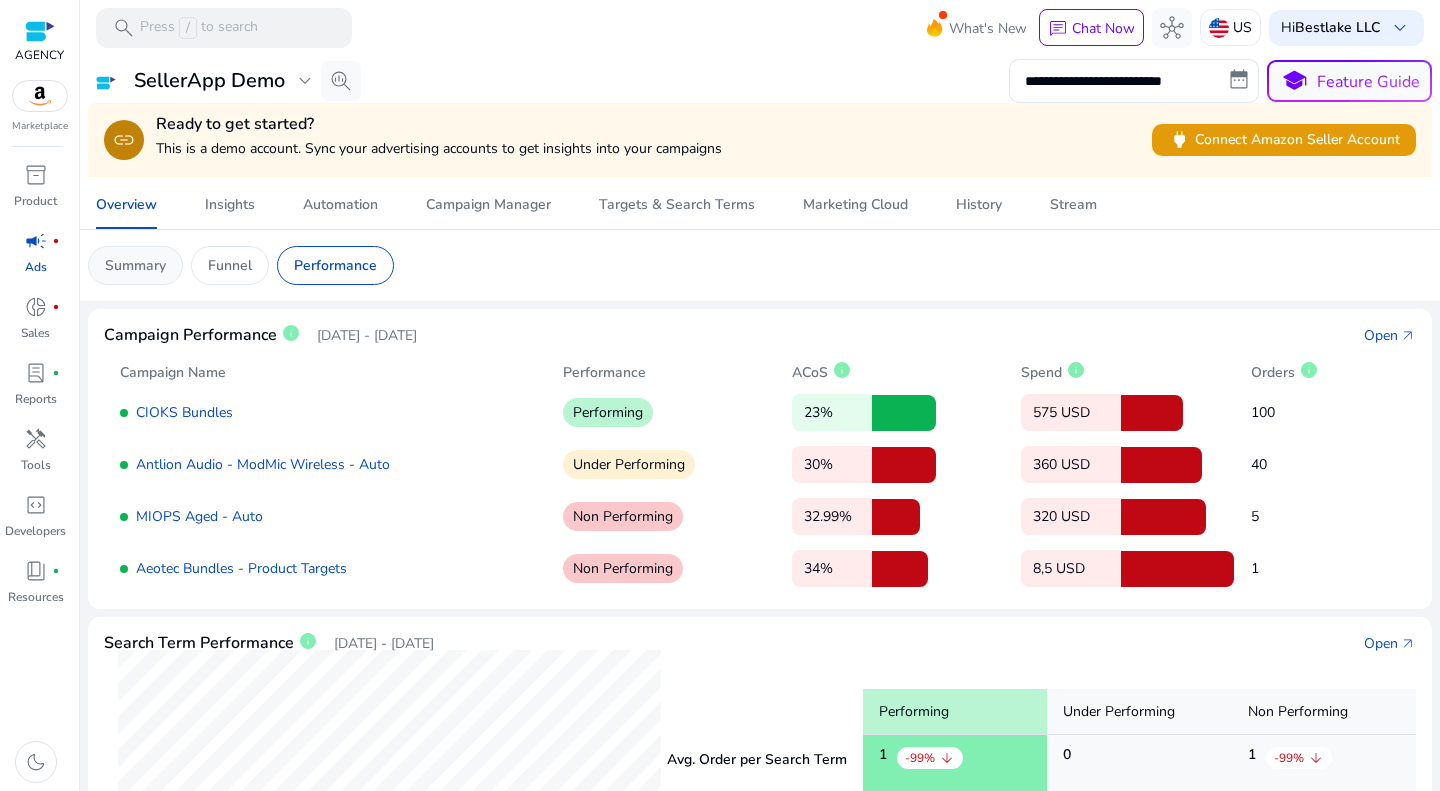 drag, startPoint x: 2592, startPoint y: 37, endPoint x: 172, endPoint y: 267, distance: 2430.9053 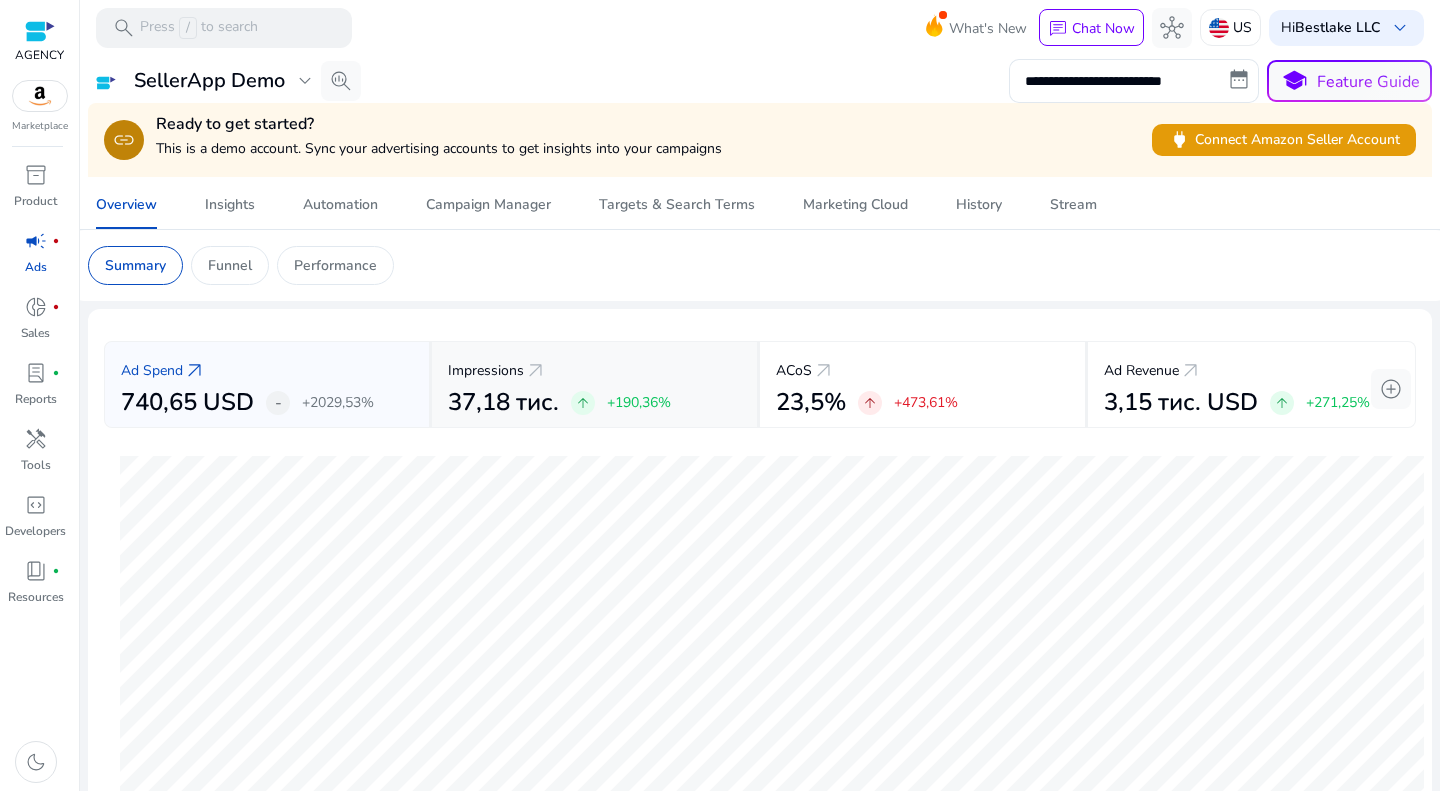 scroll, scrollTop: 80, scrollLeft: 0, axis: vertical 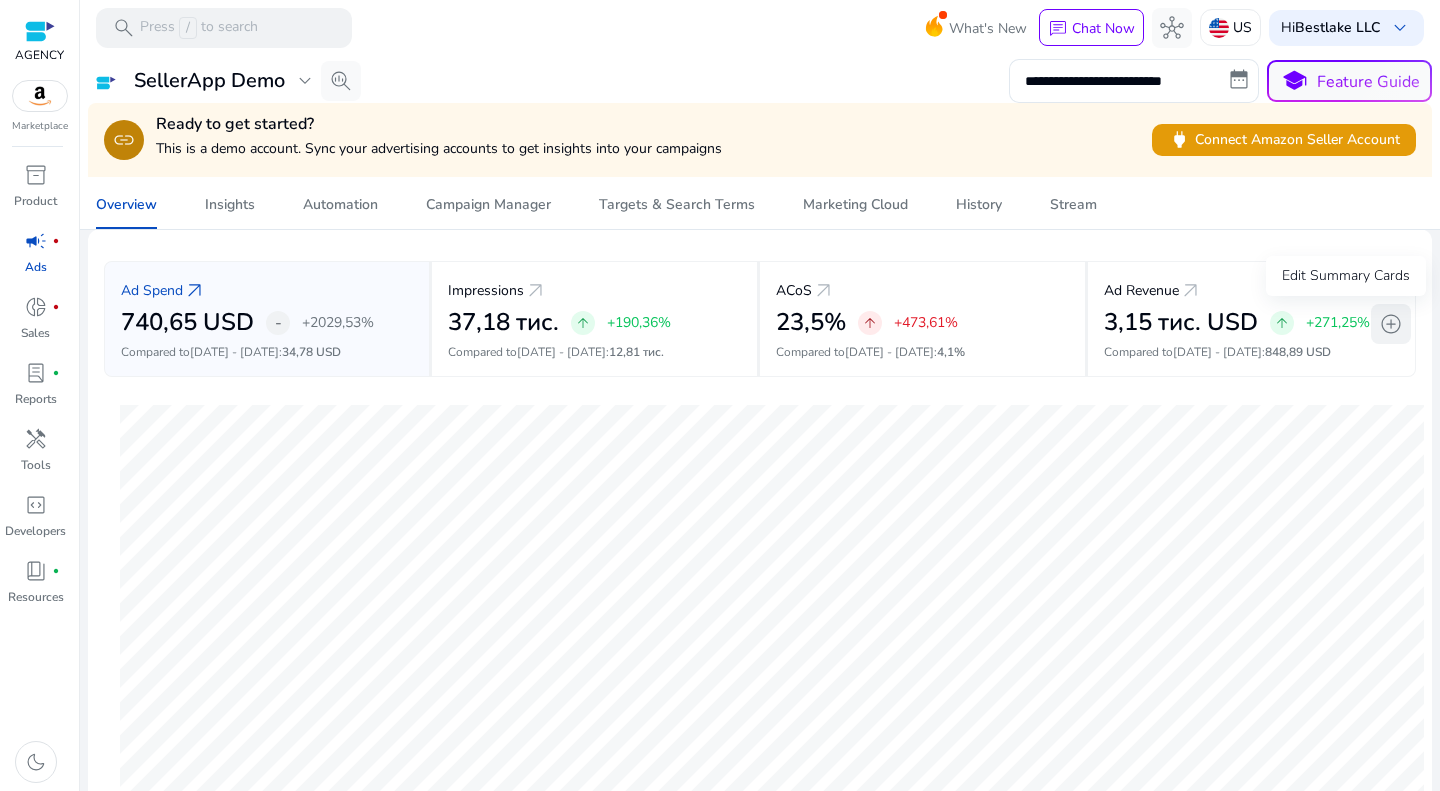 click on "add_circle" 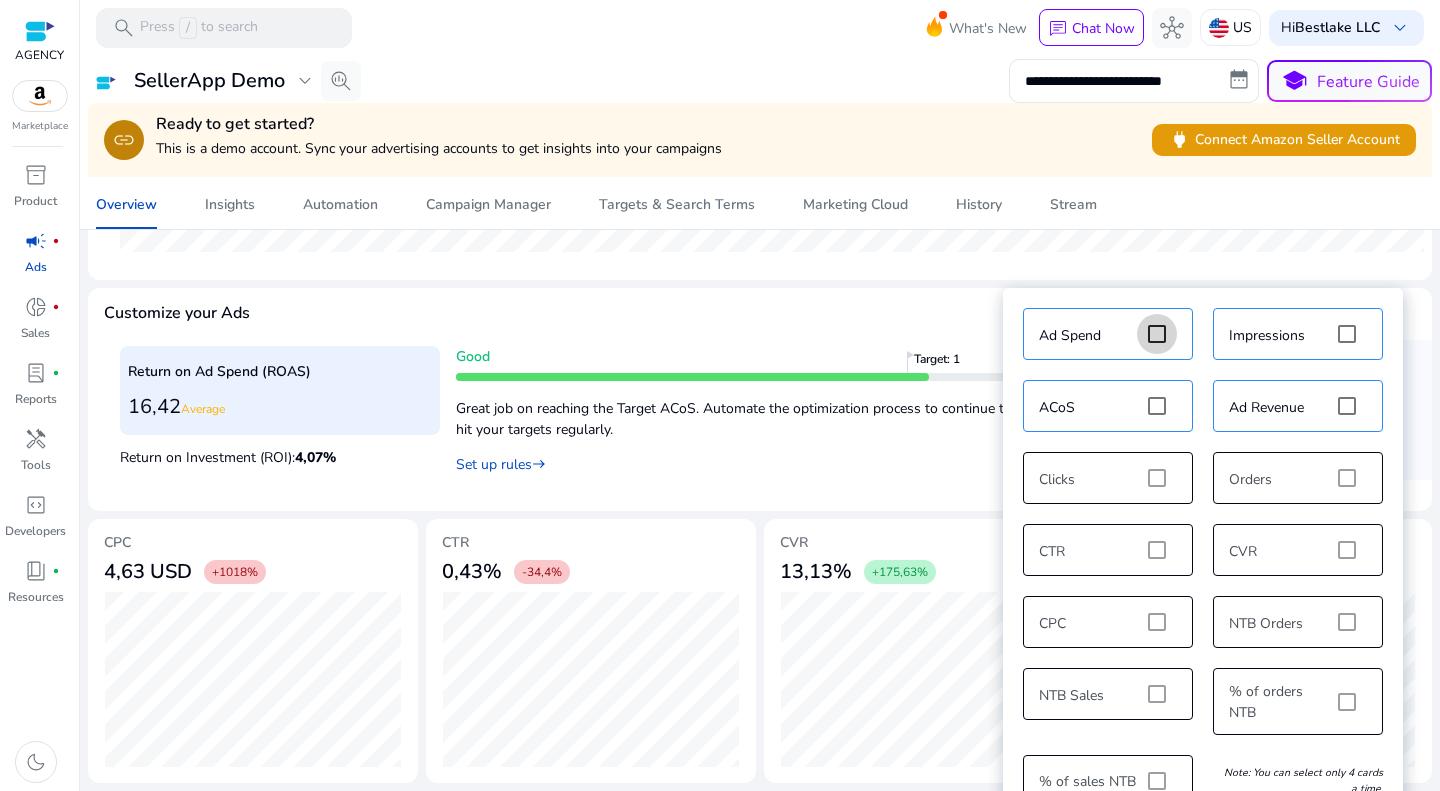 scroll, scrollTop: 0, scrollLeft: 0, axis: both 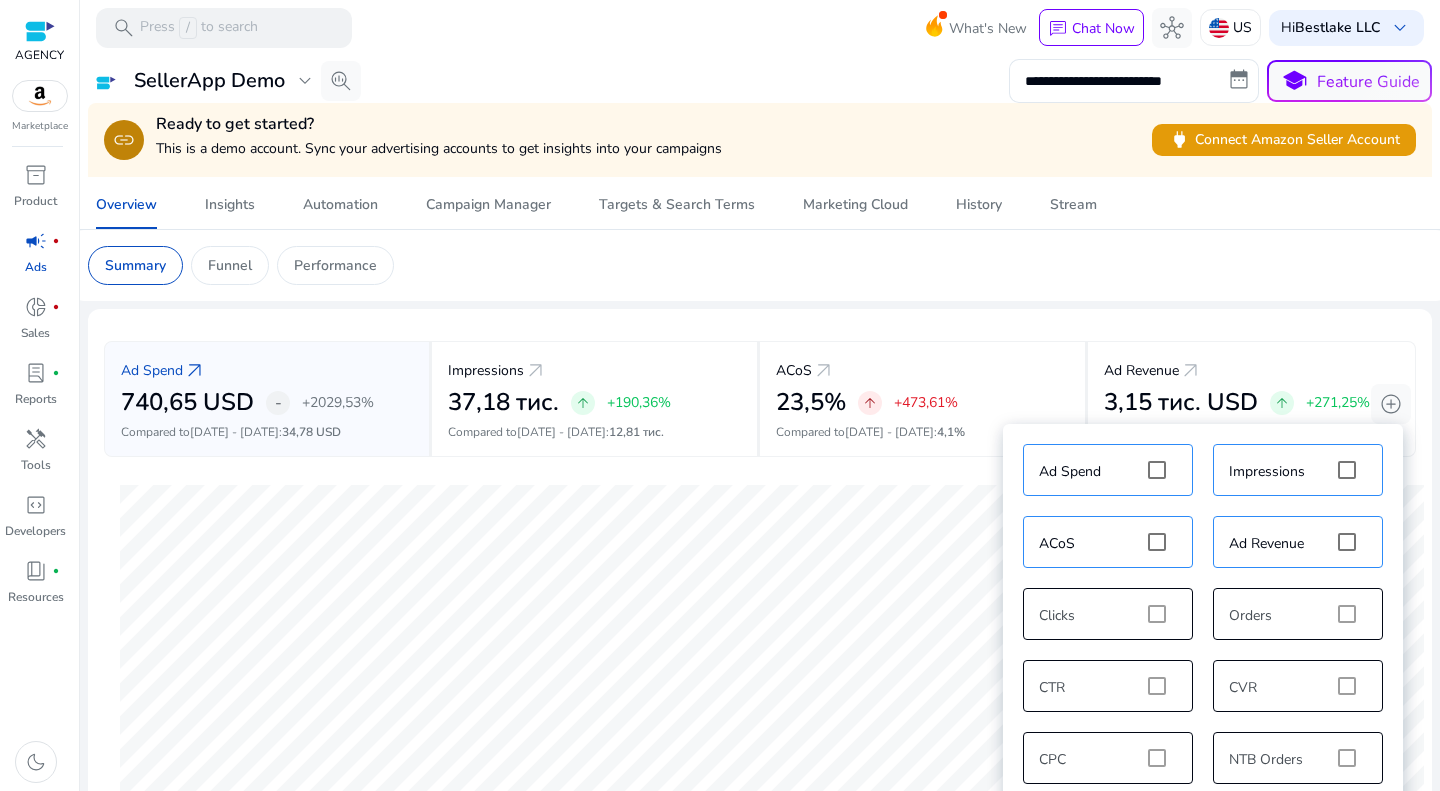 click on "Summary   Funnel   Performance" 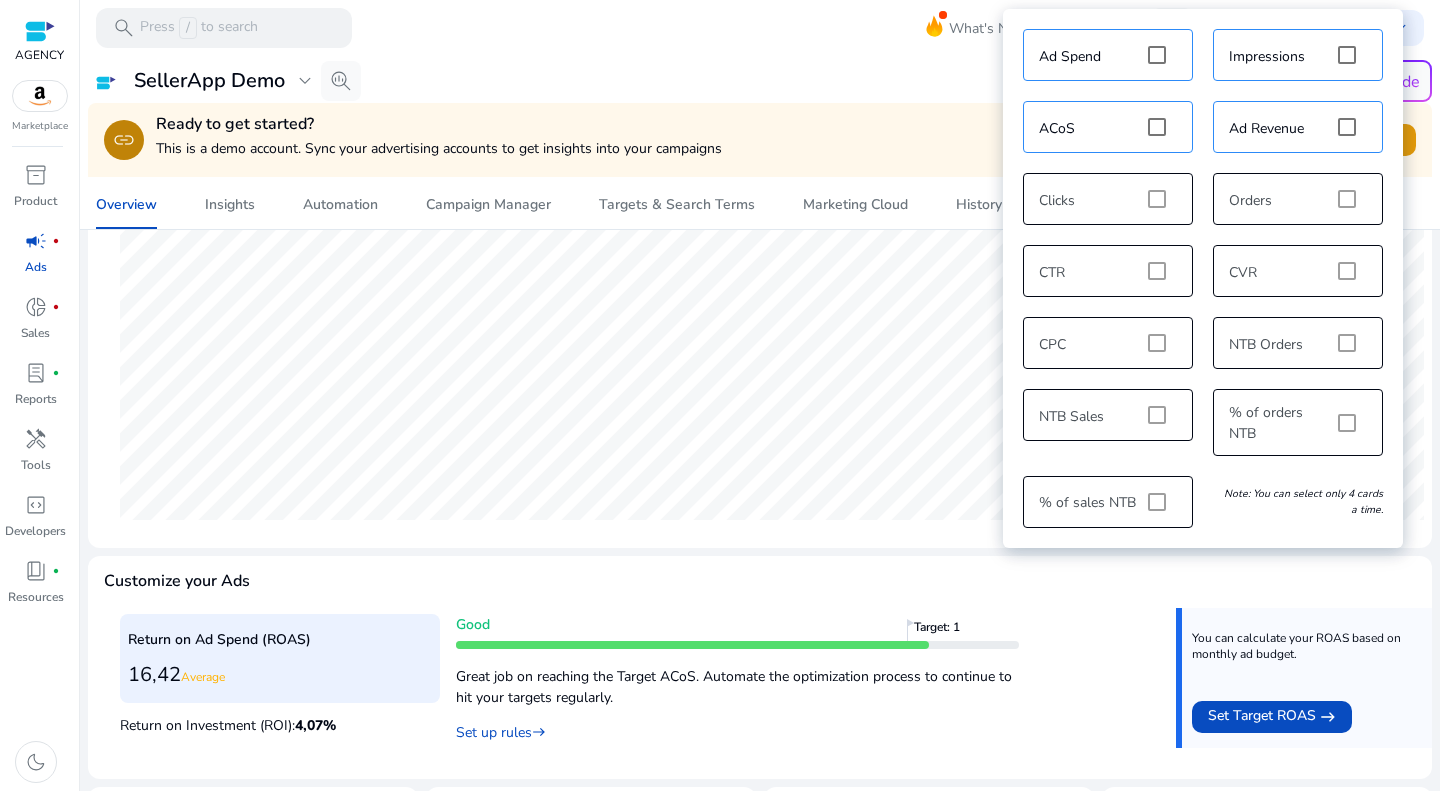 scroll, scrollTop: 415, scrollLeft: 0, axis: vertical 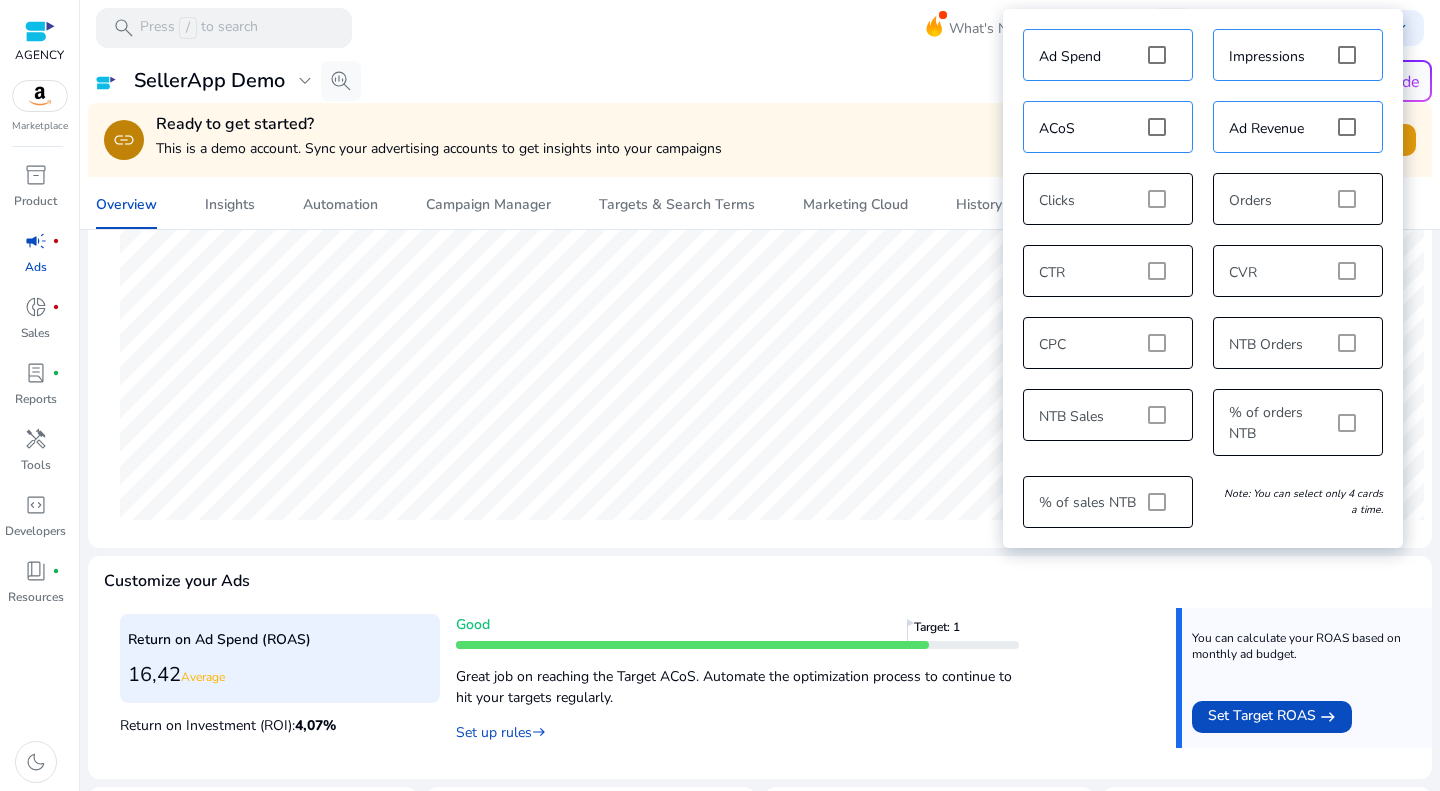 click on "Ad Spend   Impressions   ACoS   Ad Revenue   Clicks   Orders   CTR   CVR   CPC   NTB Orders   NTB Sales   % of orders NTB   % of sales NTB  Note: You can select only 4 cards a time." at bounding box center [1203, 278] 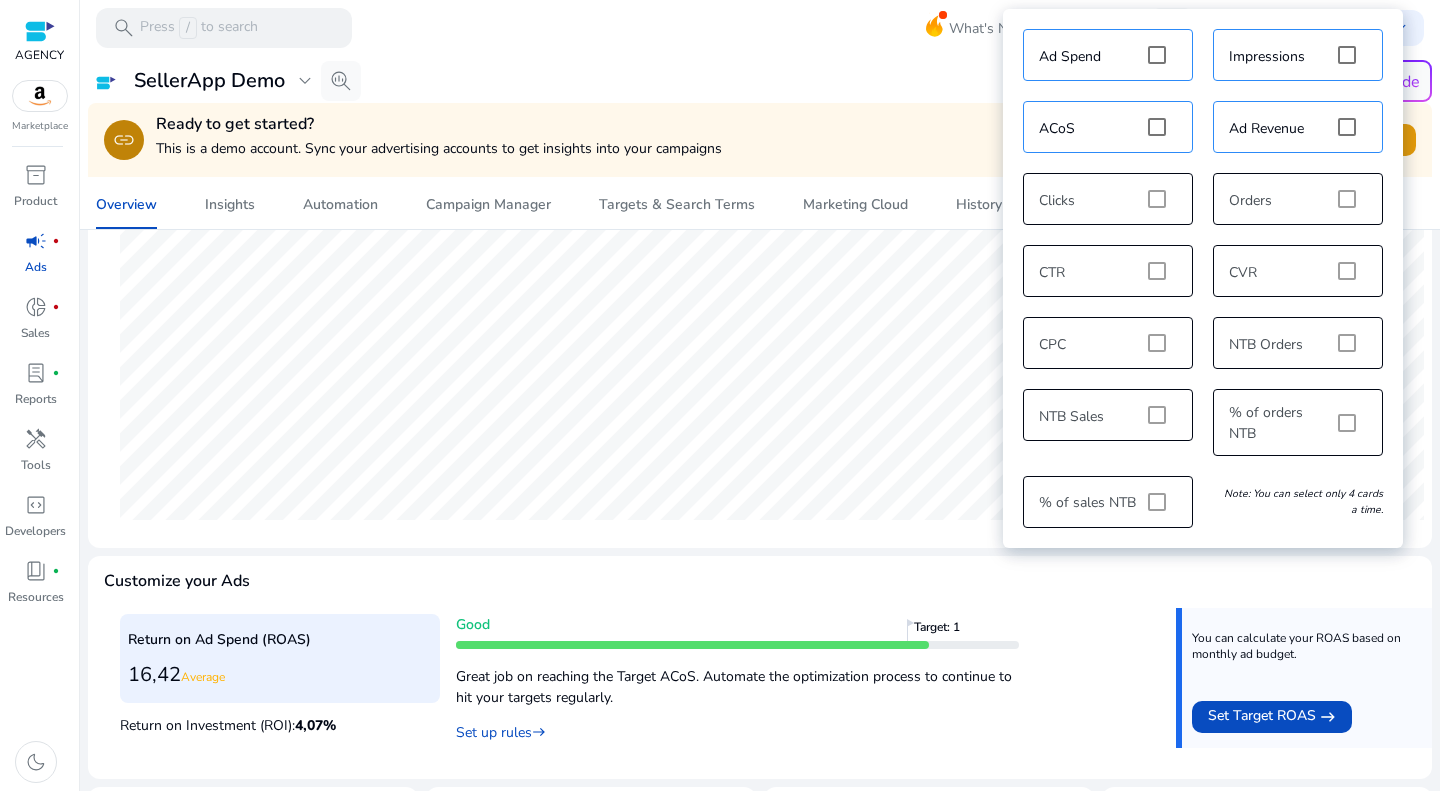 click on "Ad Spend   Impressions   ACoS   Ad Revenue   Clicks   Orders   CTR   CVR   CPC   NTB Orders   NTB Sales   % of orders NTB   % of sales NTB  Note: You can select only 4 cards a time." at bounding box center (1203, 278) 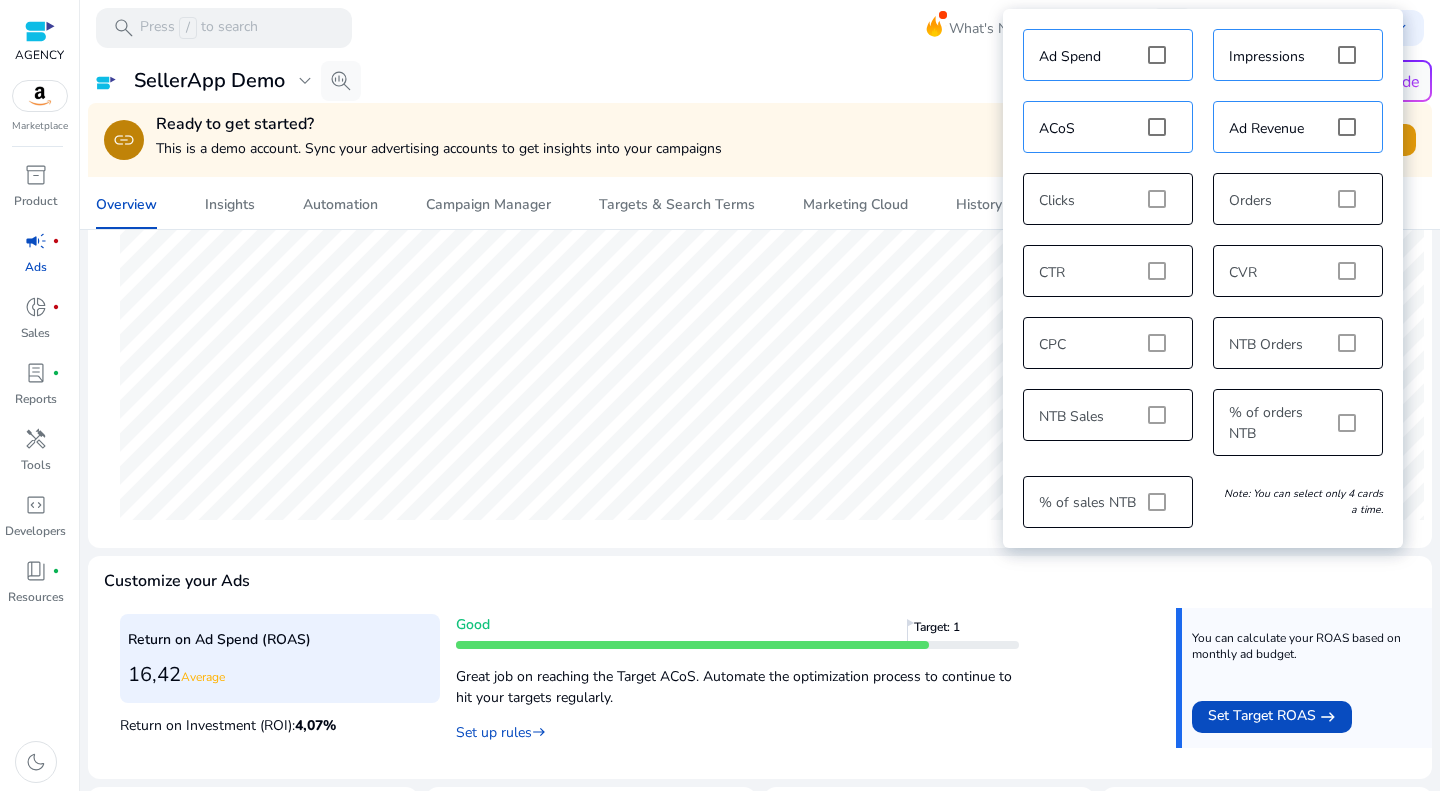 click on "Ad Spend   Impressions   ACoS   Ad Revenue   Clicks   Orders   CTR   CVR   CPC   NTB Orders   NTB Sales   % of orders NTB   % of sales NTB  Note: You can select only 4 cards a time." at bounding box center [1203, 278] 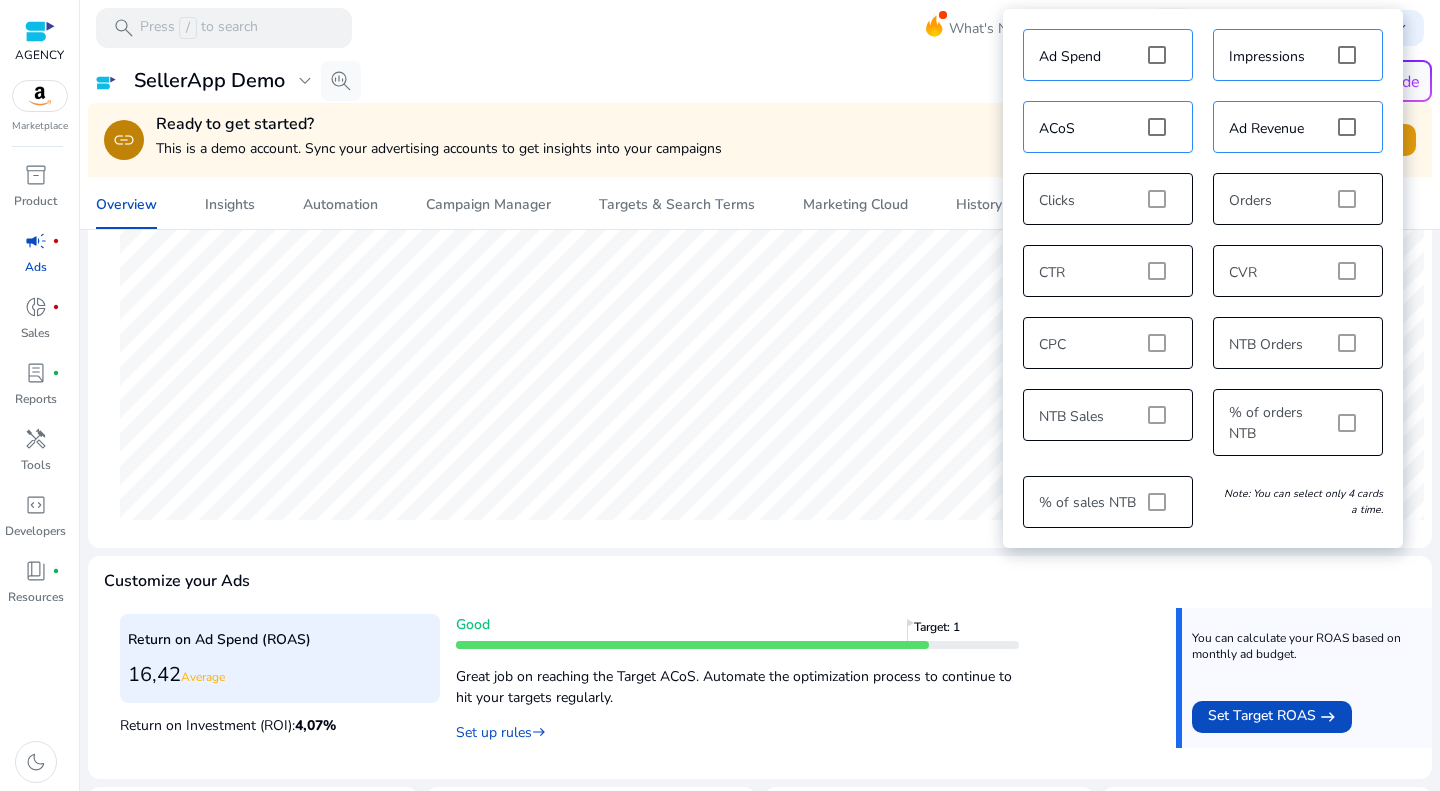 click on "Ad Spend   Impressions   ACoS   Ad Revenue   Clicks   Orders   CTR   CVR   CPC   NTB Orders   NTB Sales   % of orders NTB   % of sales NTB  Note: You can select only 4 cards a time." at bounding box center (1203, 278) 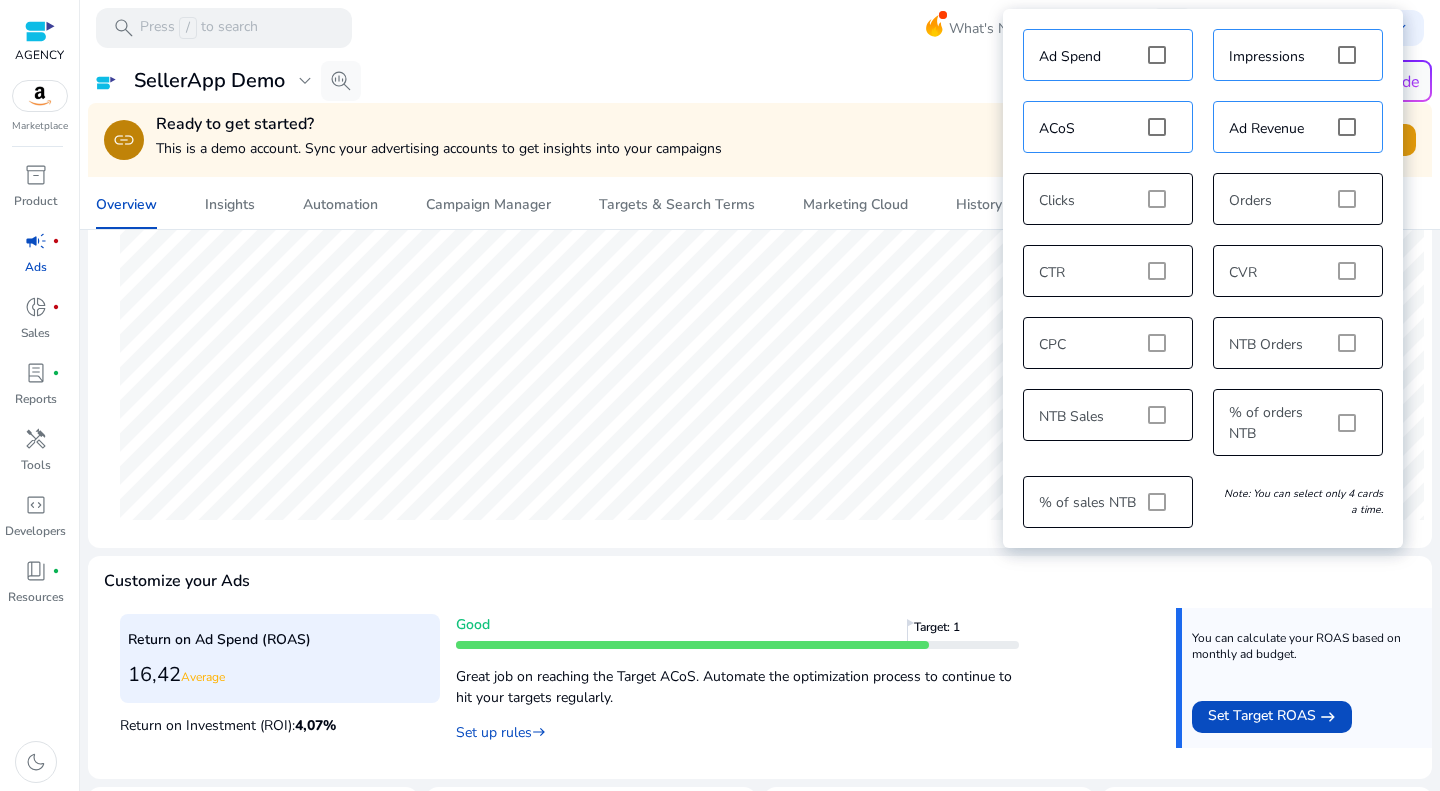 click on "Ad Spend   Impressions   ACoS   Ad Revenue   Clicks   Orders   CTR   CVR   CPC   NTB Orders   NTB Sales   % of orders NTB   % of sales NTB  Note: You can select only 4 cards a time." at bounding box center (1203, 278) 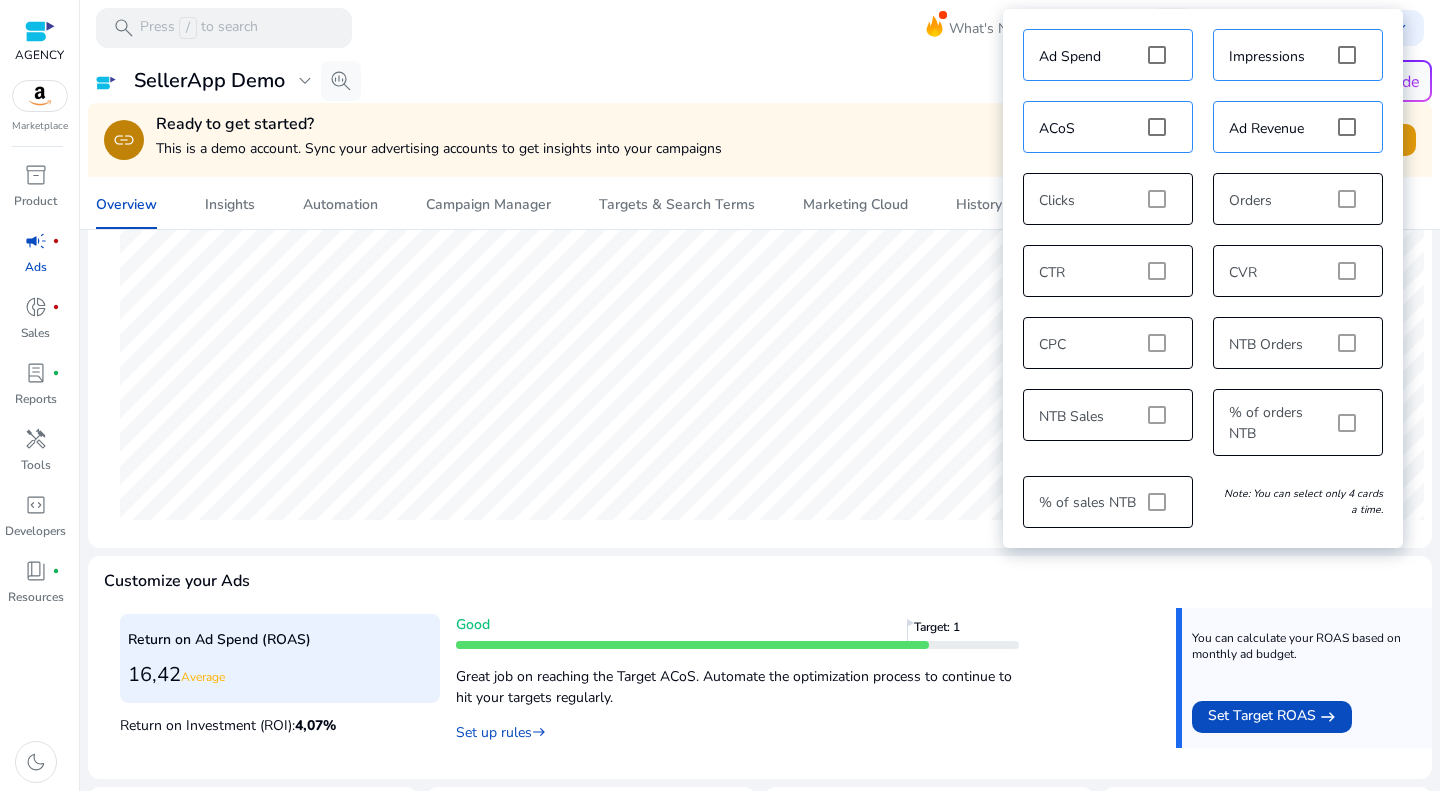 click on "Good     Target: 1  Great job on reaching the Target ACoS. Automate the optimization process to continue to hit your targets regularly.   Set up rules  east" at bounding box center (808, 677) 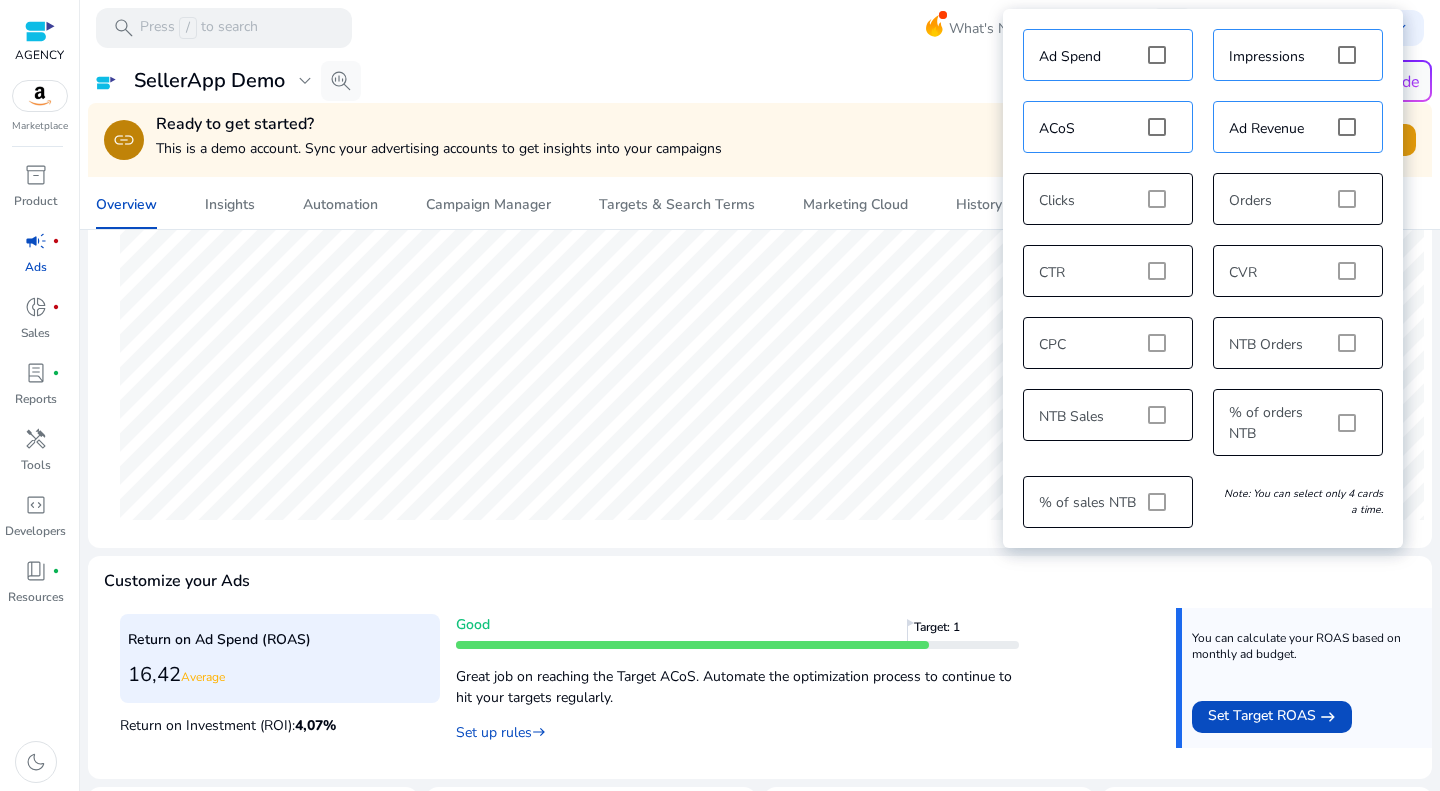 click on "search   Press  /  to search  What's New  chat  Chat Now  hub  US  Hi  Bestlake LLC  keyboard_arrow_down" at bounding box center (760, 27) 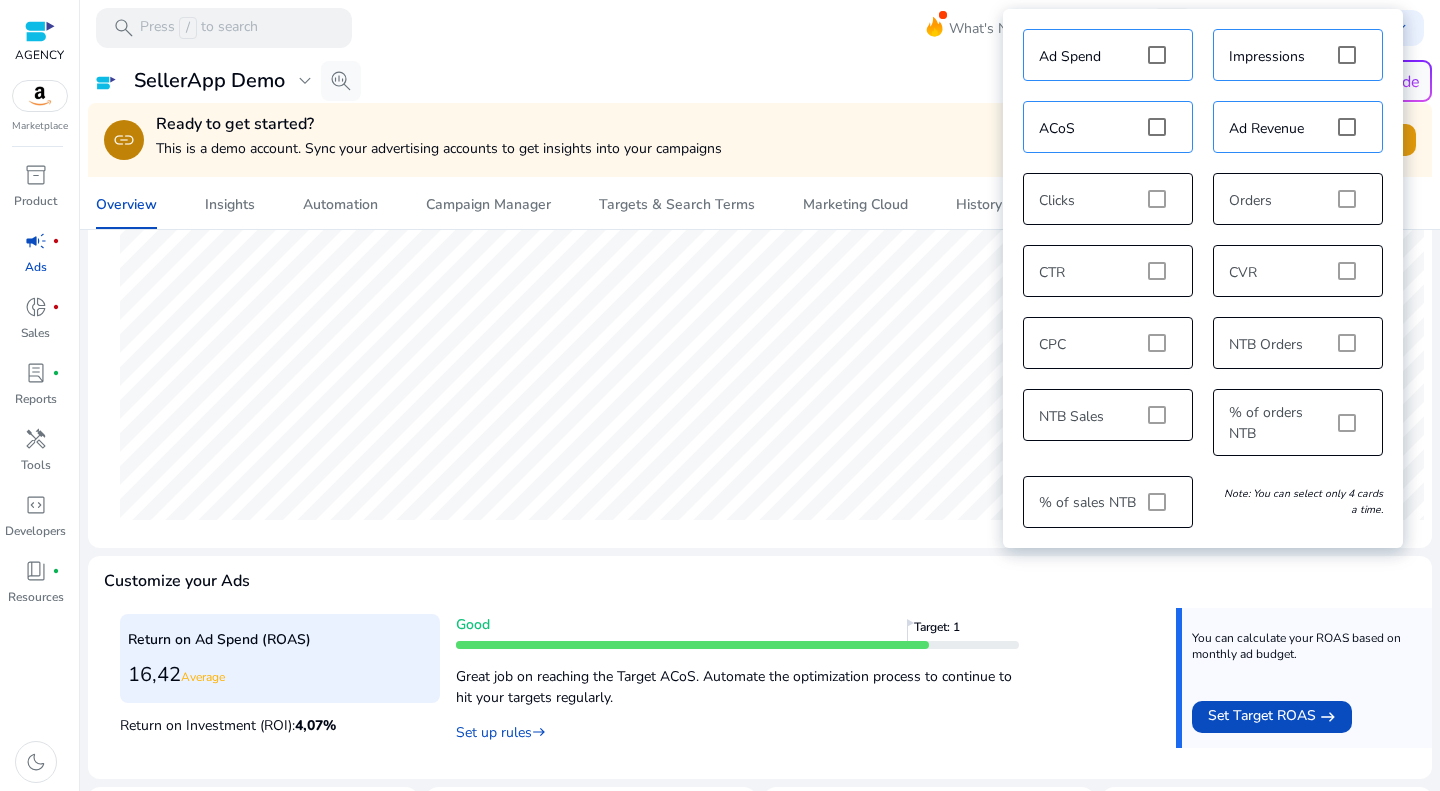 click 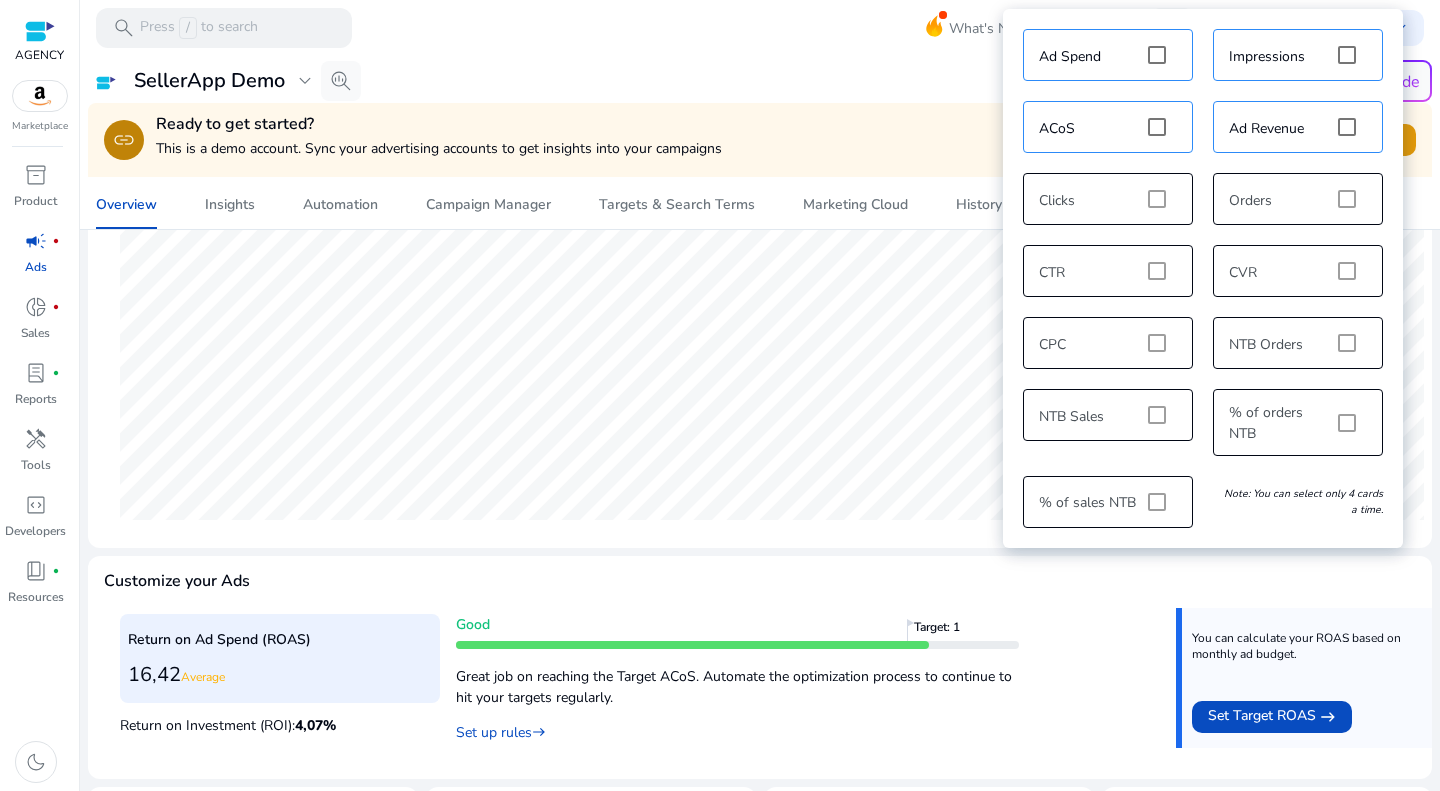 click on "Customize your Ads  Return on Ad Spend (ROAS)  16,42  Average  Return on Investment (ROI):  4,07 %  Good     Target: 1  Great job on reaching the Target ACoS. Automate the optimization process to continue to hit your targets regularly.   Set up rules  east  You can calculate your ROAS based on monthly ad budget.  Set Target ROAS east" at bounding box center (760, 667) 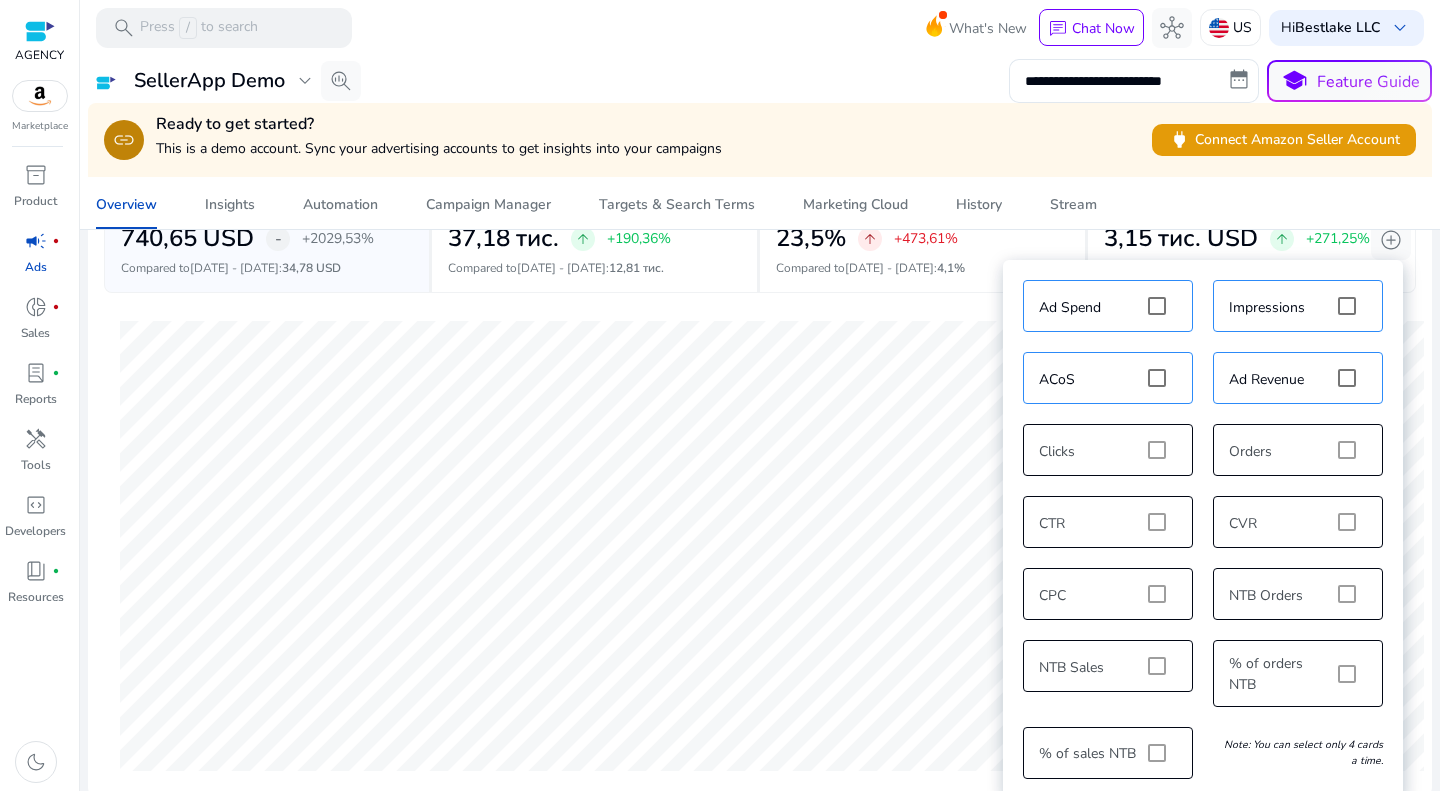 scroll, scrollTop: 0, scrollLeft: 0, axis: both 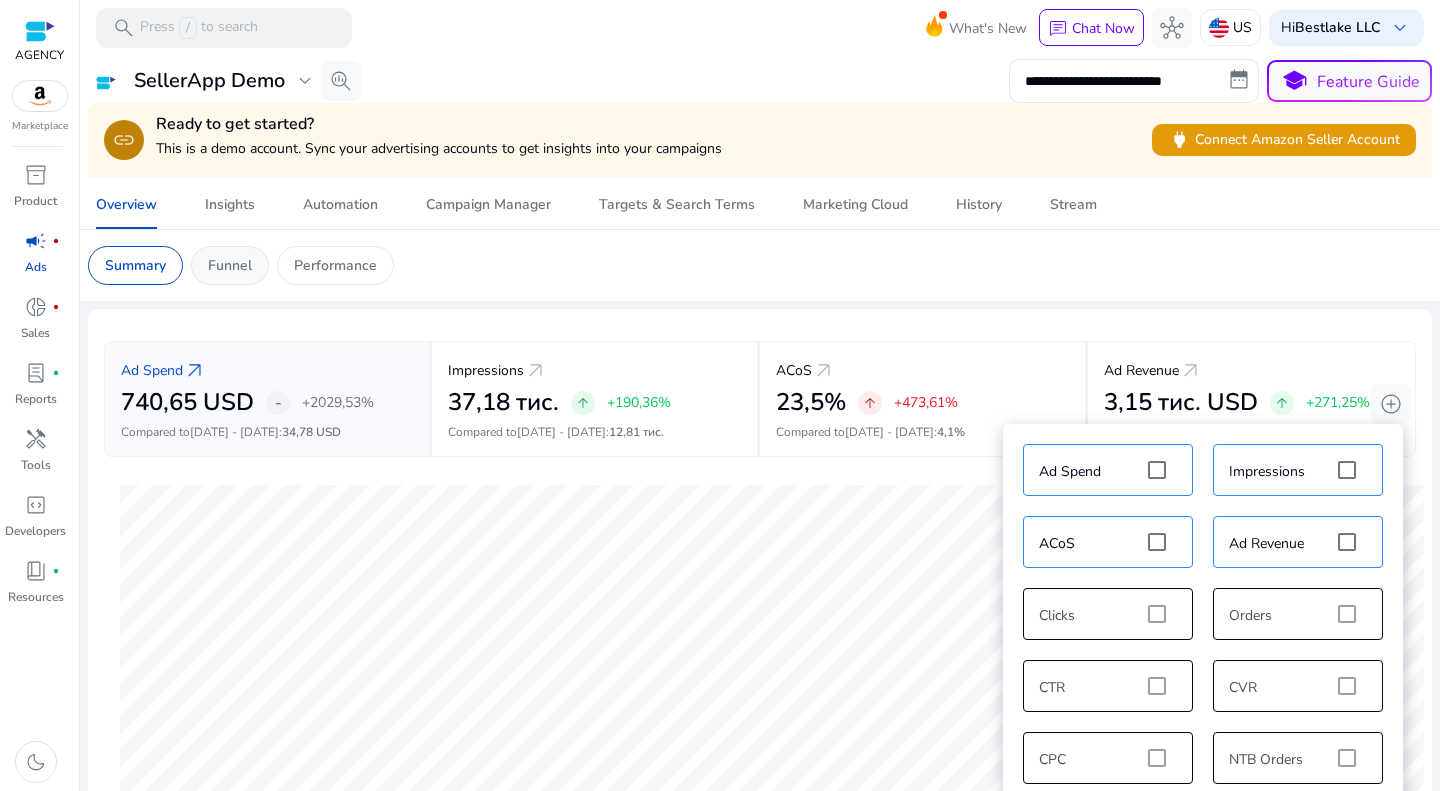 click on "Funnel" 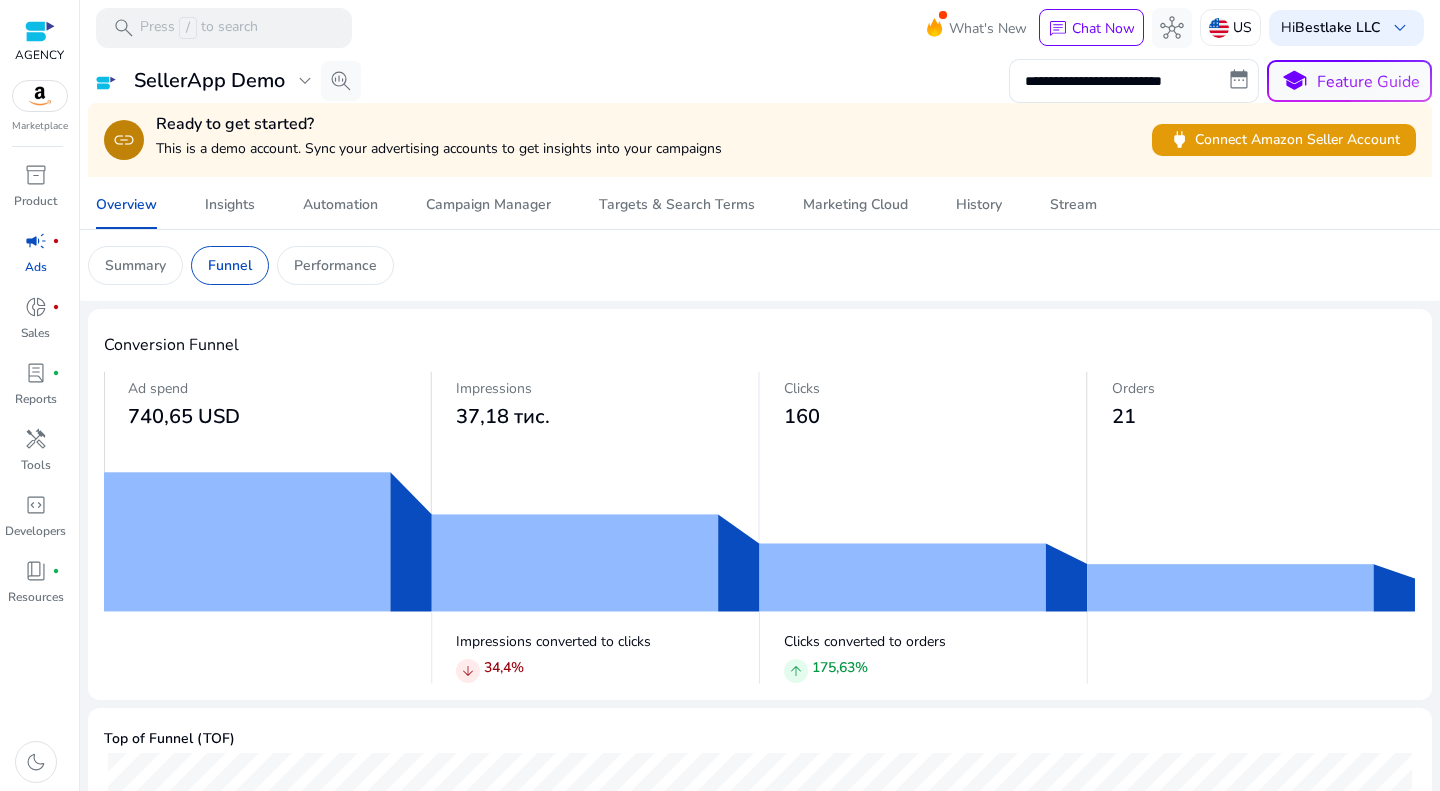 scroll, scrollTop: 9, scrollLeft: 0, axis: vertical 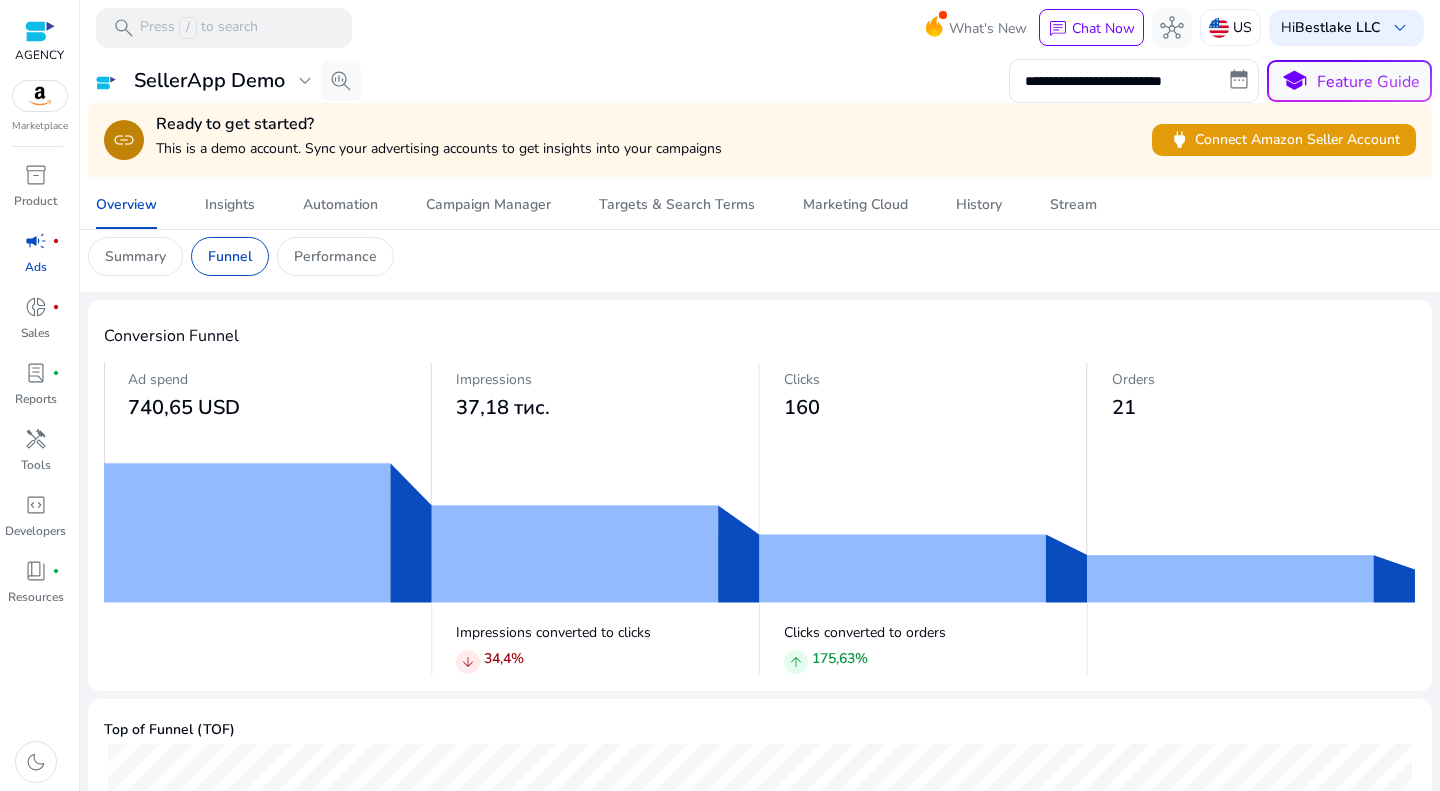 click on "740,65 USD" 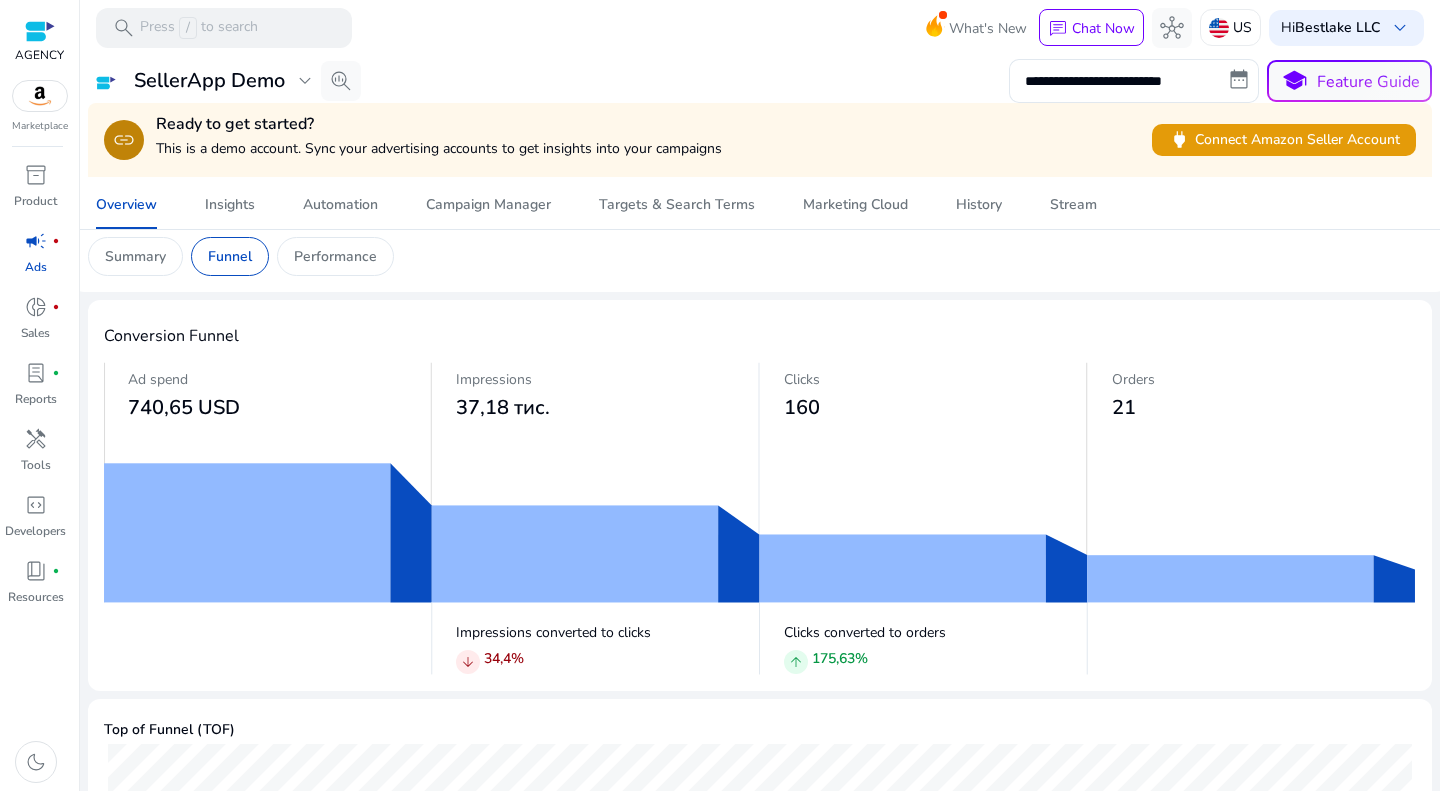 click on "740,65 USD" 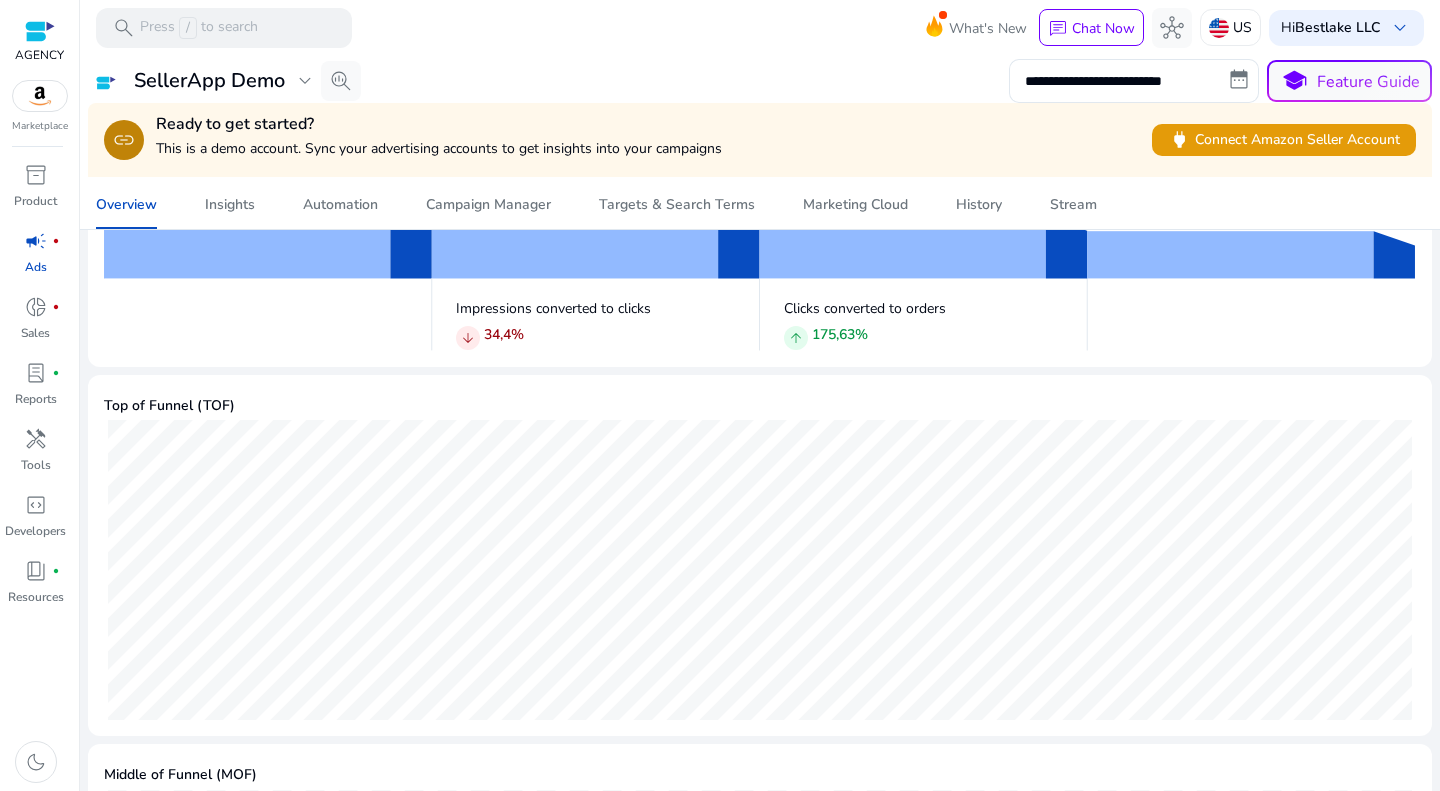 scroll, scrollTop: 0, scrollLeft: 0, axis: both 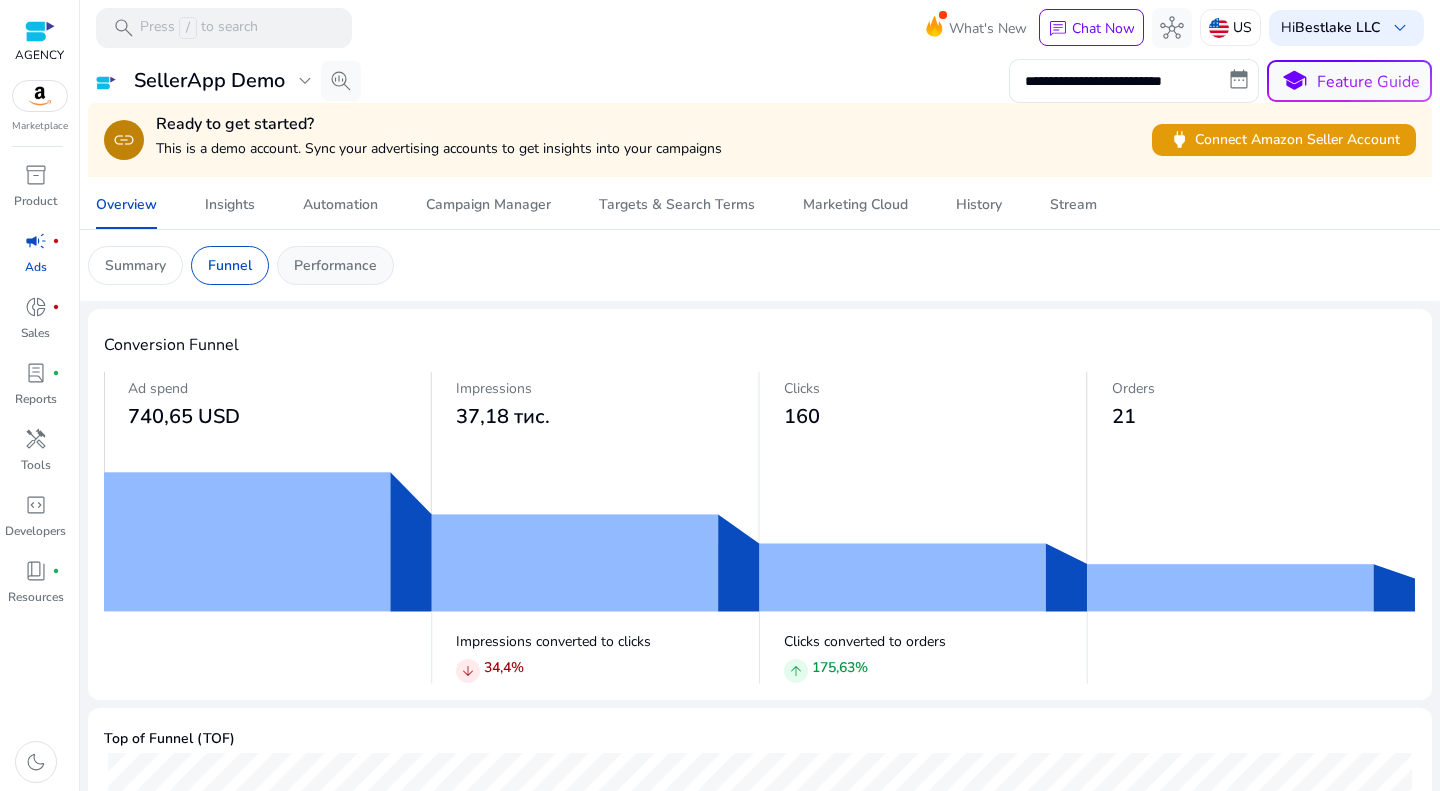 click on "Performance" 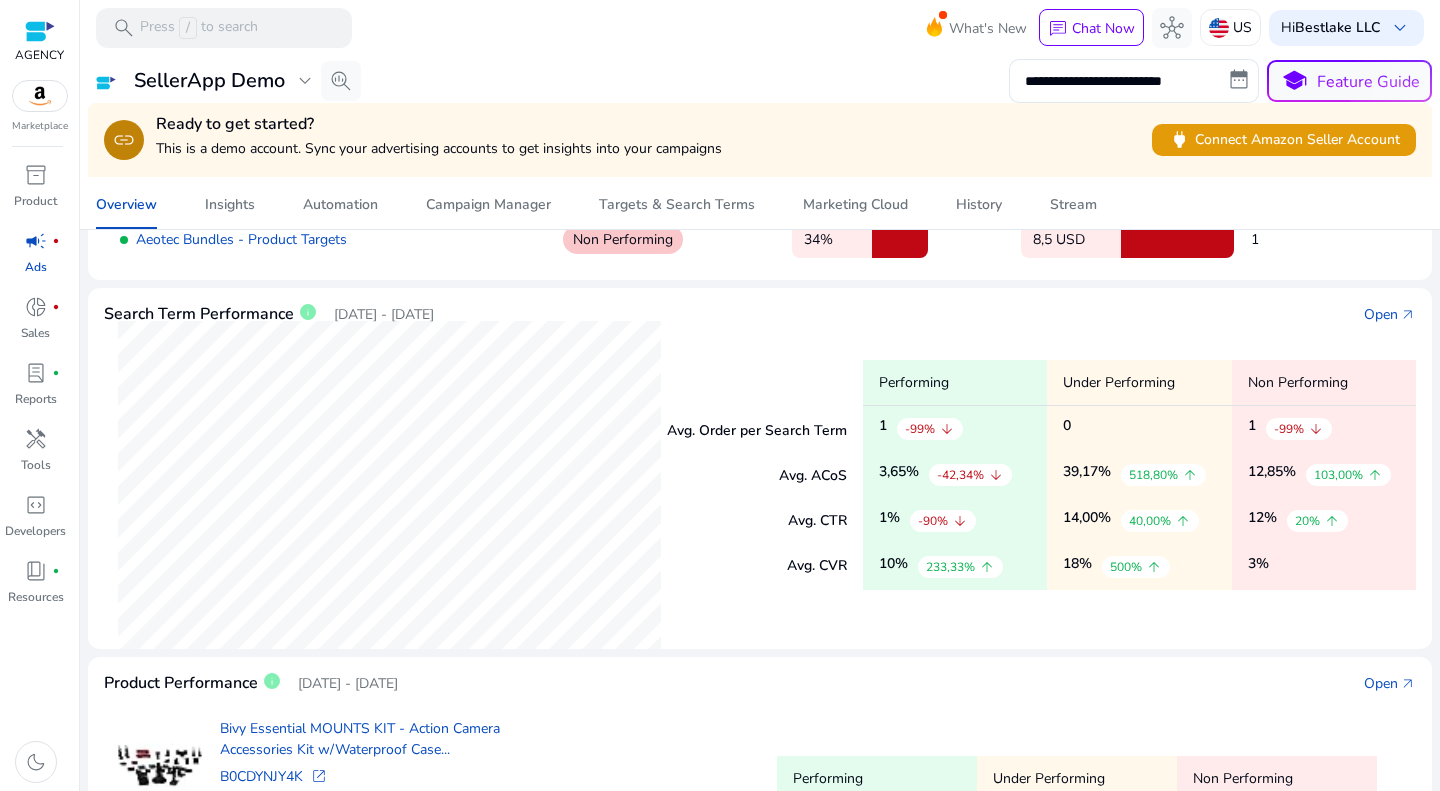 scroll, scrollTop: 0, scrollLeft: 0, axis: both 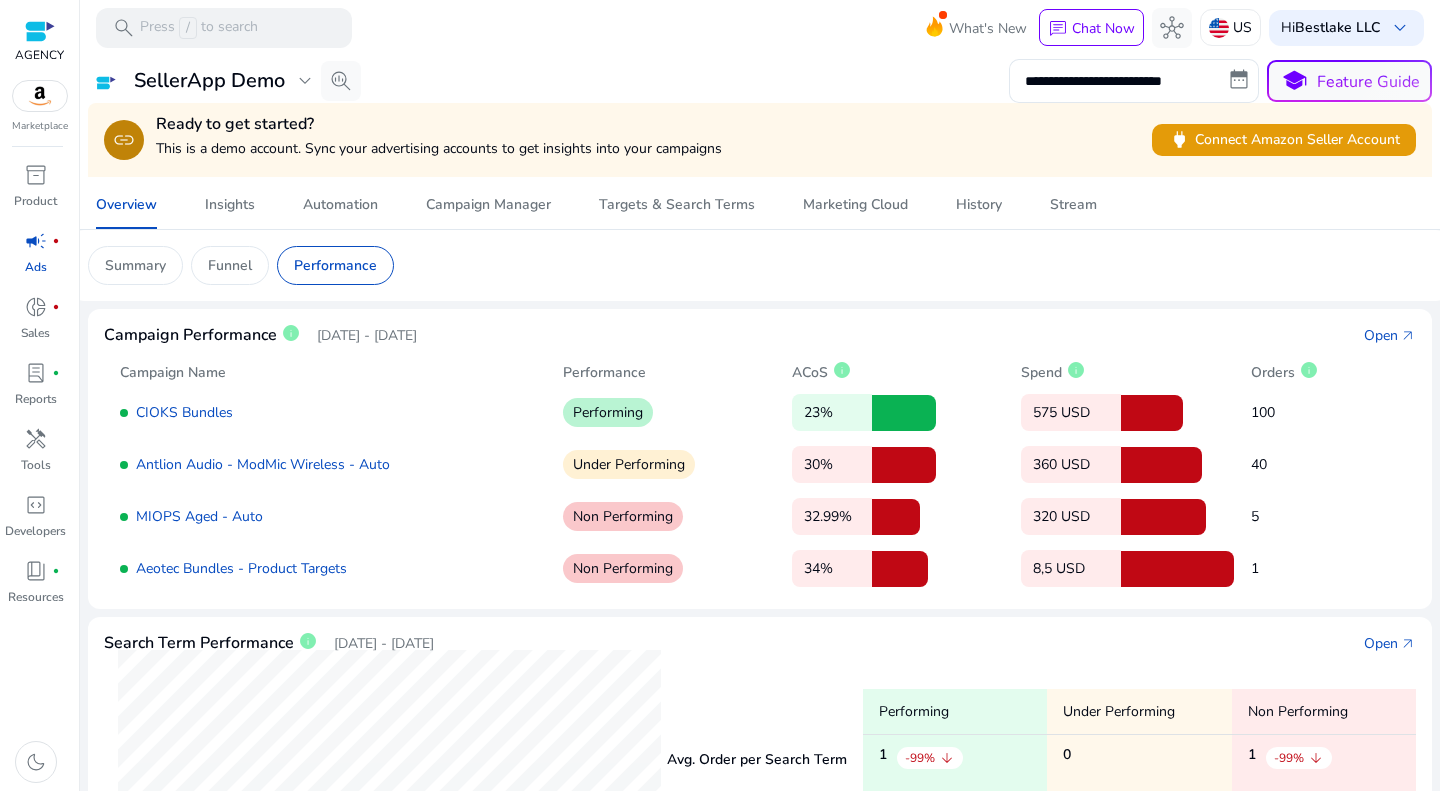 click 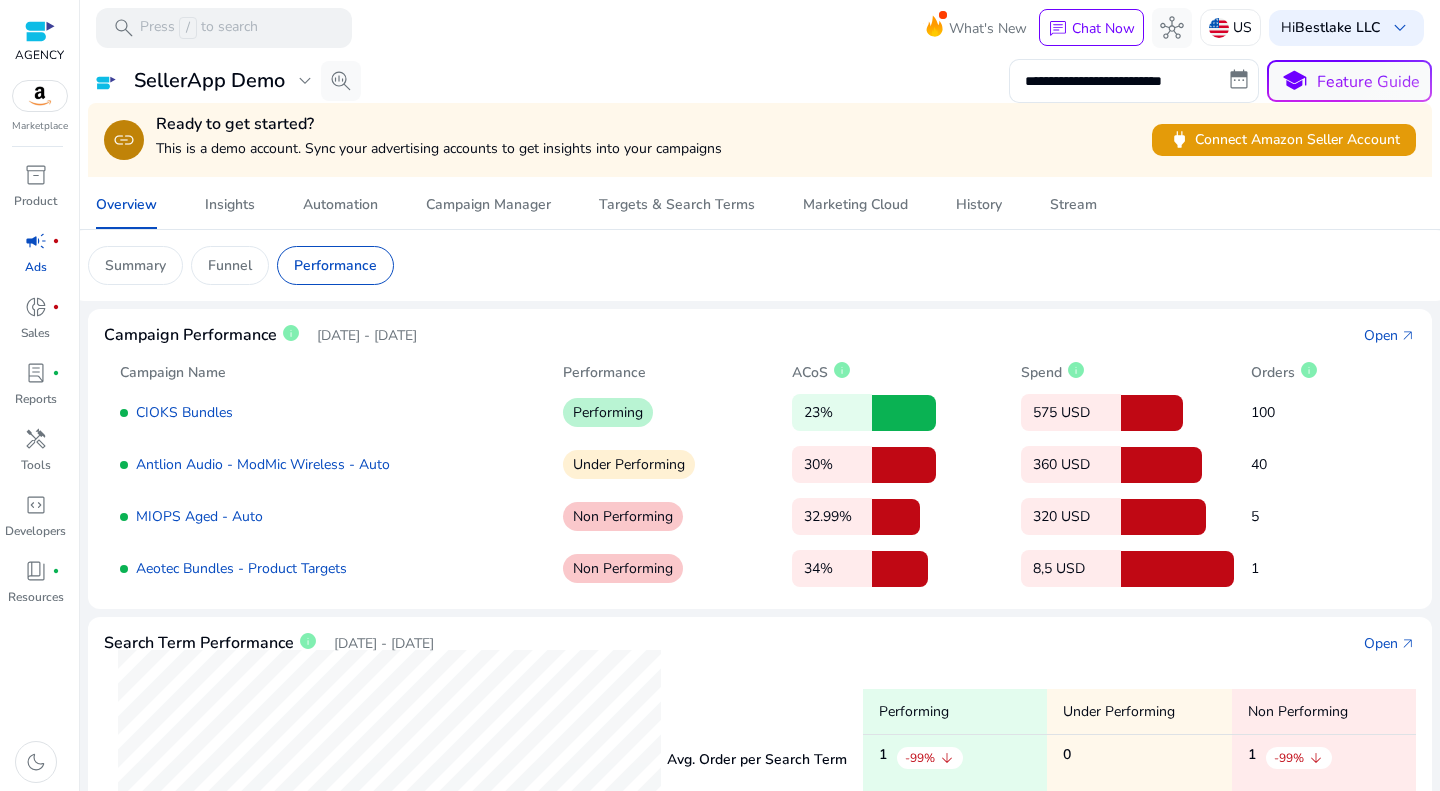 click 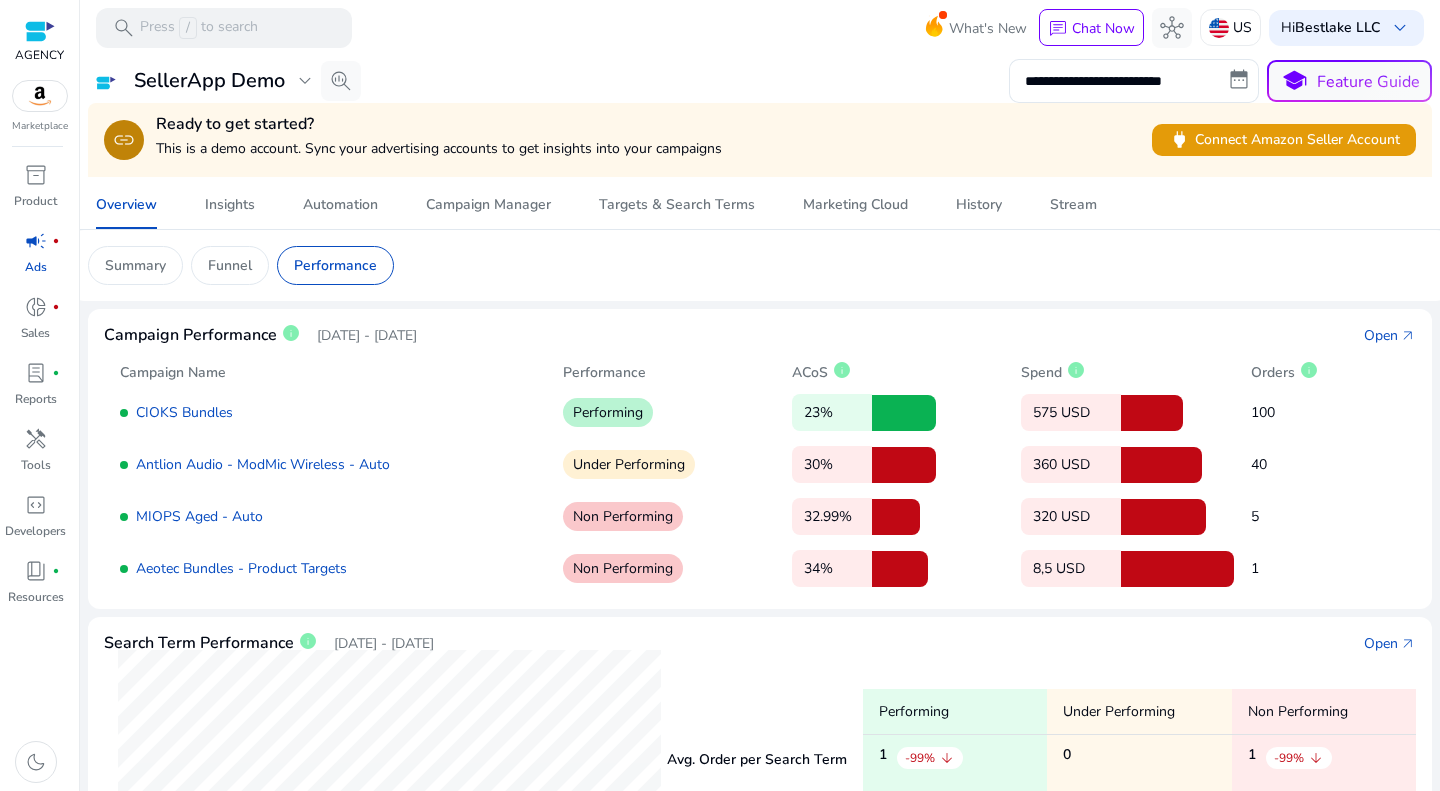 click 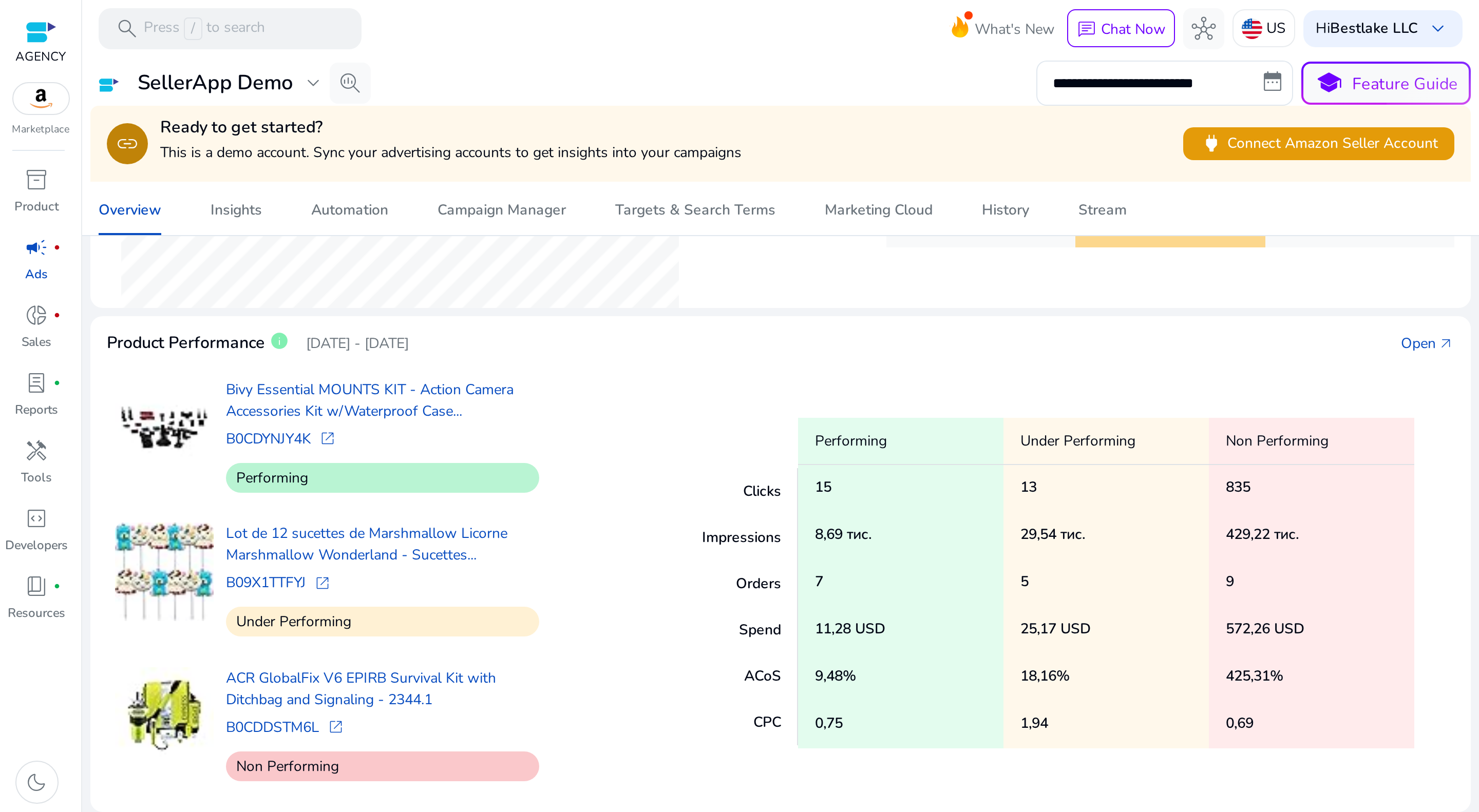 scroll, scrollTop: 0, scrollLeft: 0, axis: both 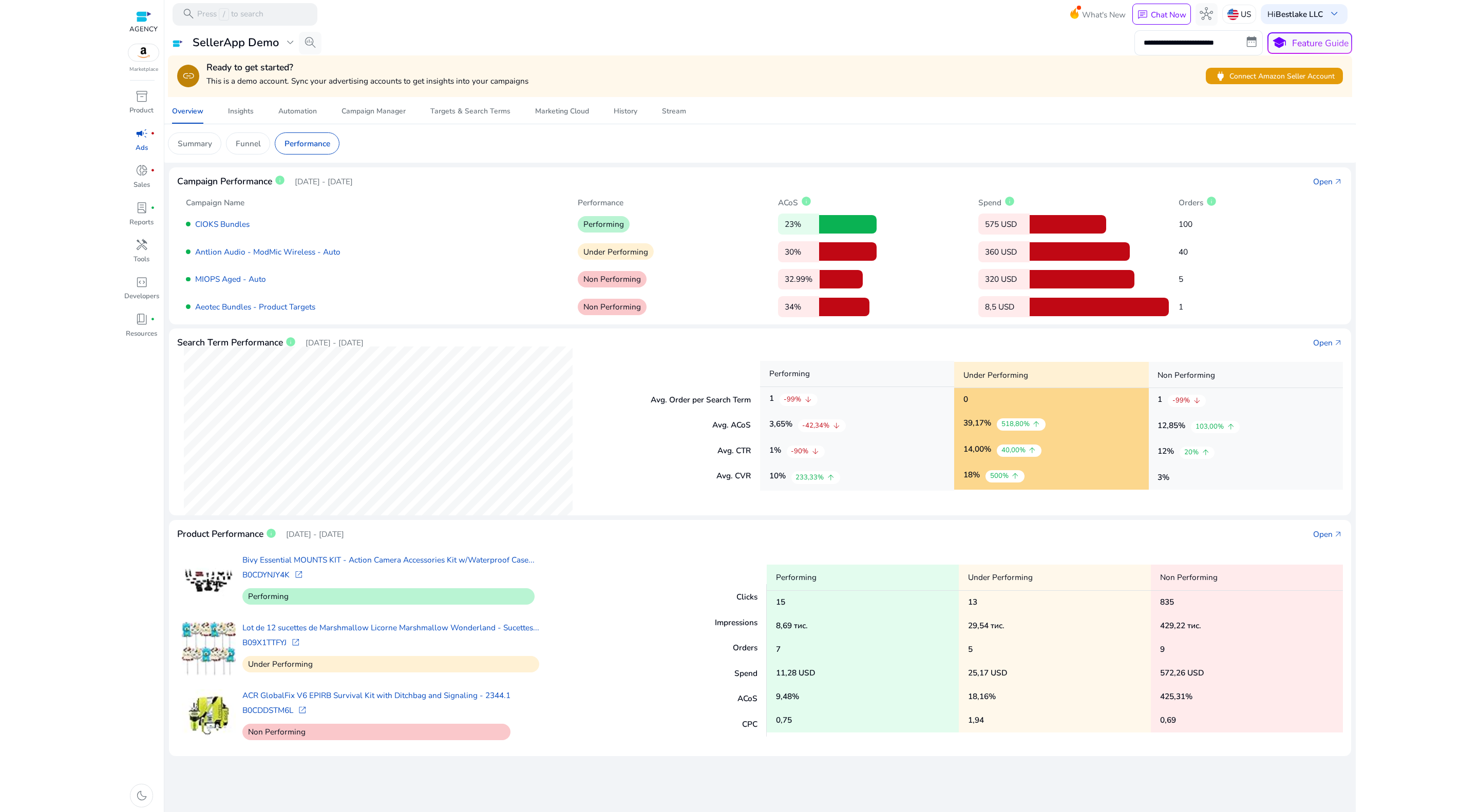 drag, startPoint x: 587, startPoint y: 4, endPoint x: 0, endPoint y: 661, distance: 881.0323 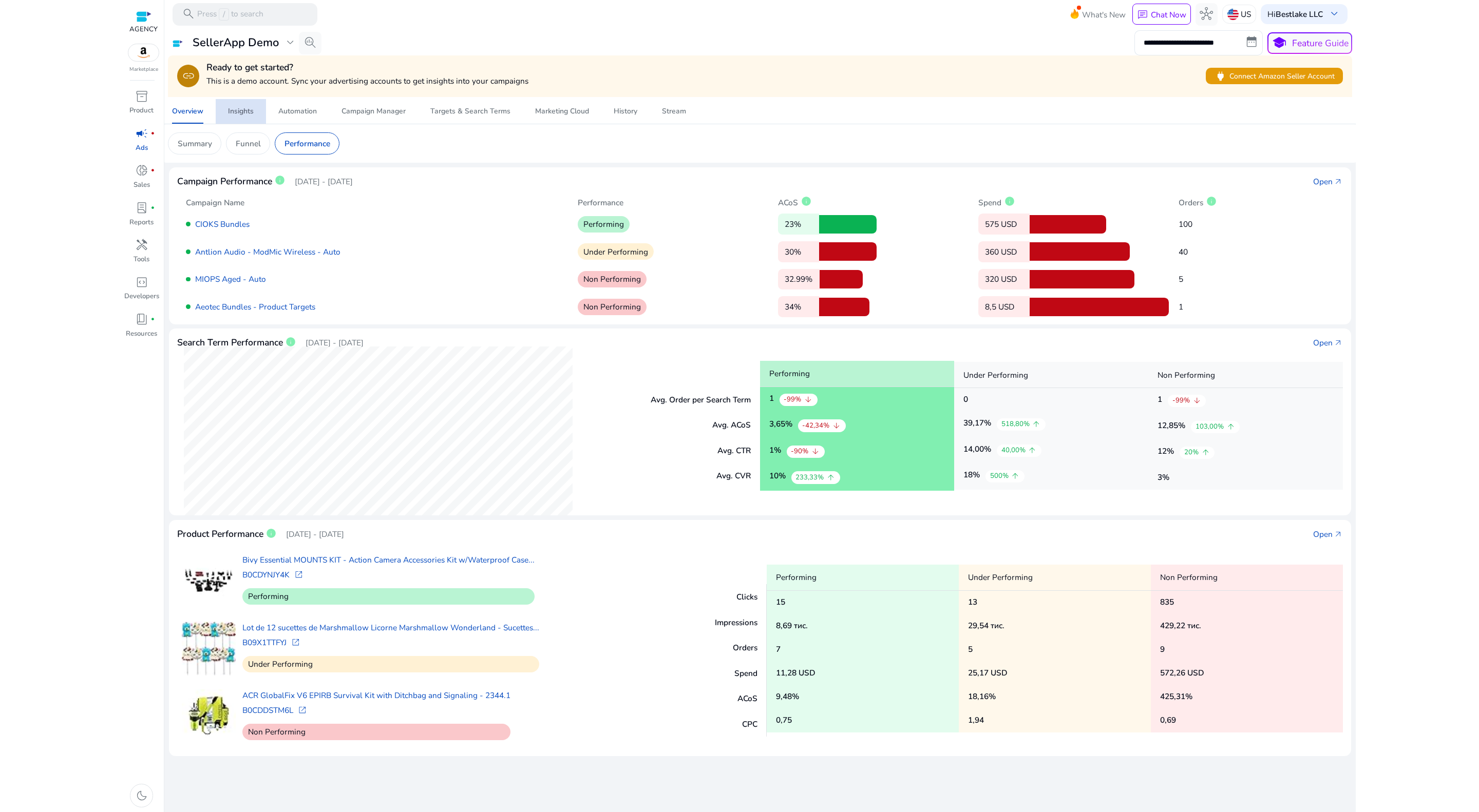 click on "Insights" at bounding box center (241, 111) 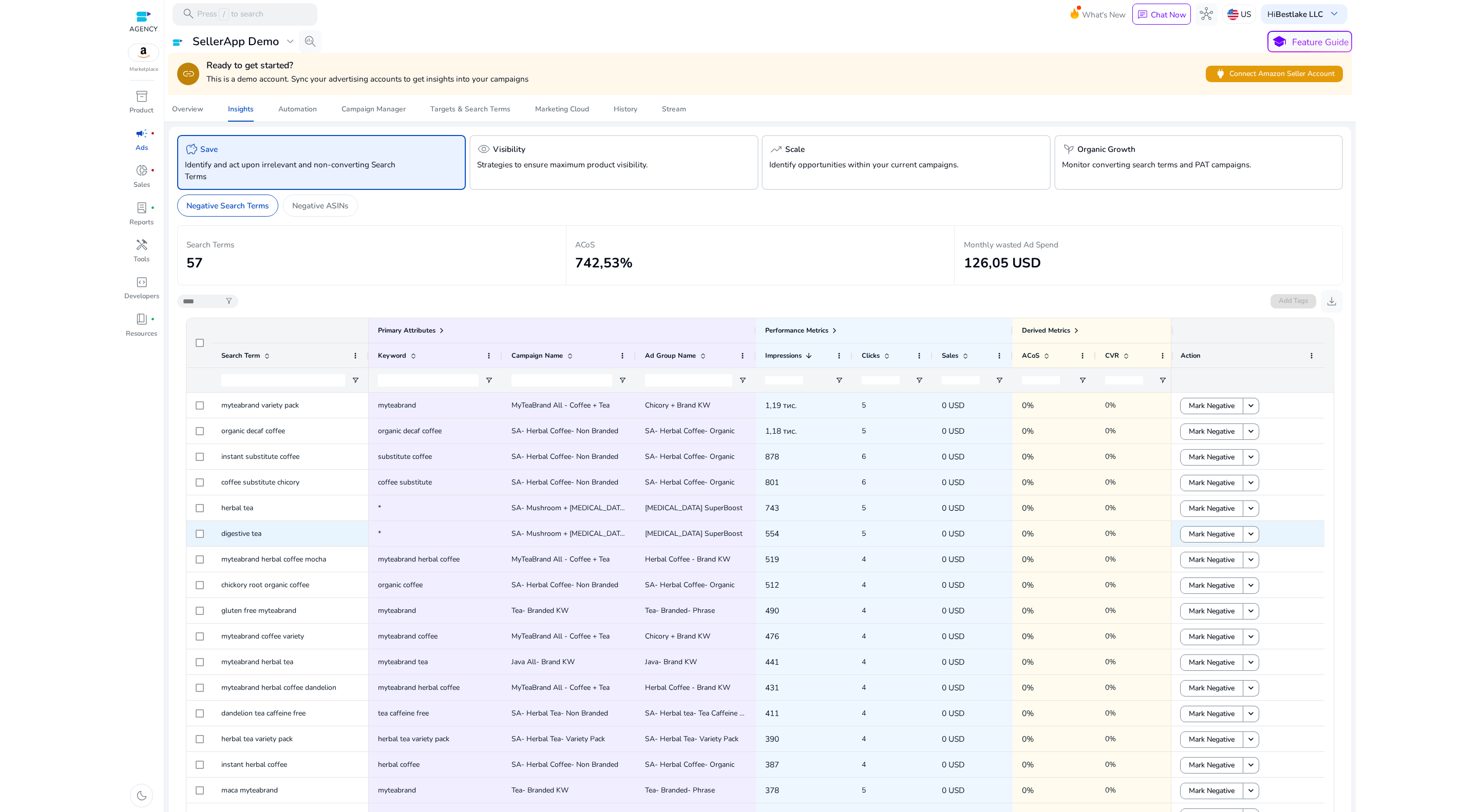 scroll, scrollTop: 26, scrollLeft: 0, axis: vertical 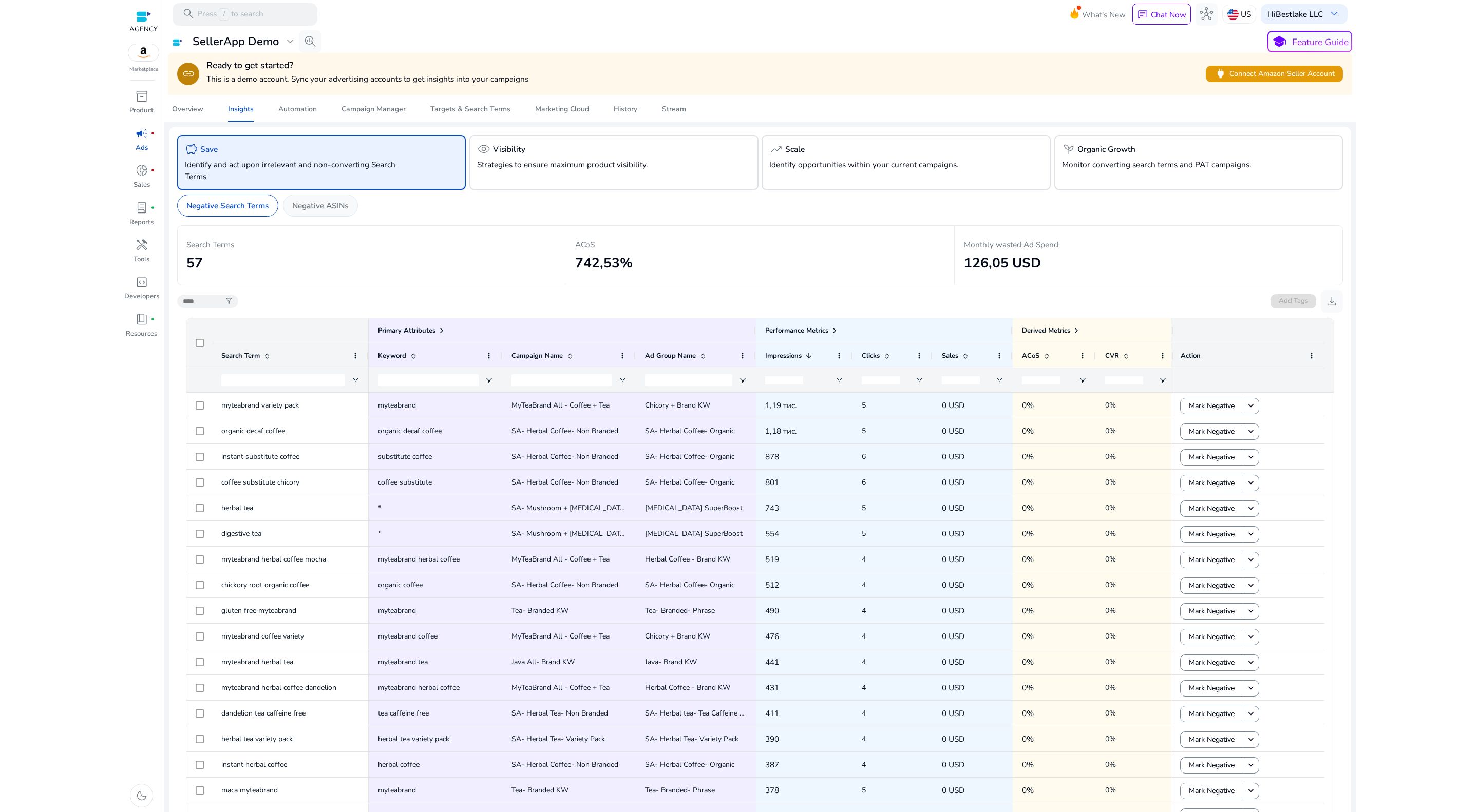 click on "Negative ASINs" 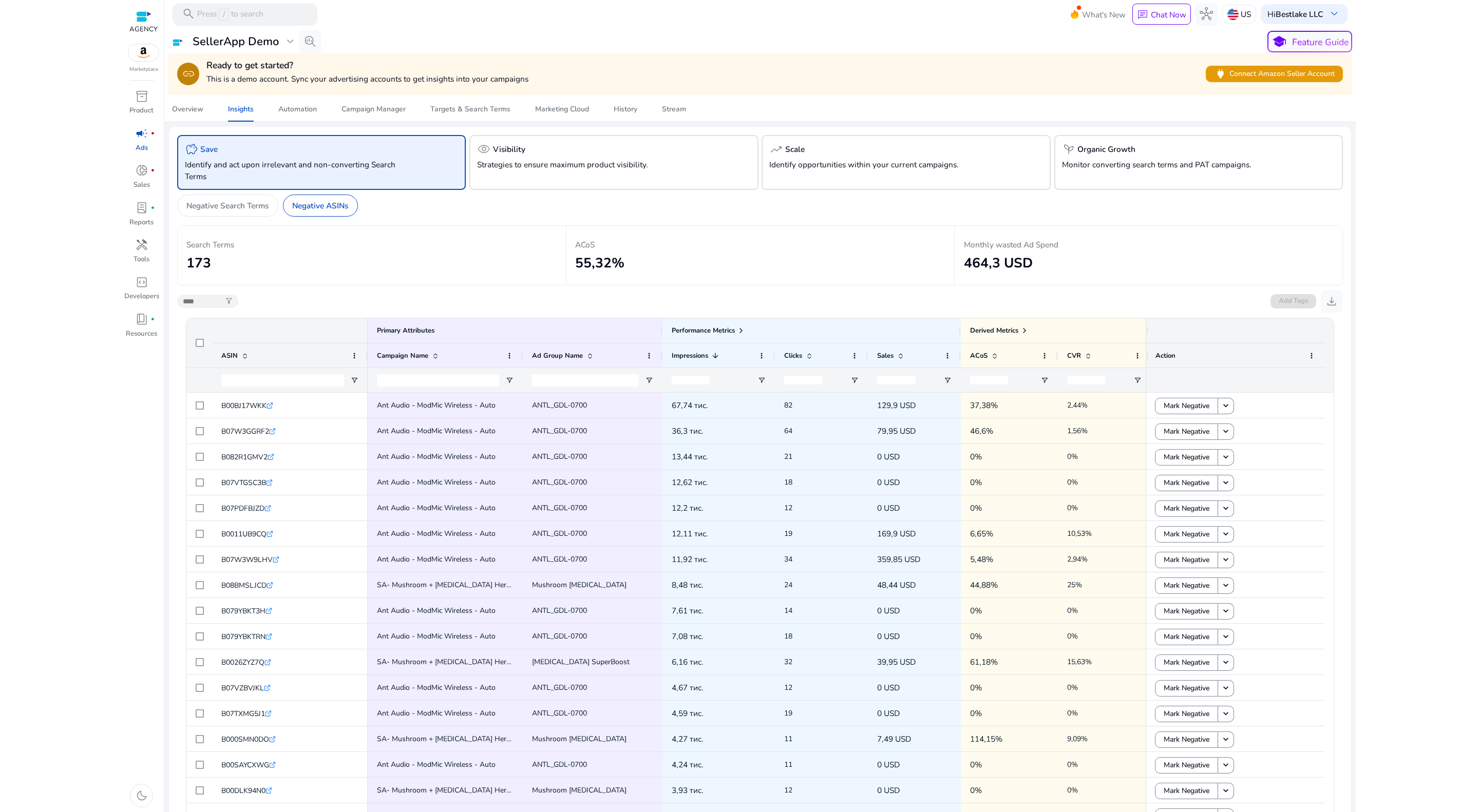 click on "**********" 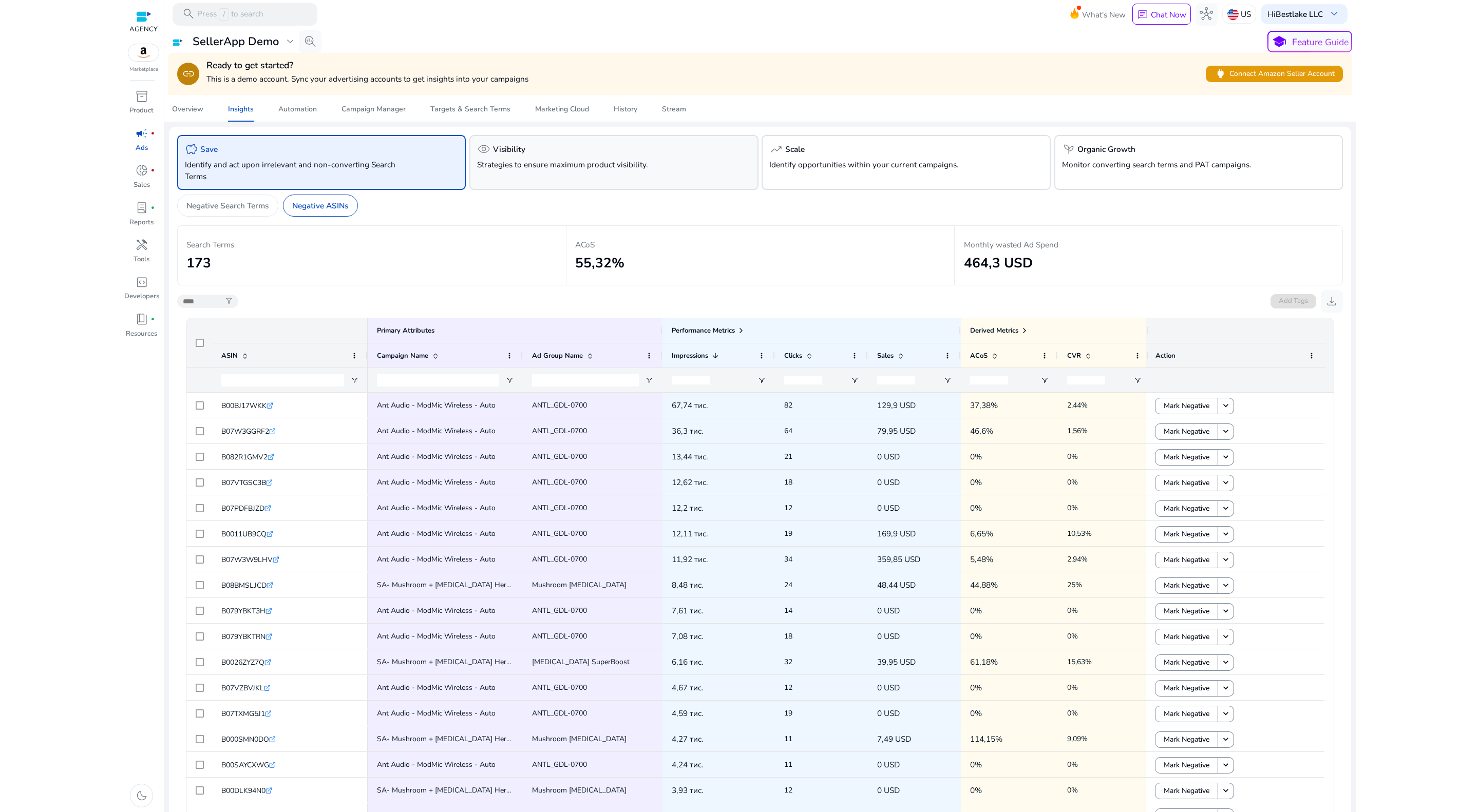 click on "Strategies to ensure maximum product visibility." 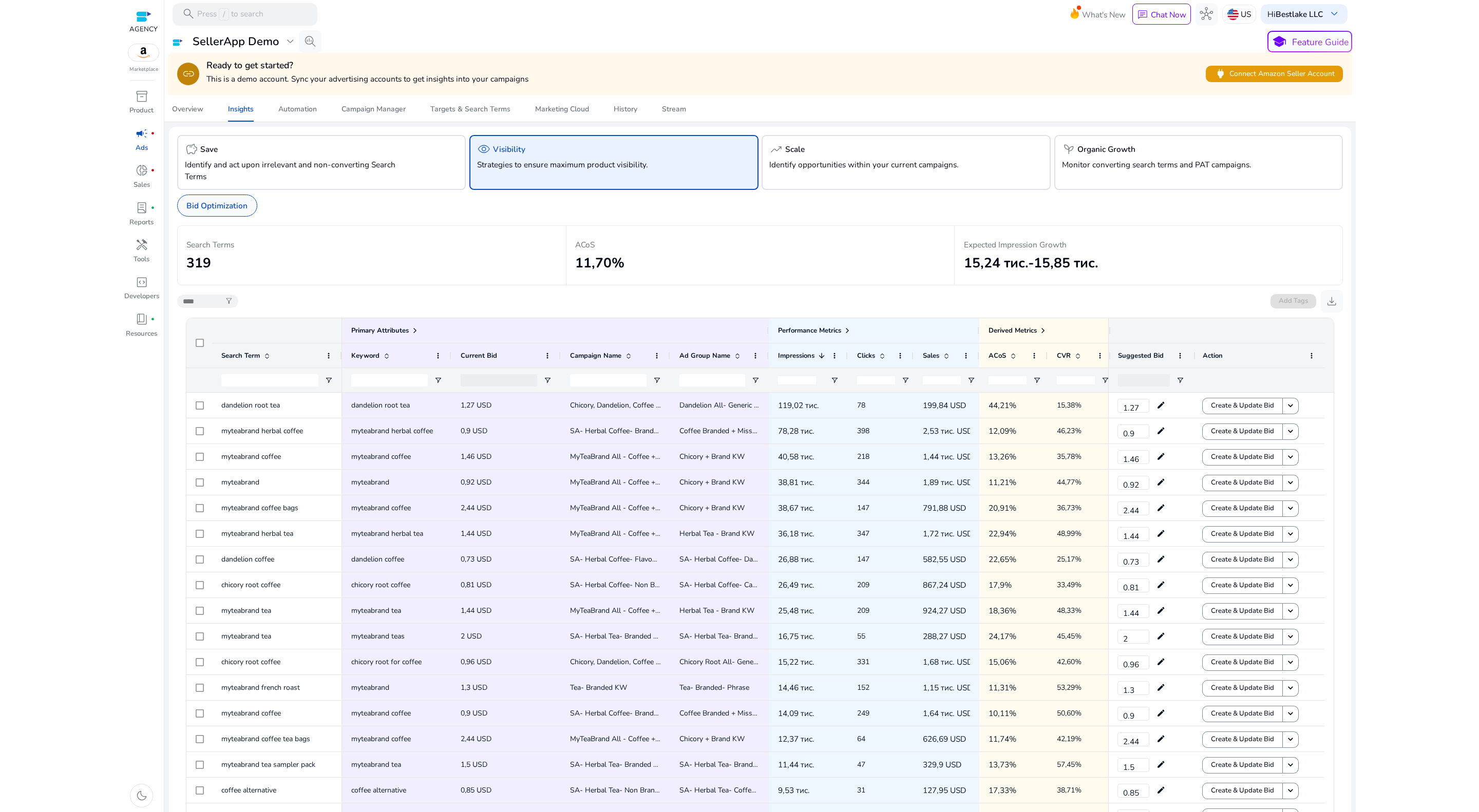 click on "Bid Optimization" 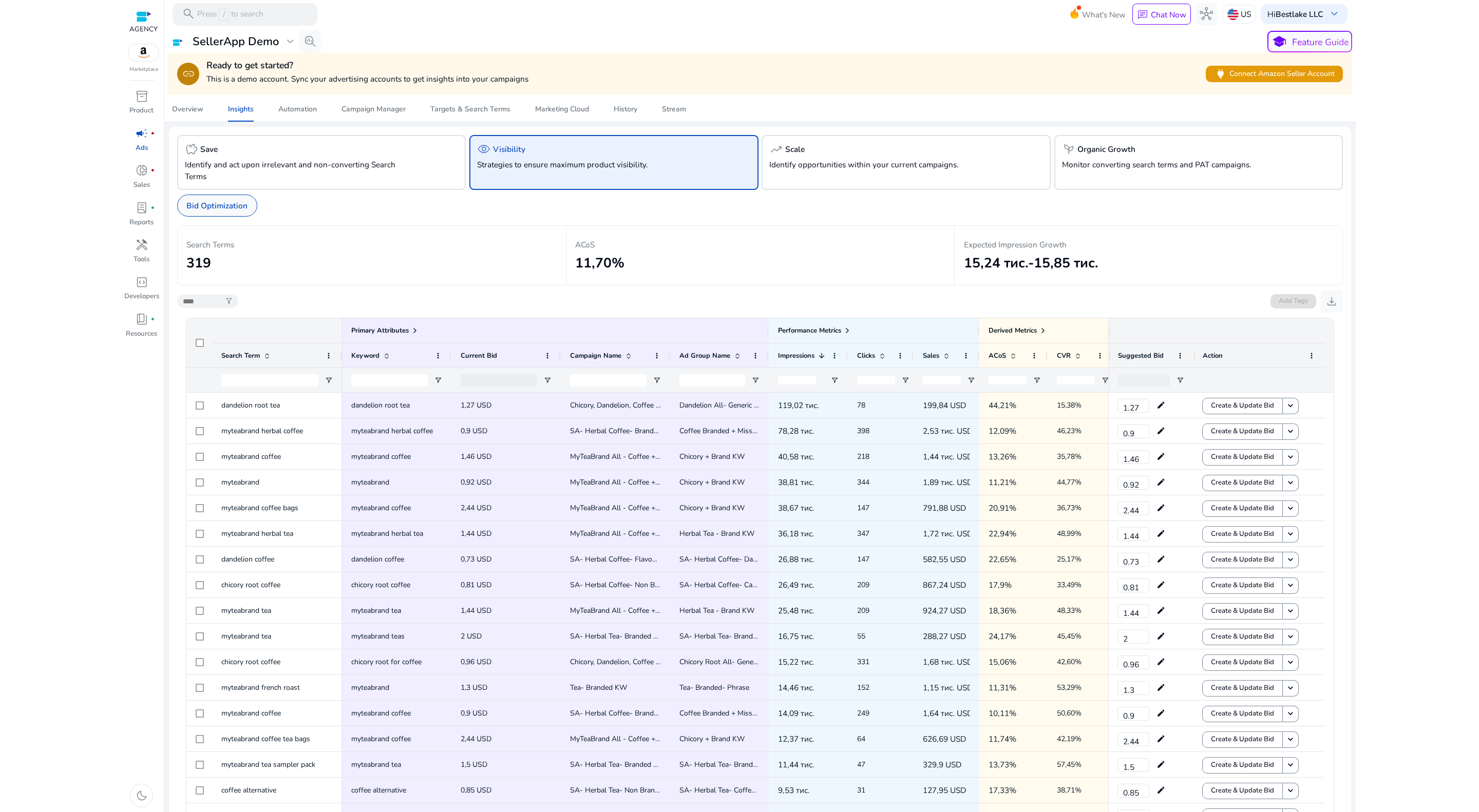 click on "Bid Optimization" 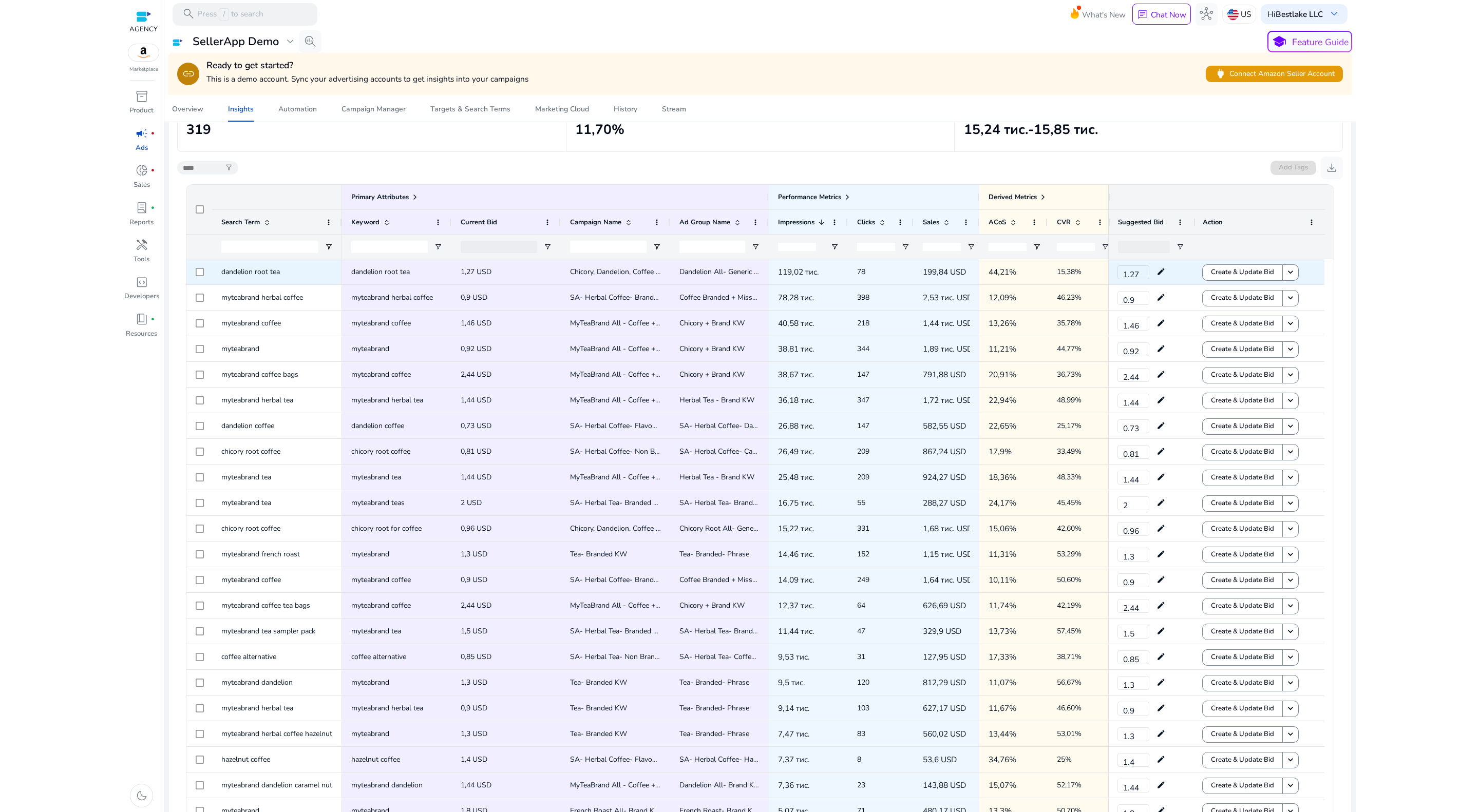 scroll, scrollTop: 0, scrollLeft: 0, axis: both 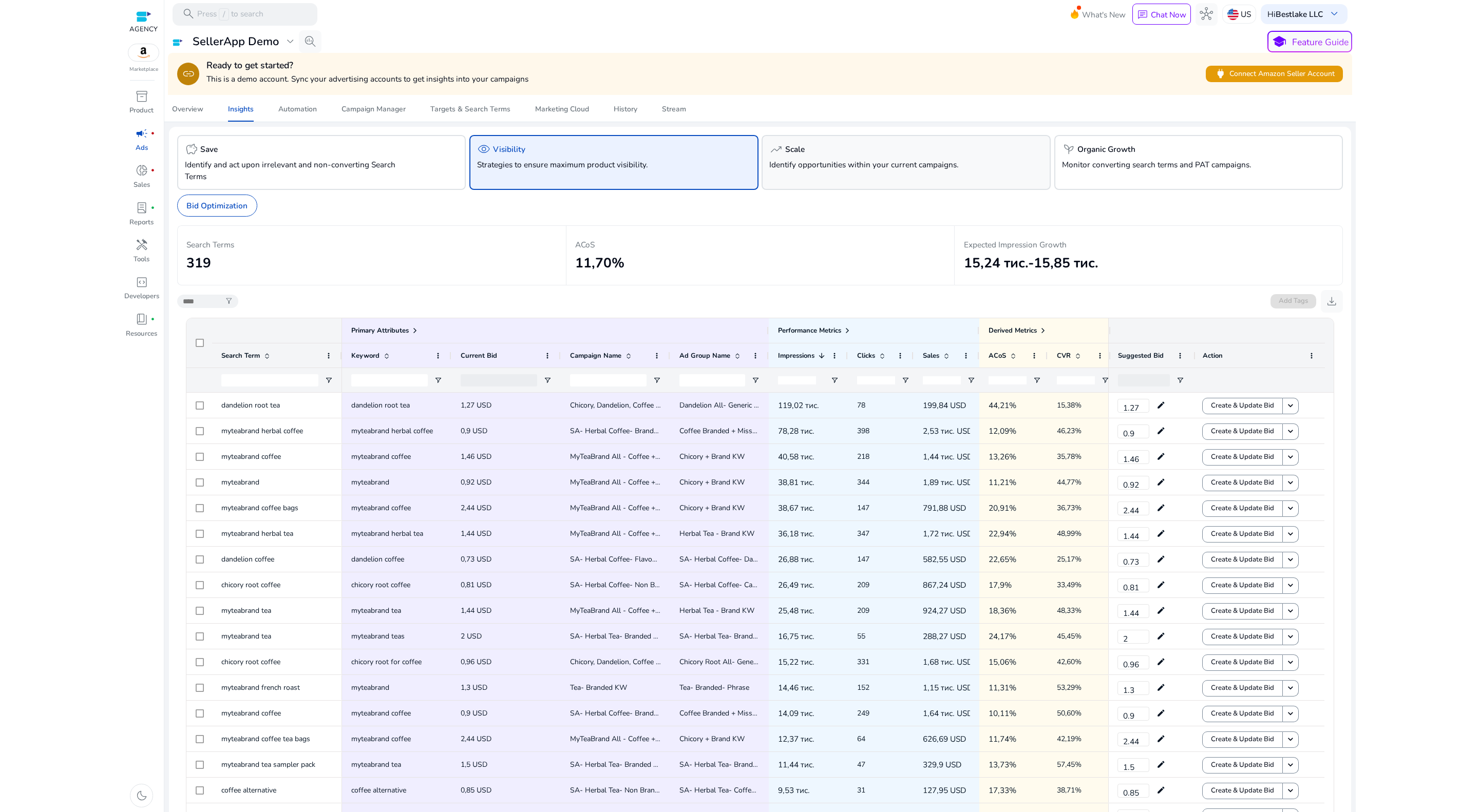 click on "Identify opportunities within your current campaigns." 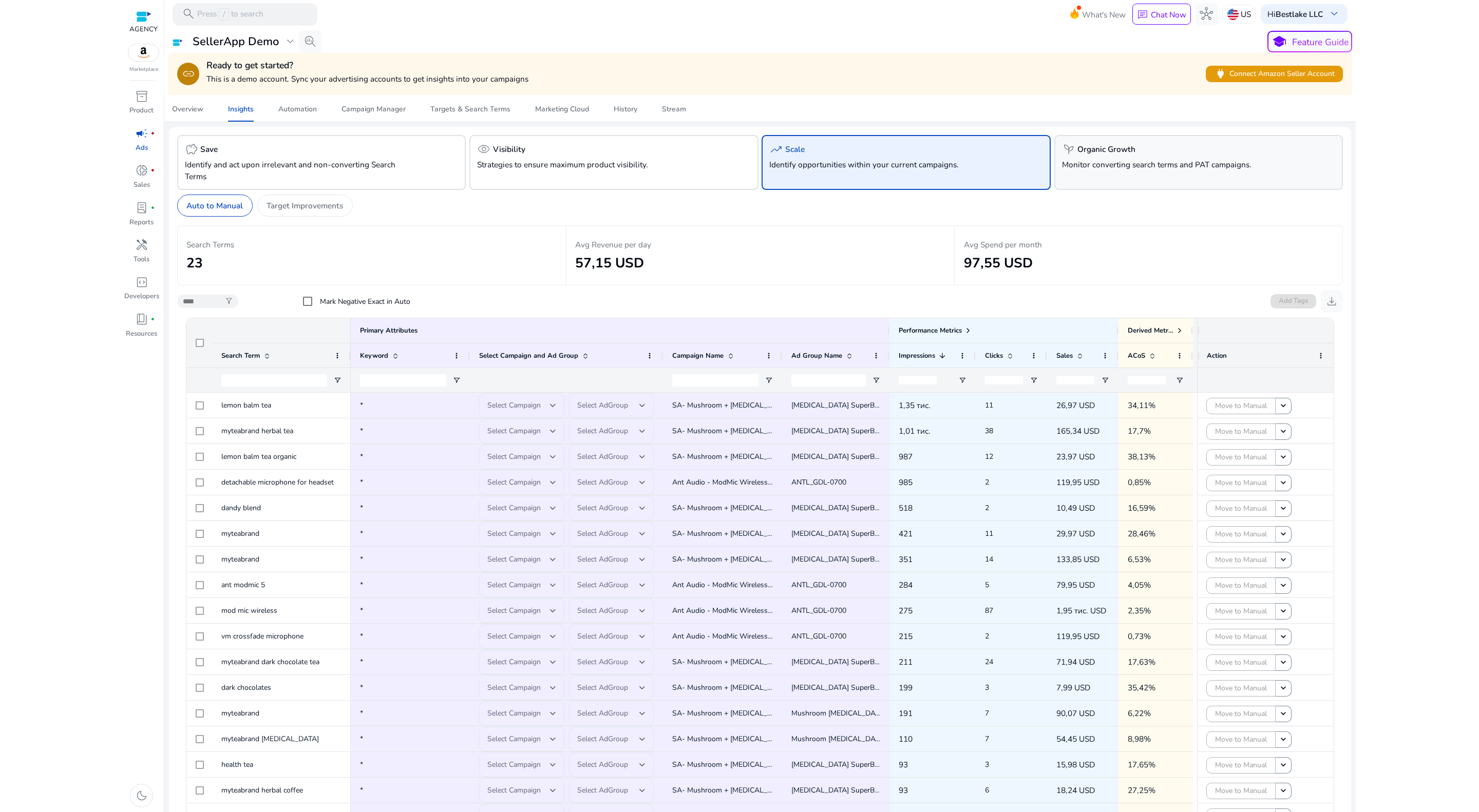 click on "Monitor converting search terms and PAT campaigns." 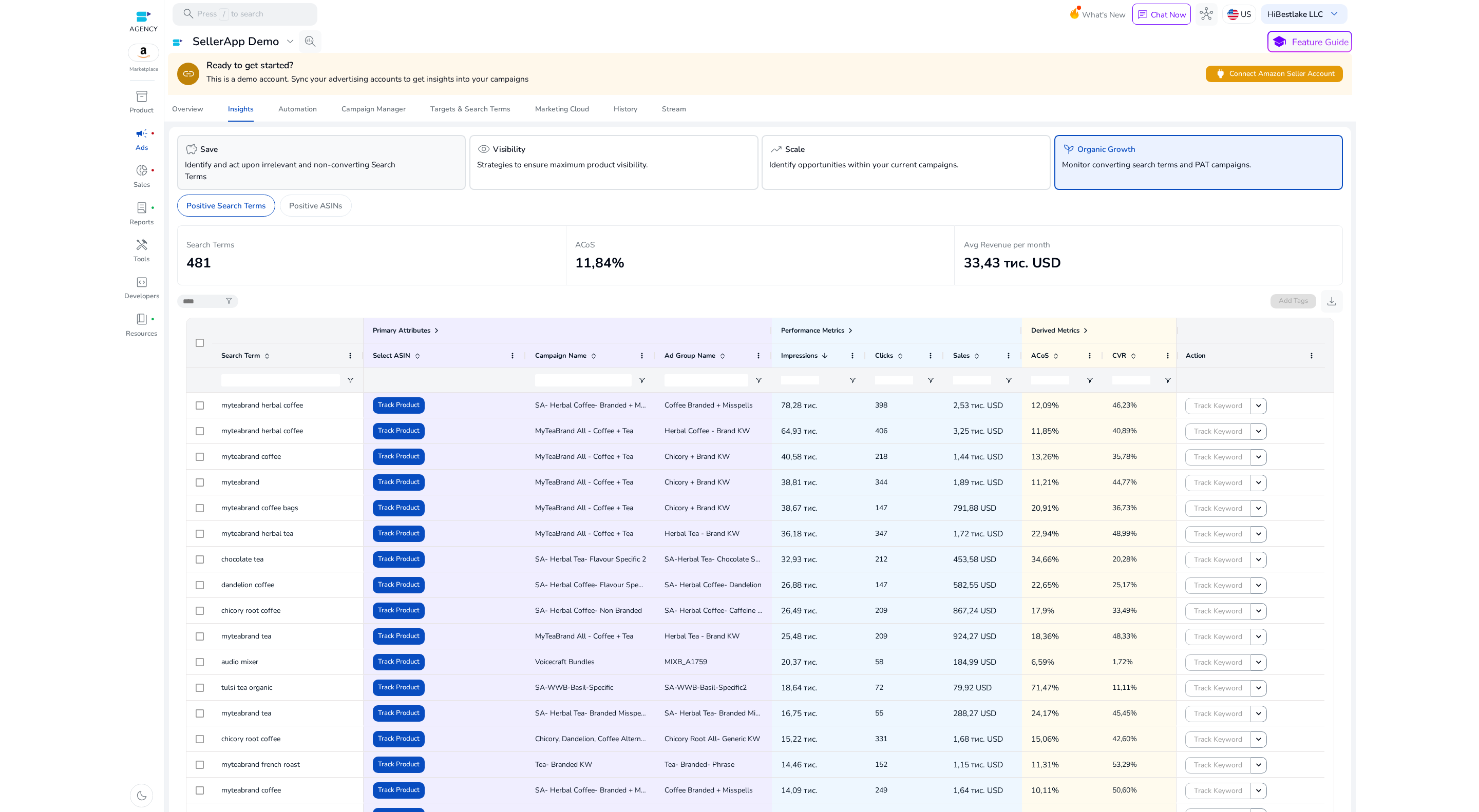 click on "Identify and act upon irrelevant and non-converting Search Terms" 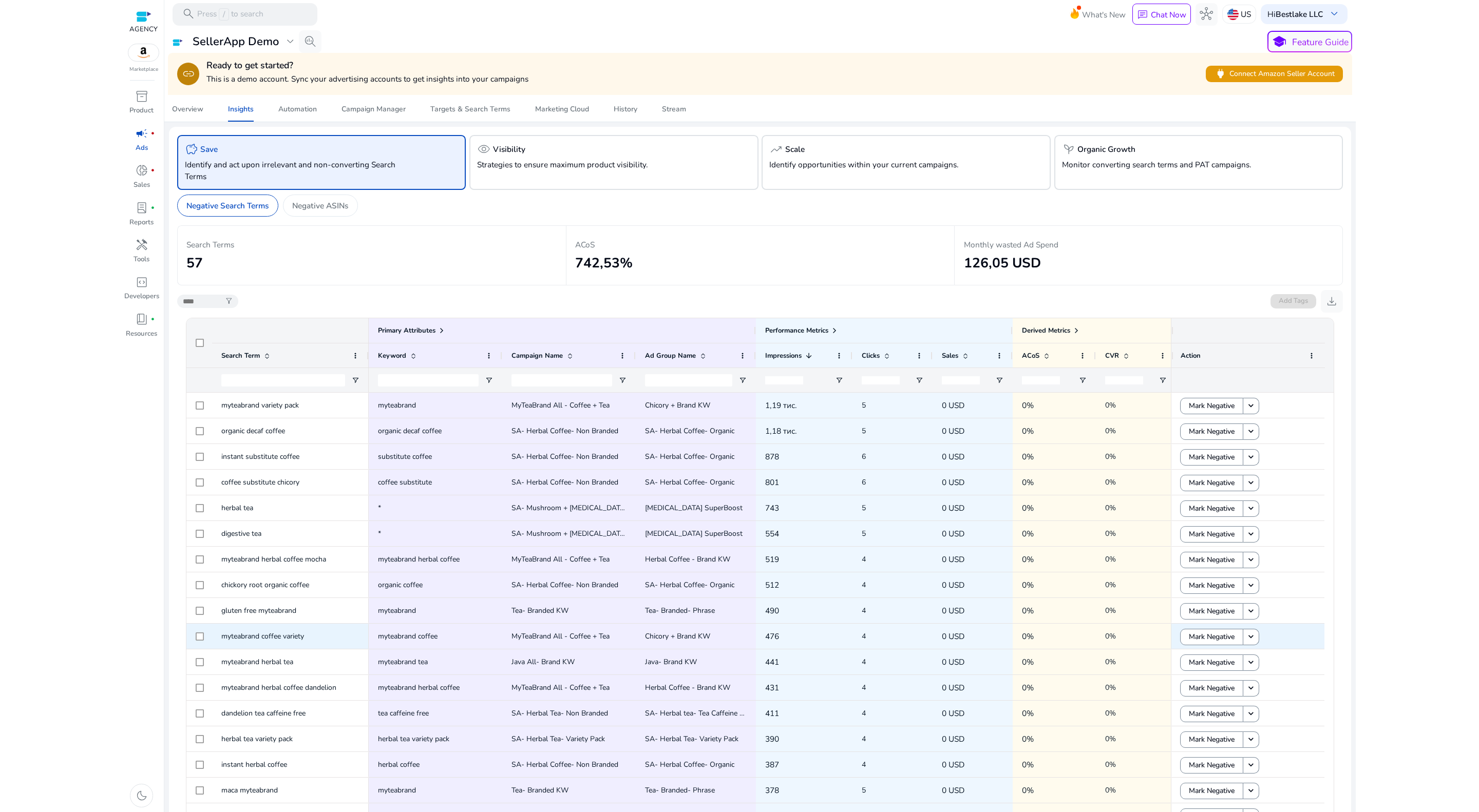 scroll, scrollTop: 0, scrollLeft: 9, axis: horizontal 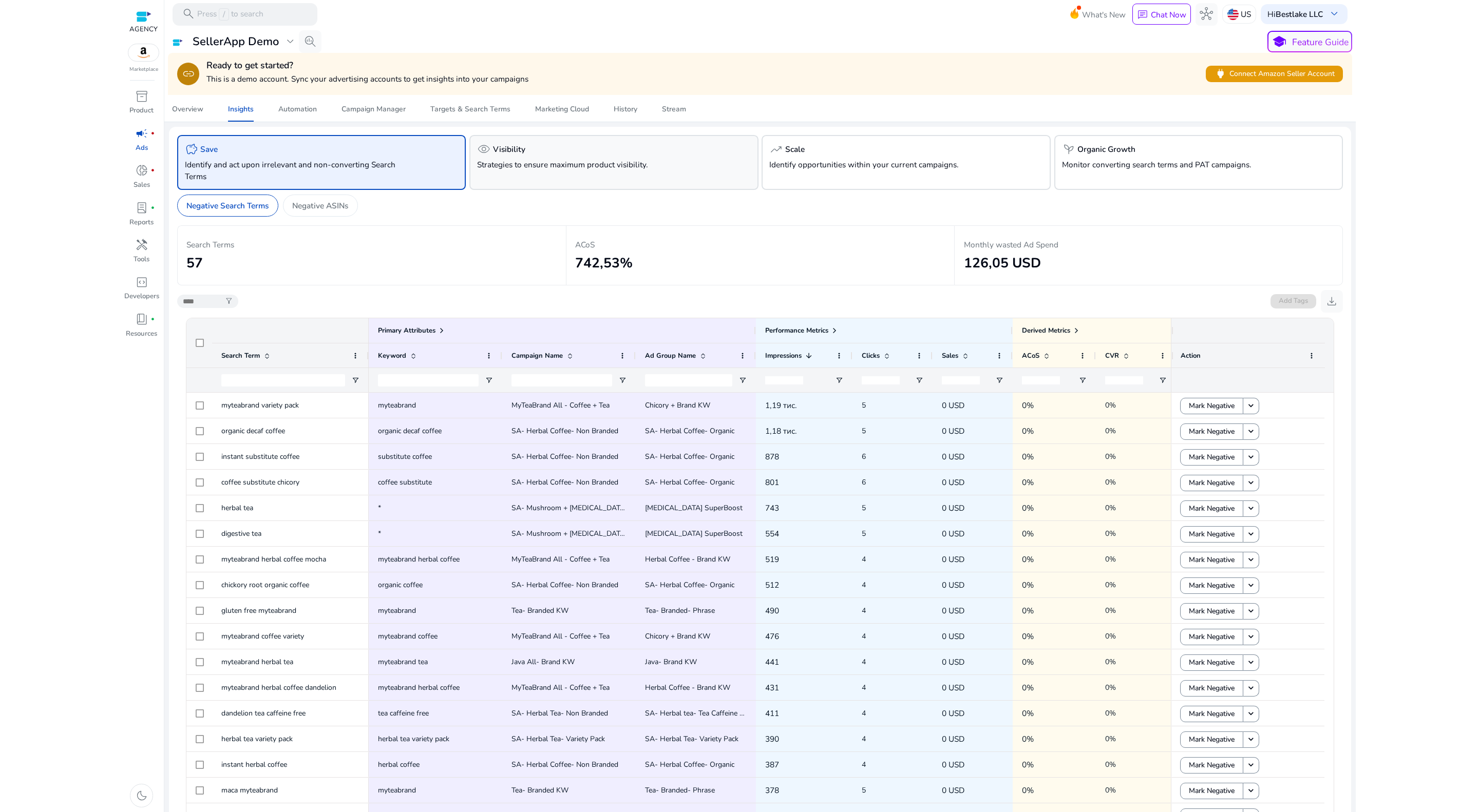 click on "visibility   Visibility  Strategies to ensure maximum product visibility." 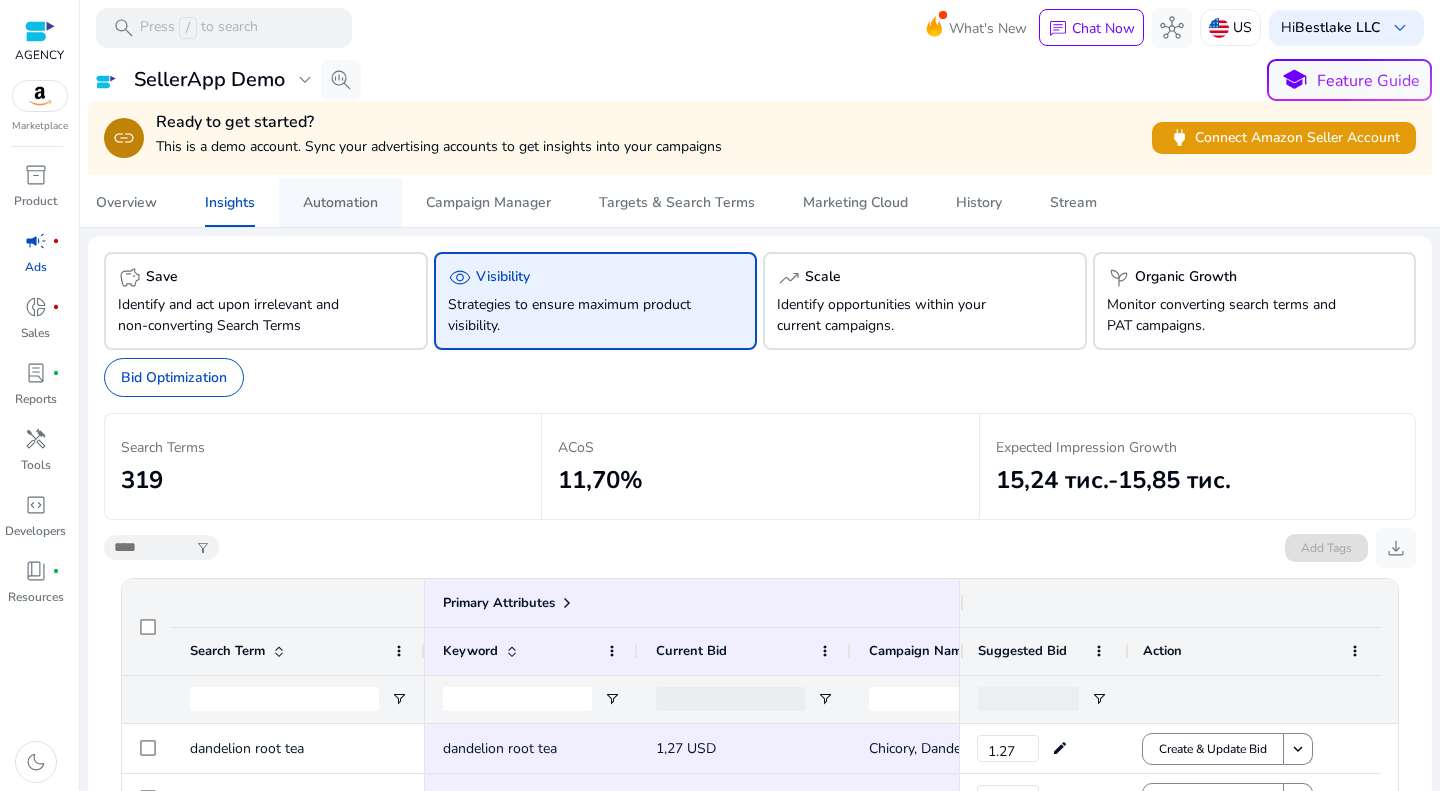 drag, startPoint x: 2011, startPoint y: 30, endPoint x: 371, endPoint y: 207, distance: 1649.5239 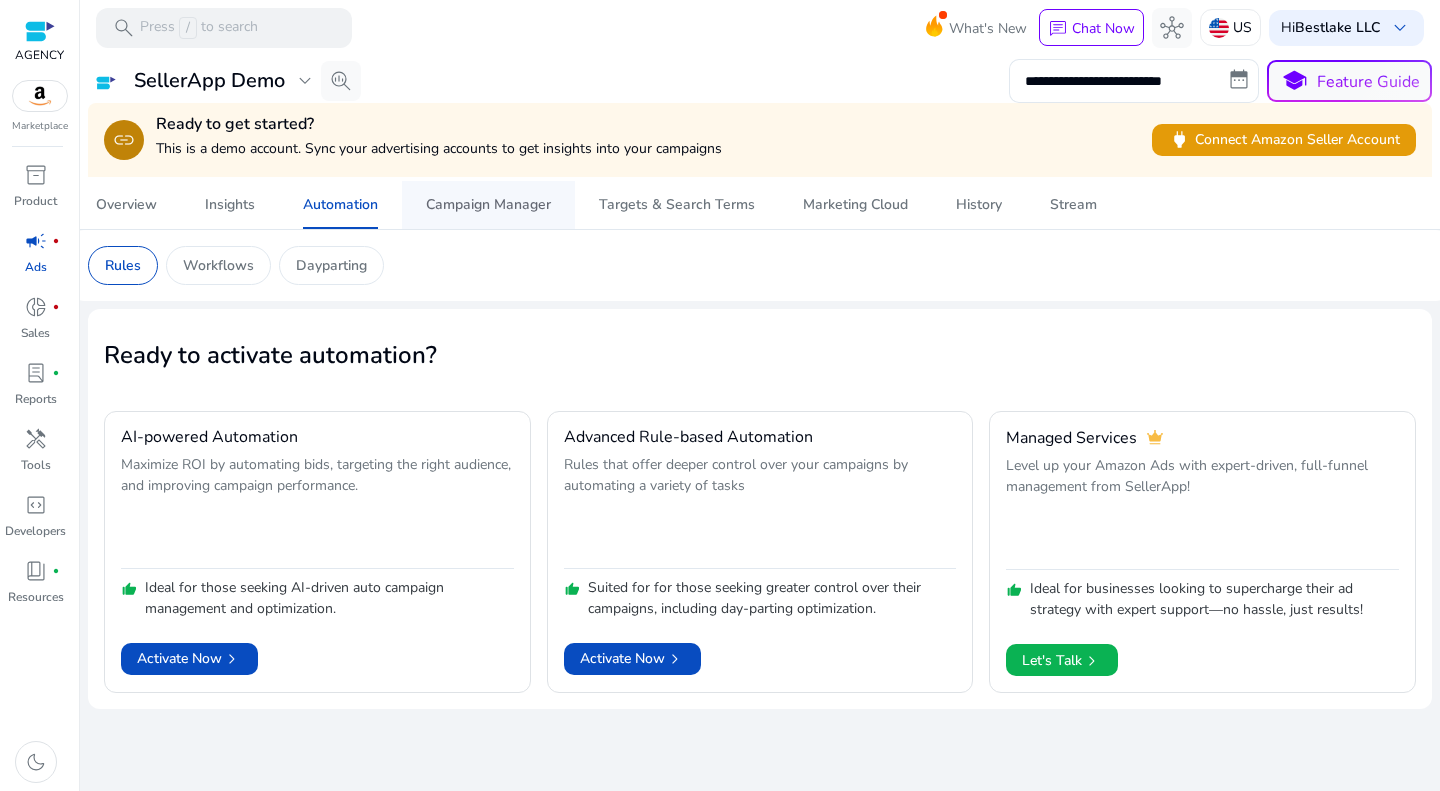 click on "Campaign Manager" at bounding box center (488, 205) 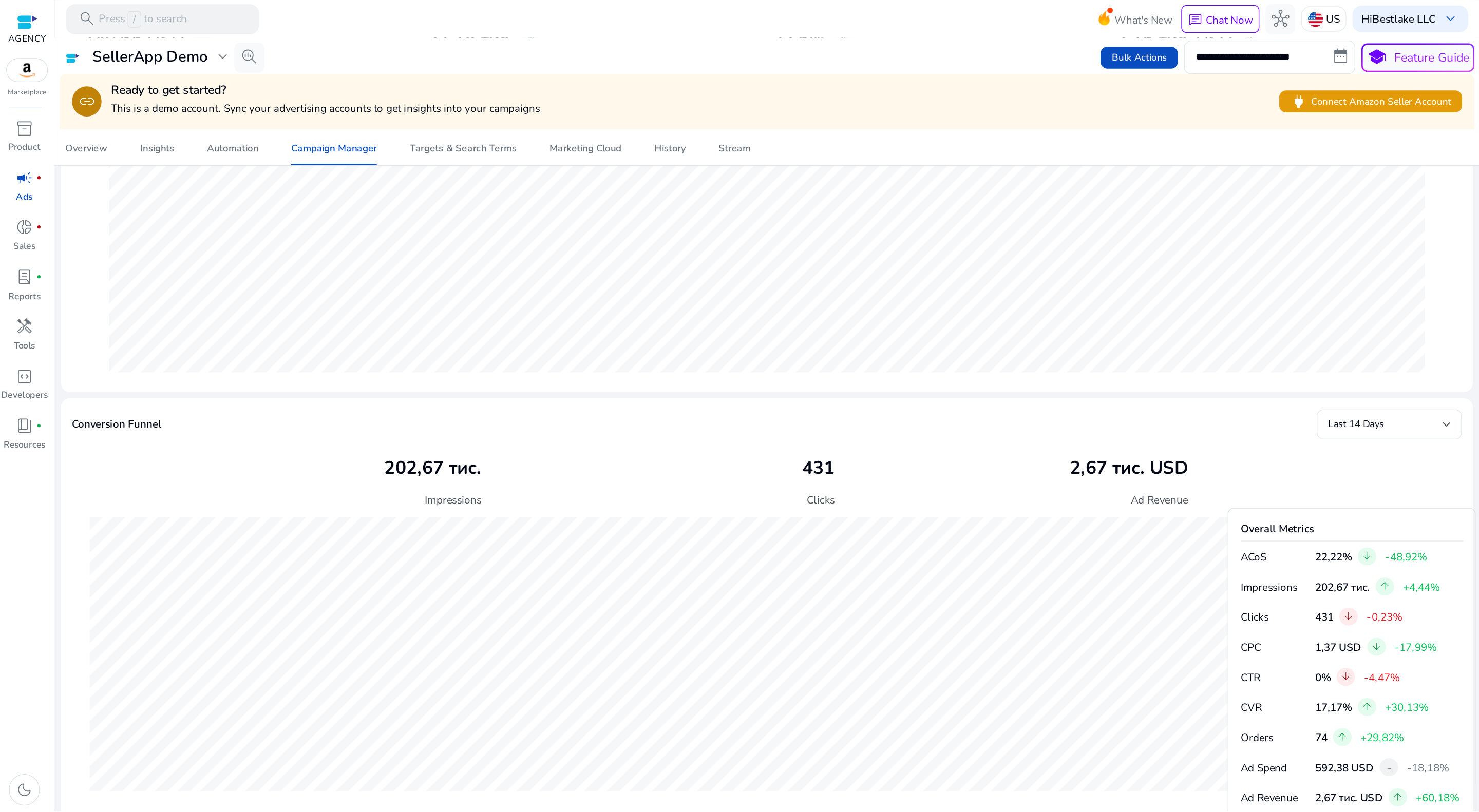 scroll, scrollTop: 0, scrollLeft: 0, axis: both 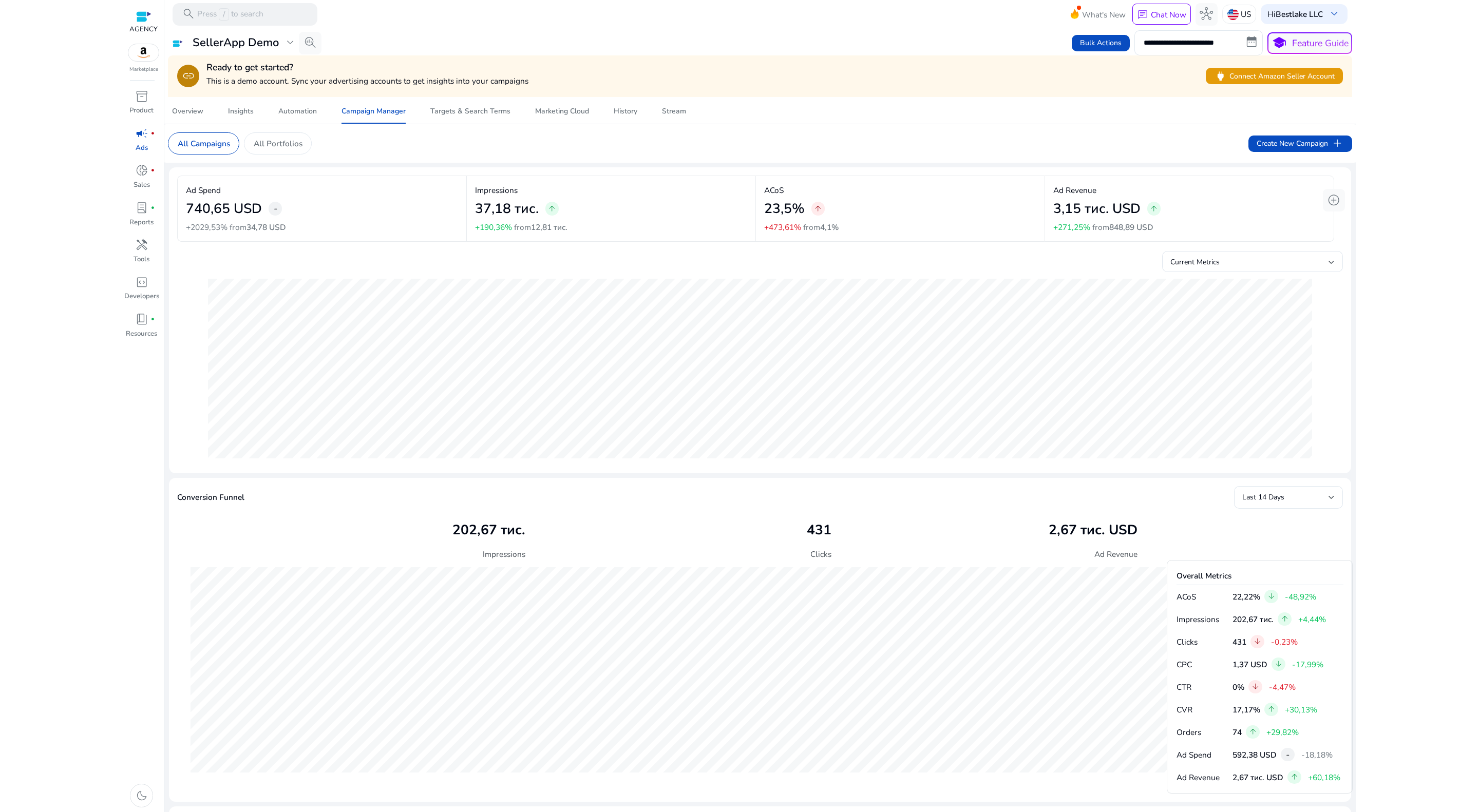 drag, startPoint x: 732, startPoint y: 7, endPoint x: 0, endPoint y: 394, distance: 828.0054 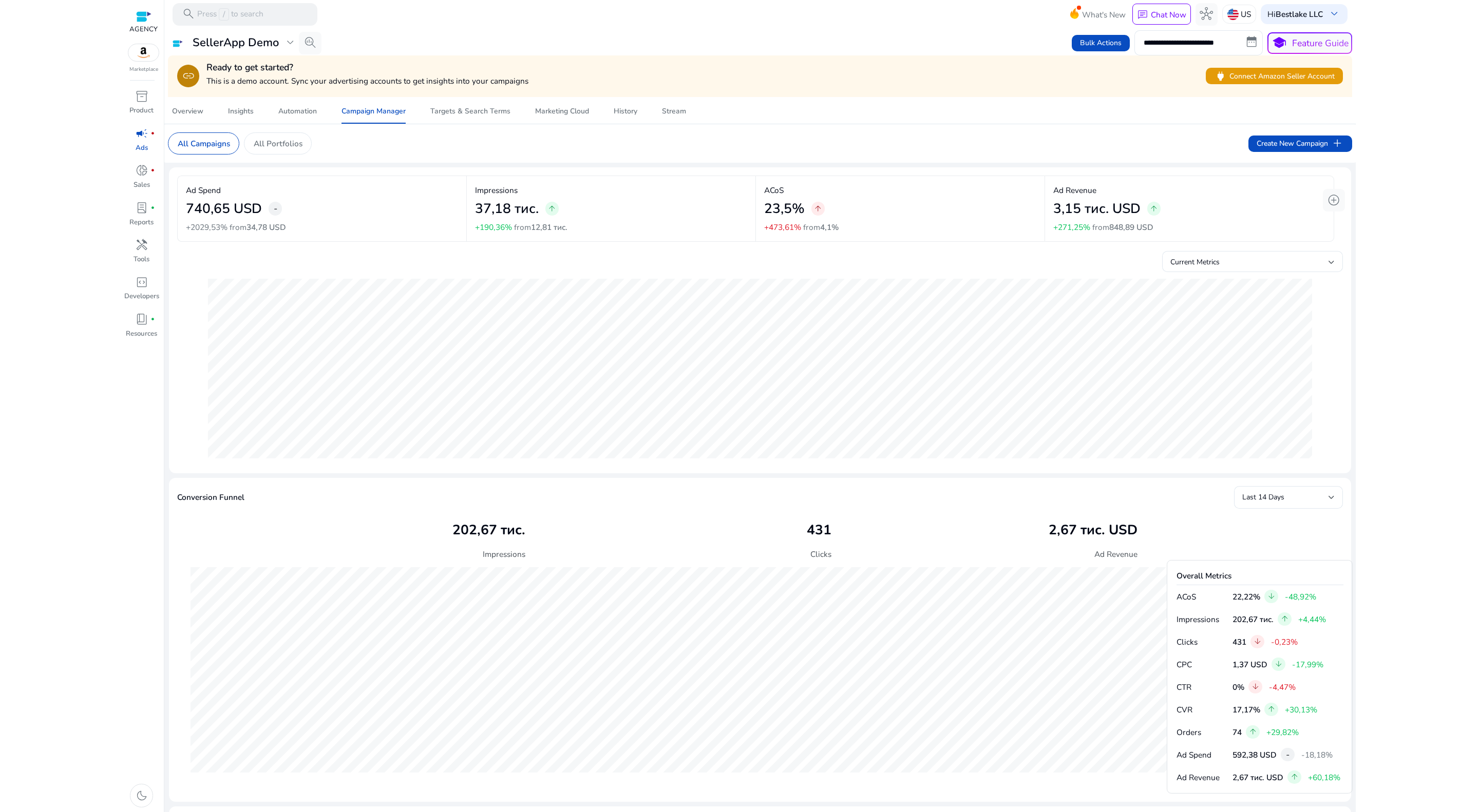 scroll, scrollTop: 363, scrollLeft: 0, axis: vertical 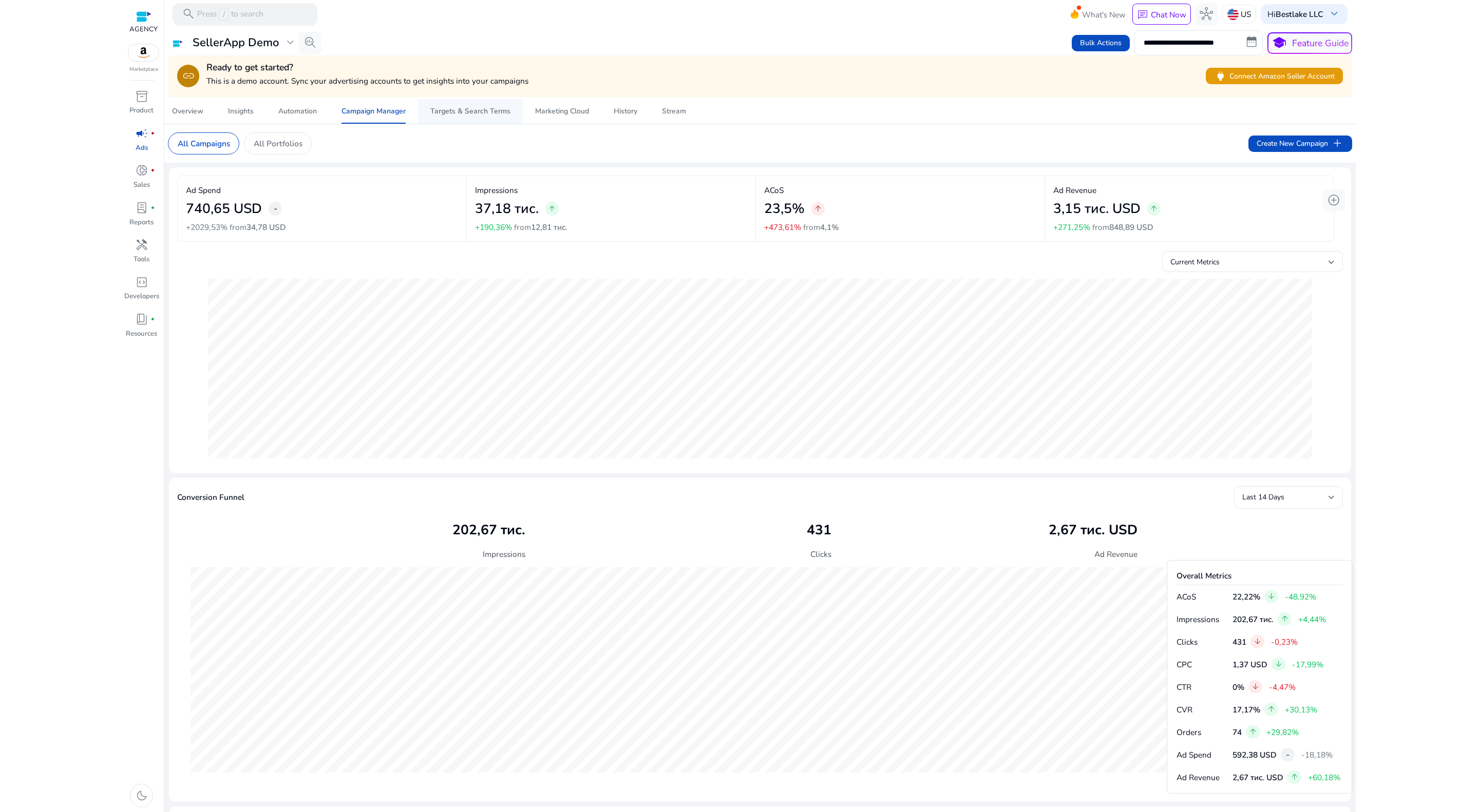 click on "Targets & Search Terms" at bounding box center [470, 111] 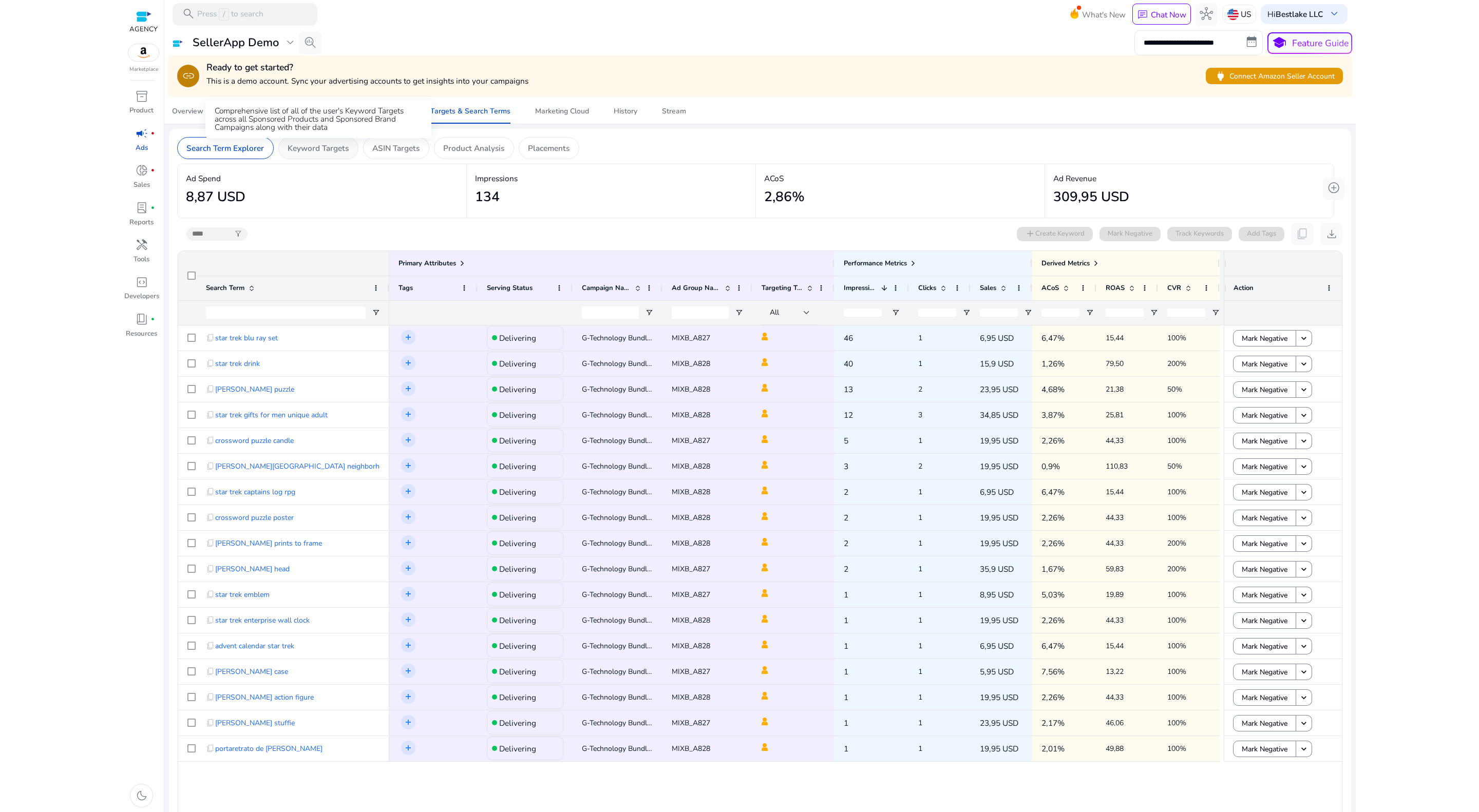 click on "Keyword Targets" 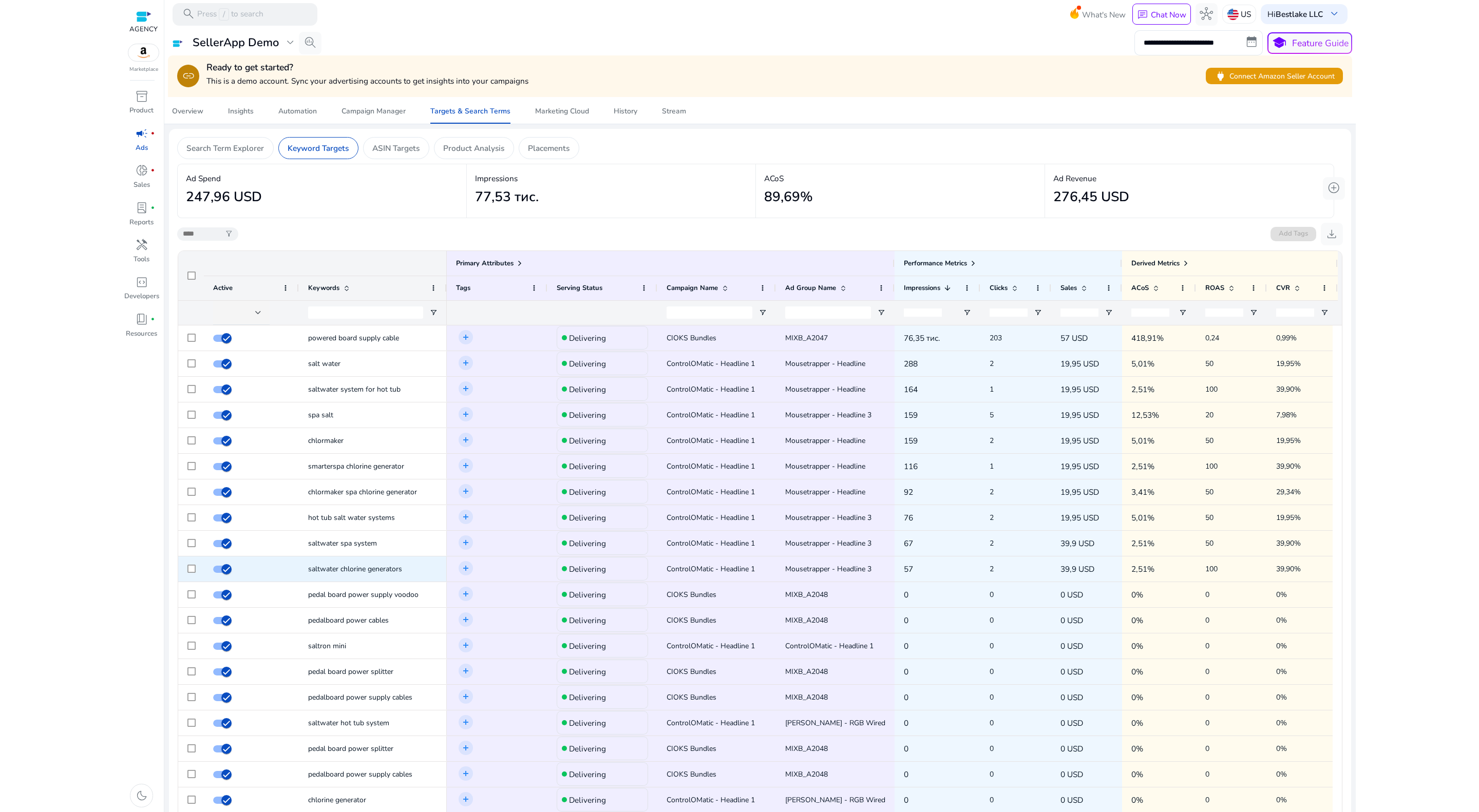 scroll, scrollTop: 0, scrollLeft: 9, axis: horizontal 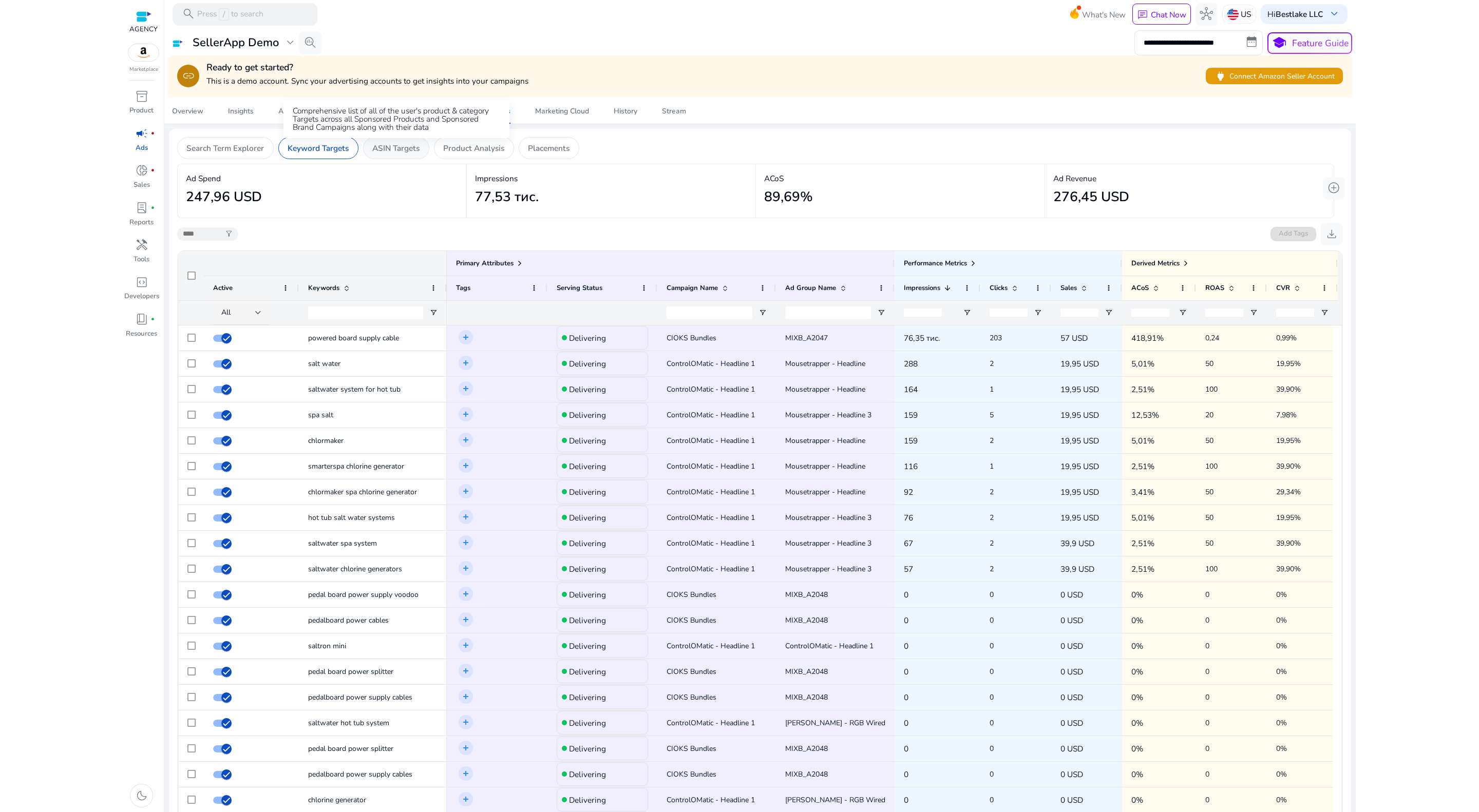 click on "ASIN Targets" 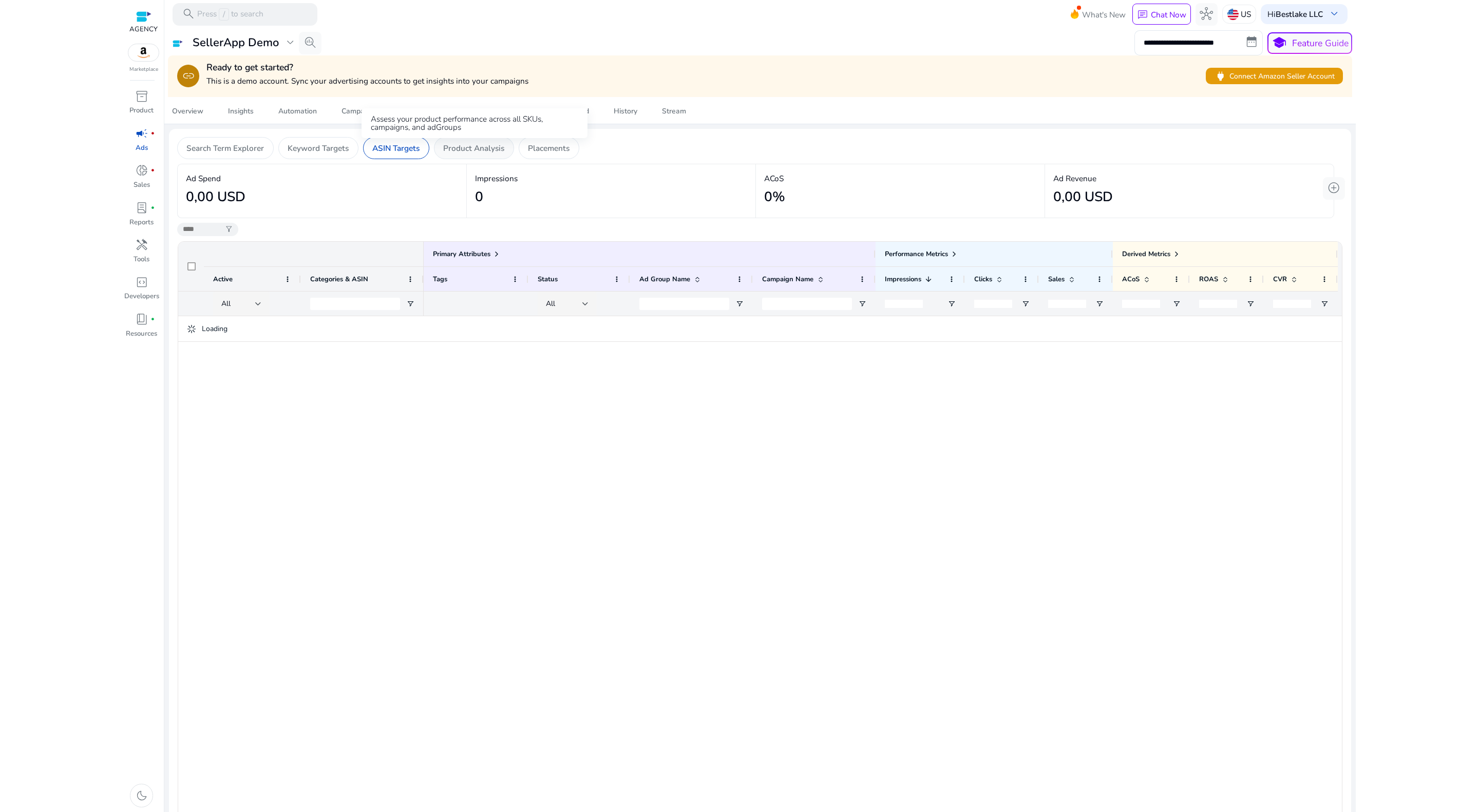 click on "Product Analysis" 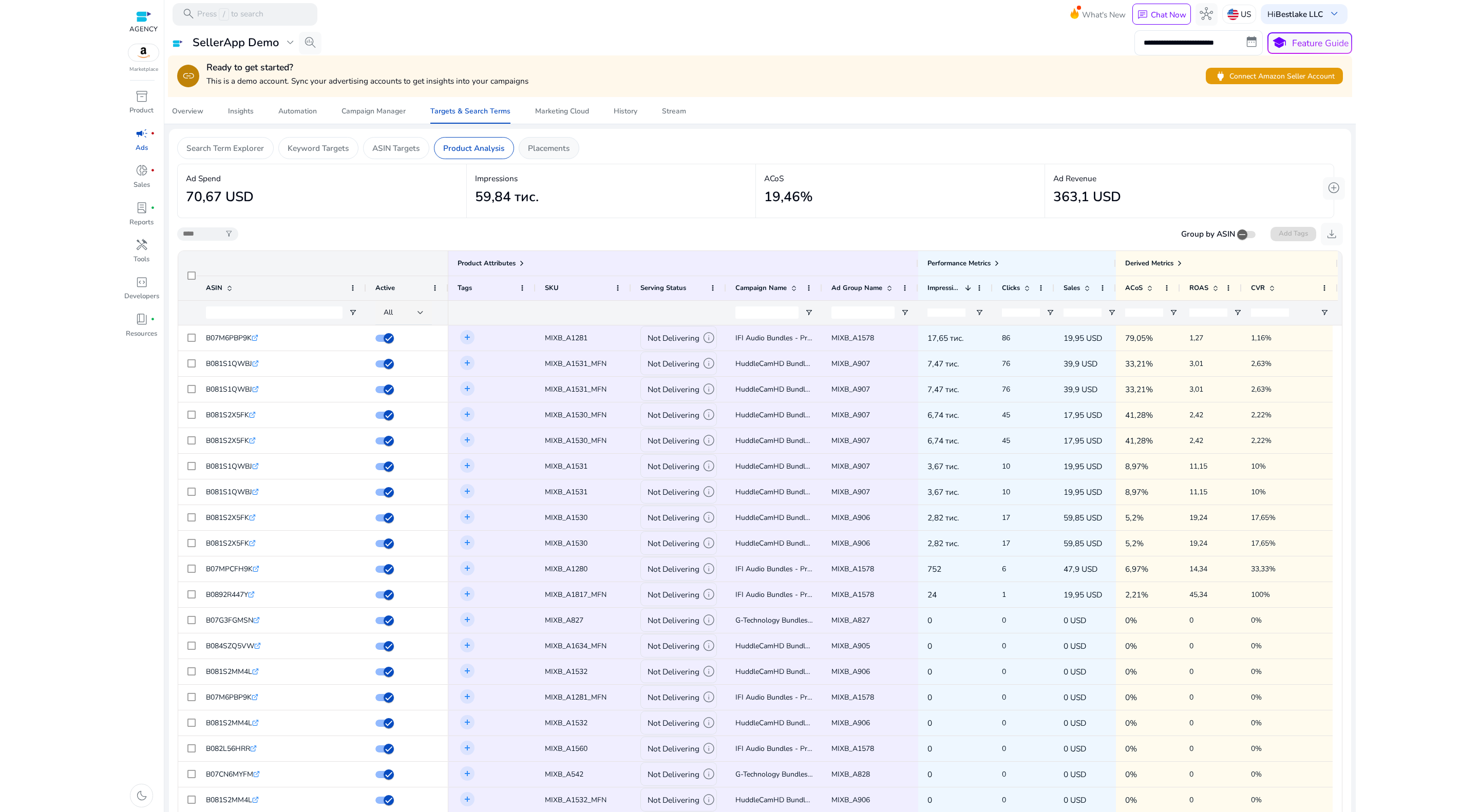 click on "Placements" 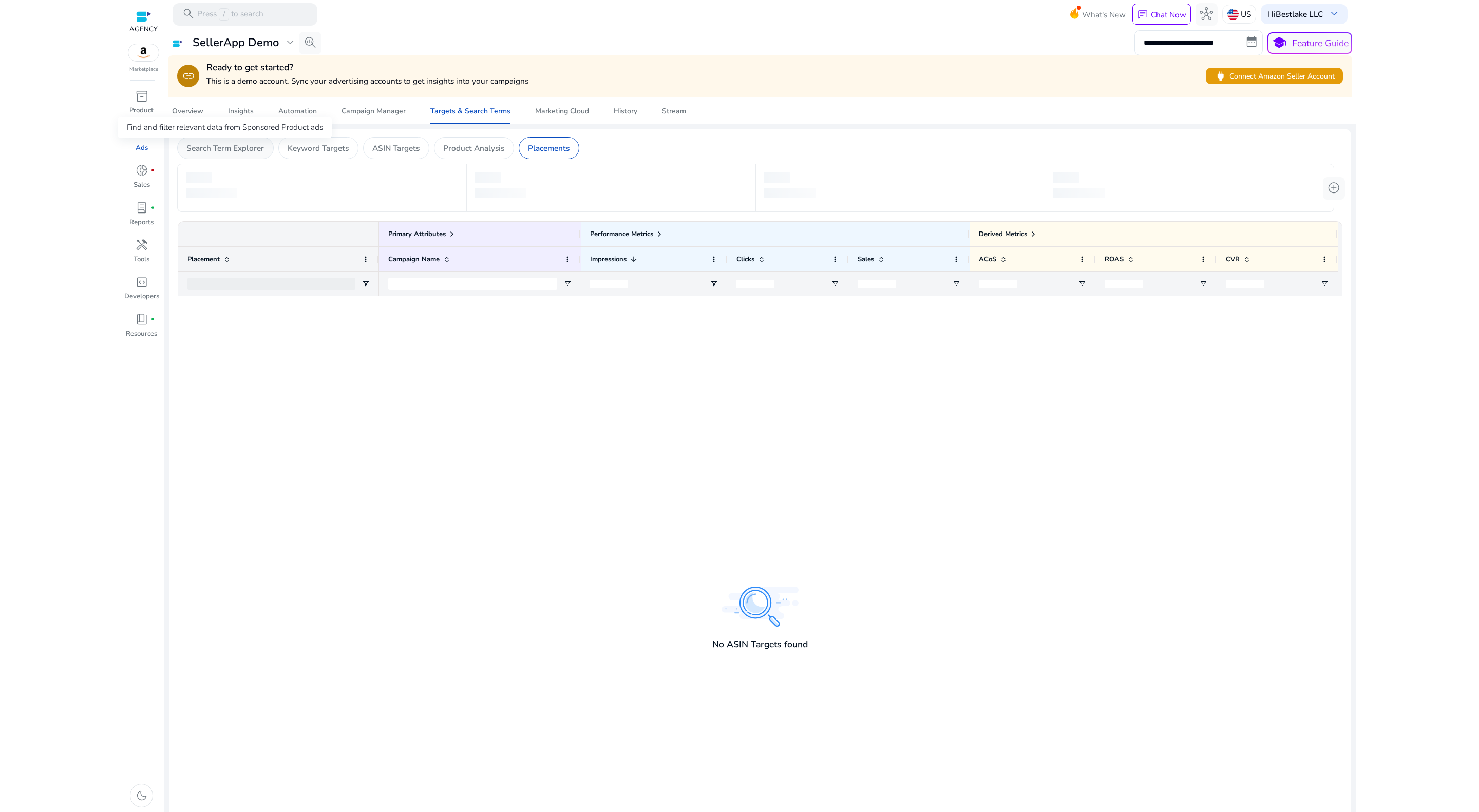 click on "Search Term Explorer" 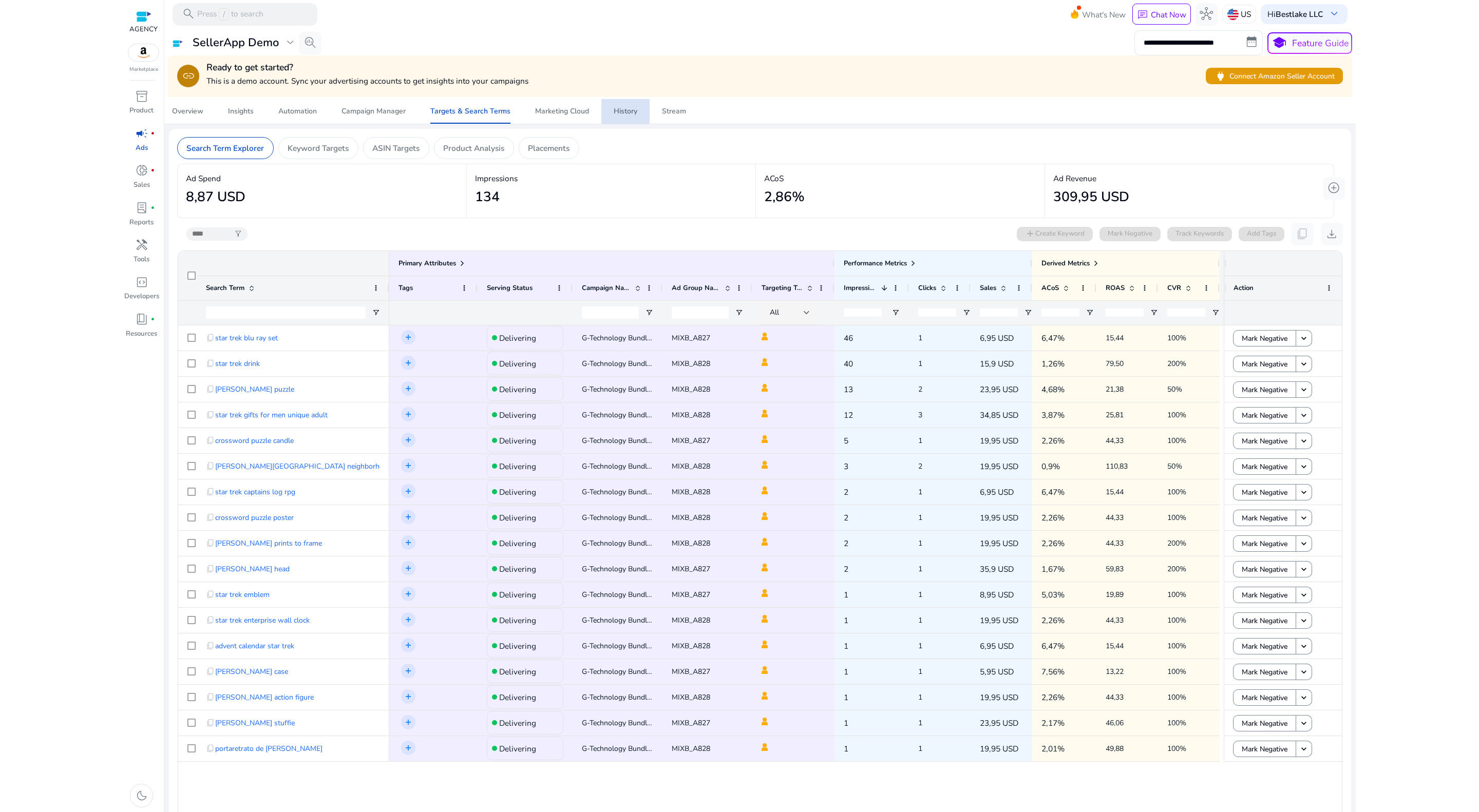 click on "History" at bounding box center (625, 111) 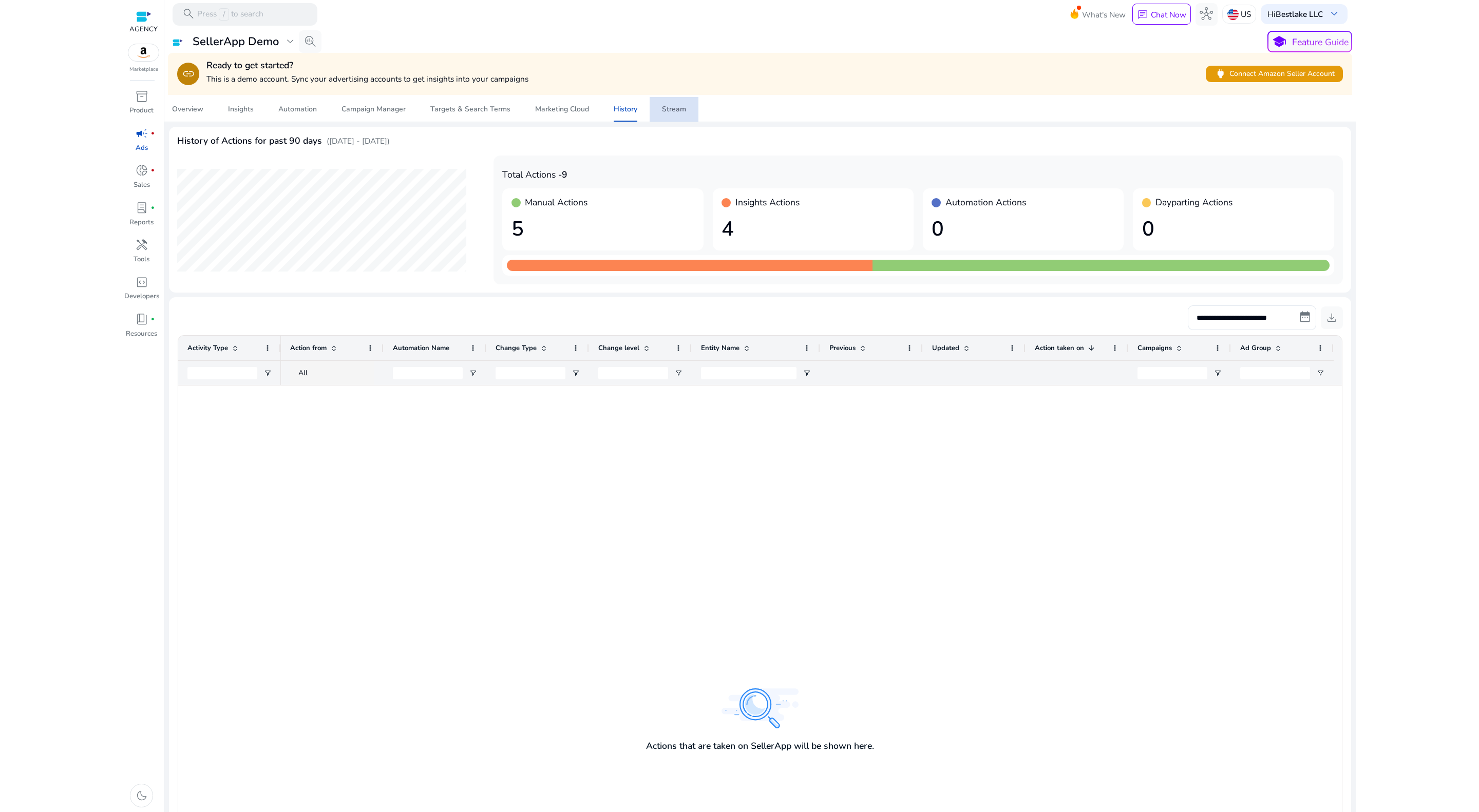 click on "Stream" at bounding box center [674, 109] 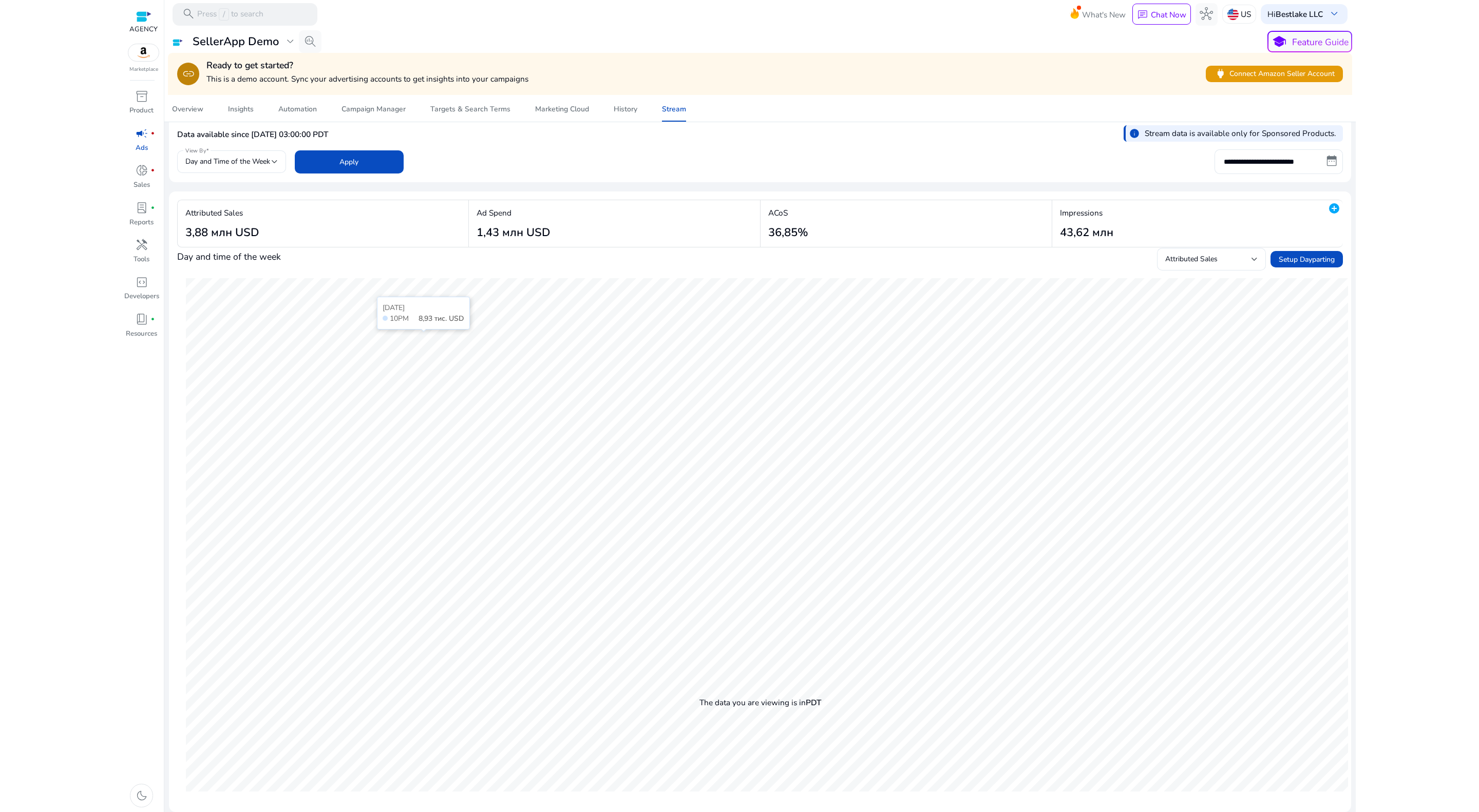 scroll, scrollTop: 0, scrollLeft: 0, axis: both 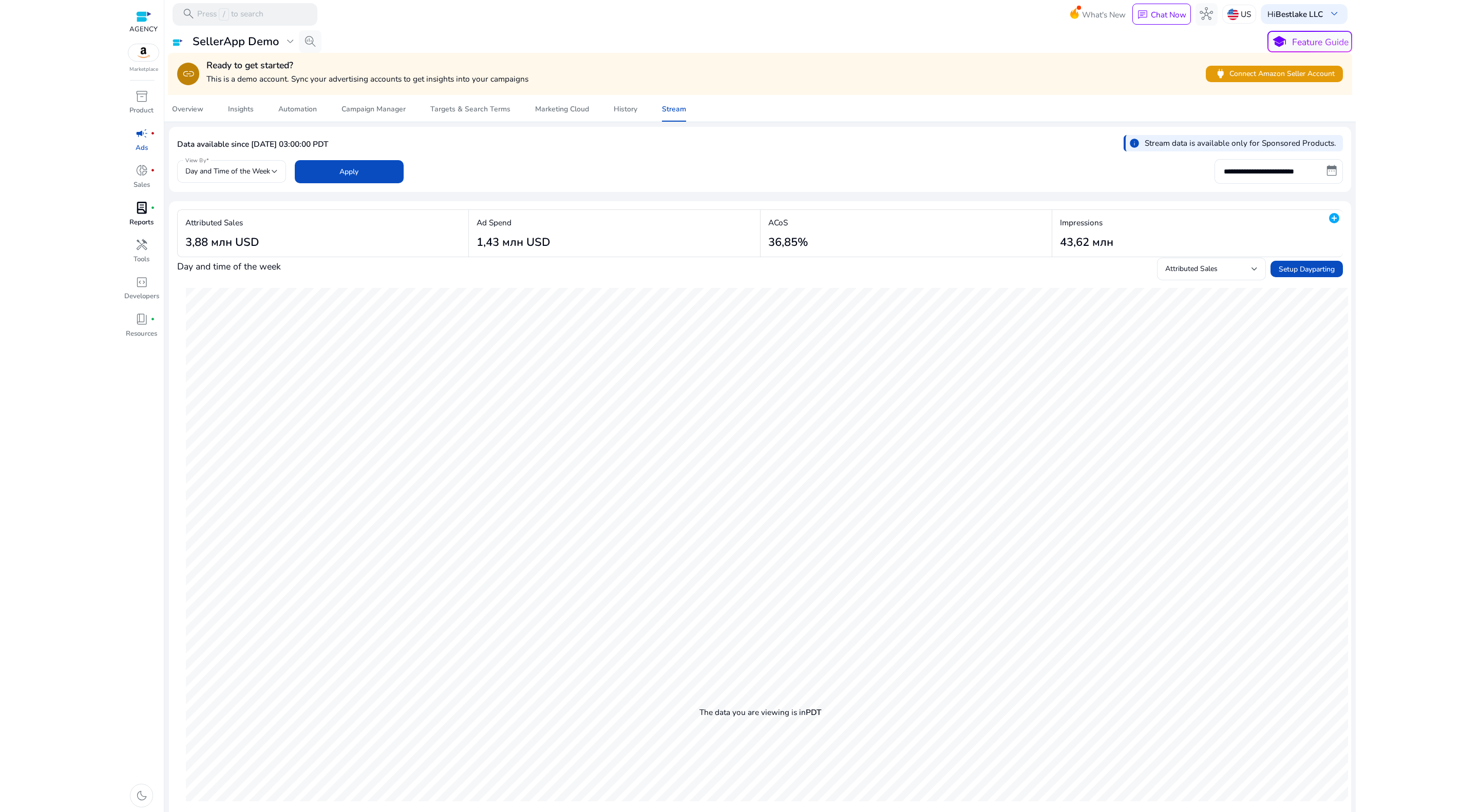 click on "Reports" at bounding box center (141, 223) 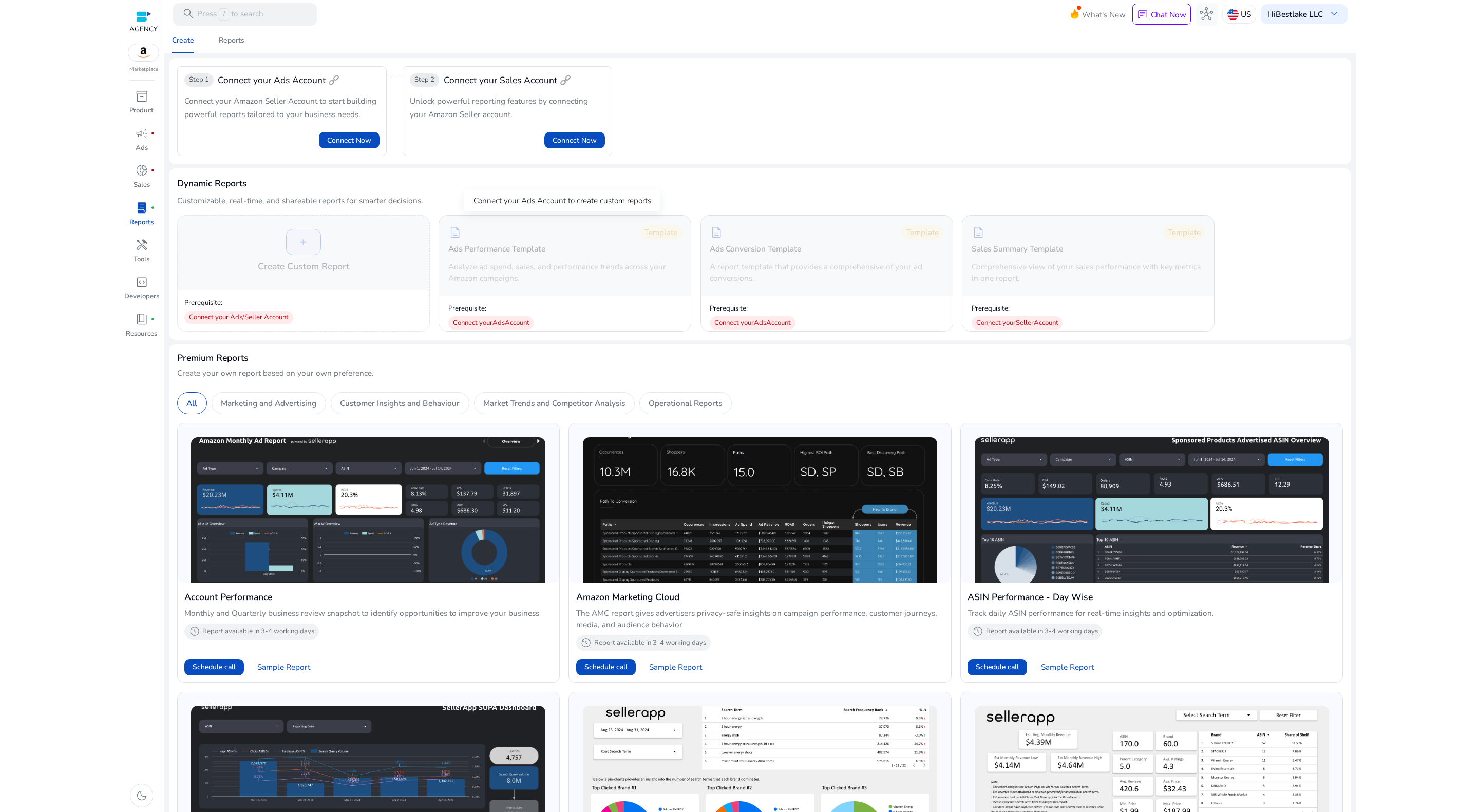 click on "description   Template  Ads Performance Template  Analyze ad spend, sales, and performance trends across your Amazon campaigns." 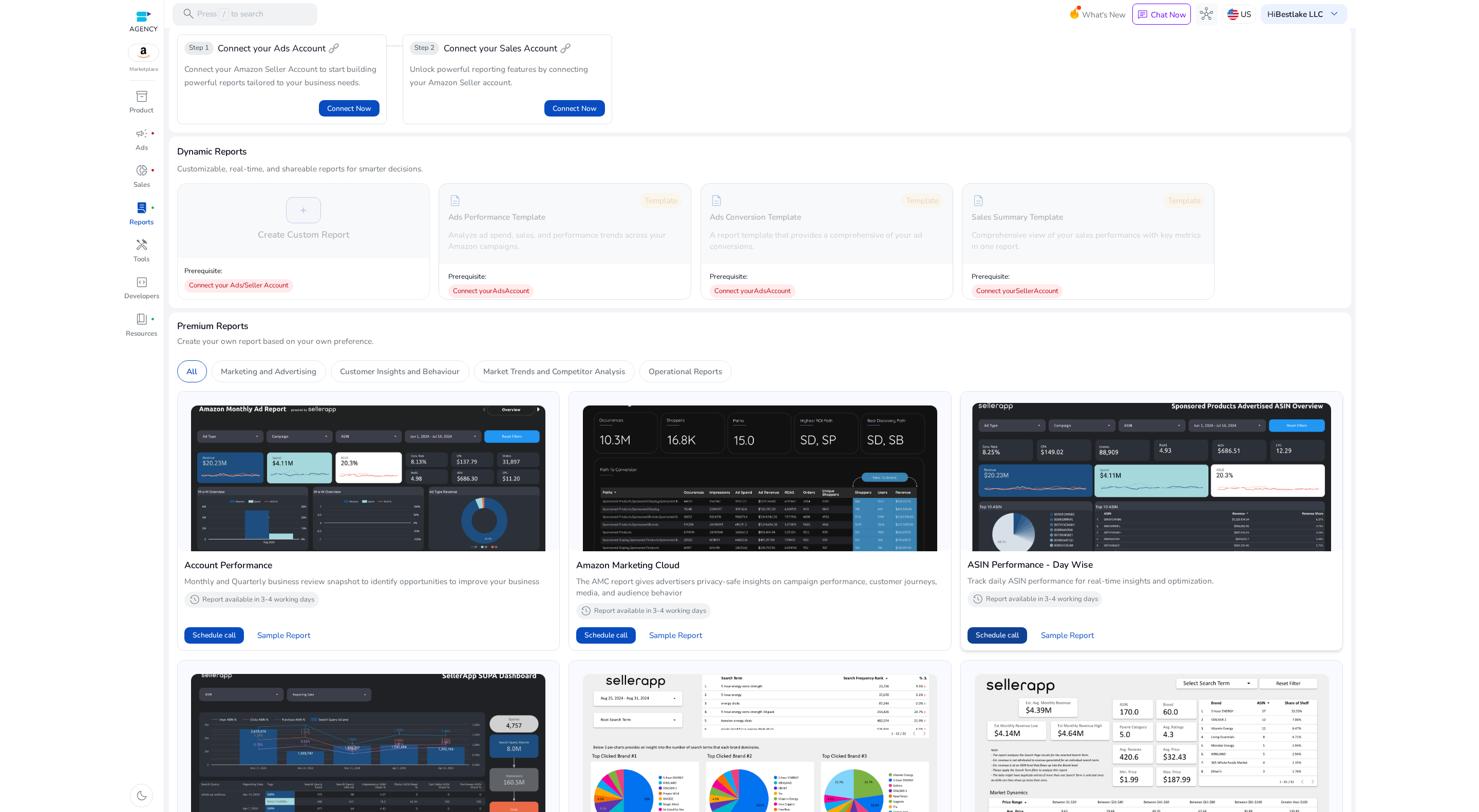 scroll, scrollTop: 396, scrollLeft: 0, axis: vertical 